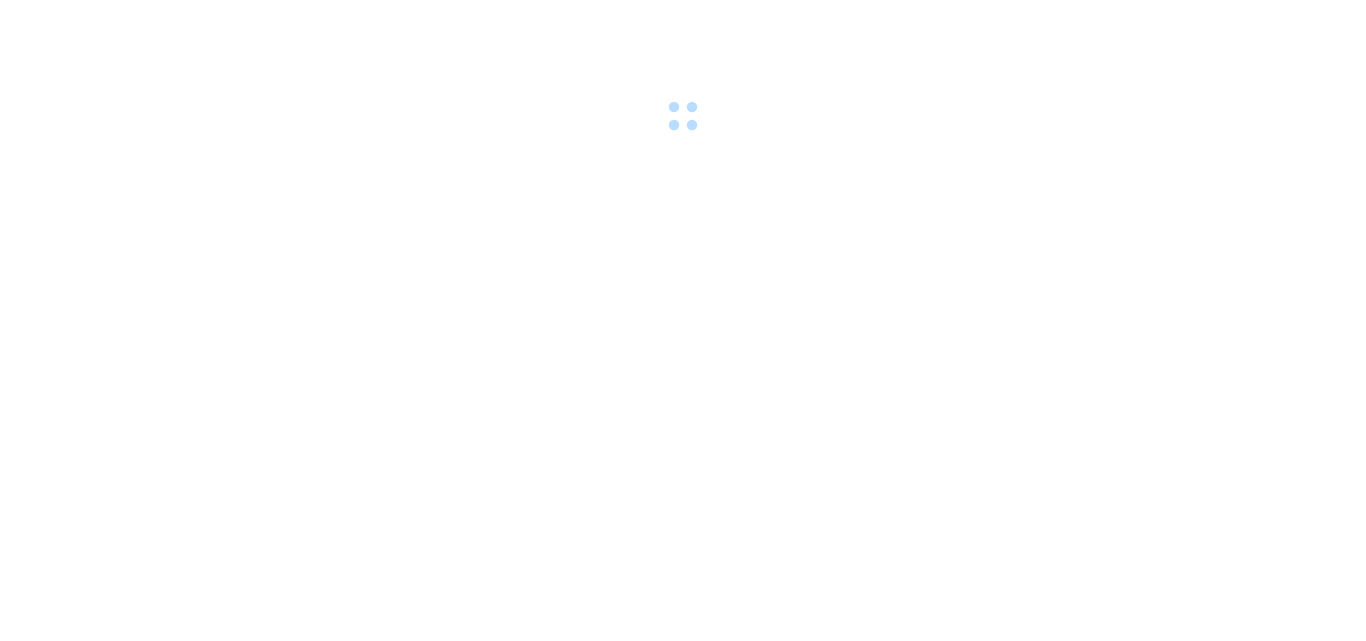 scroll, scrollTop: 0, scrollLeft: 0, axis: both 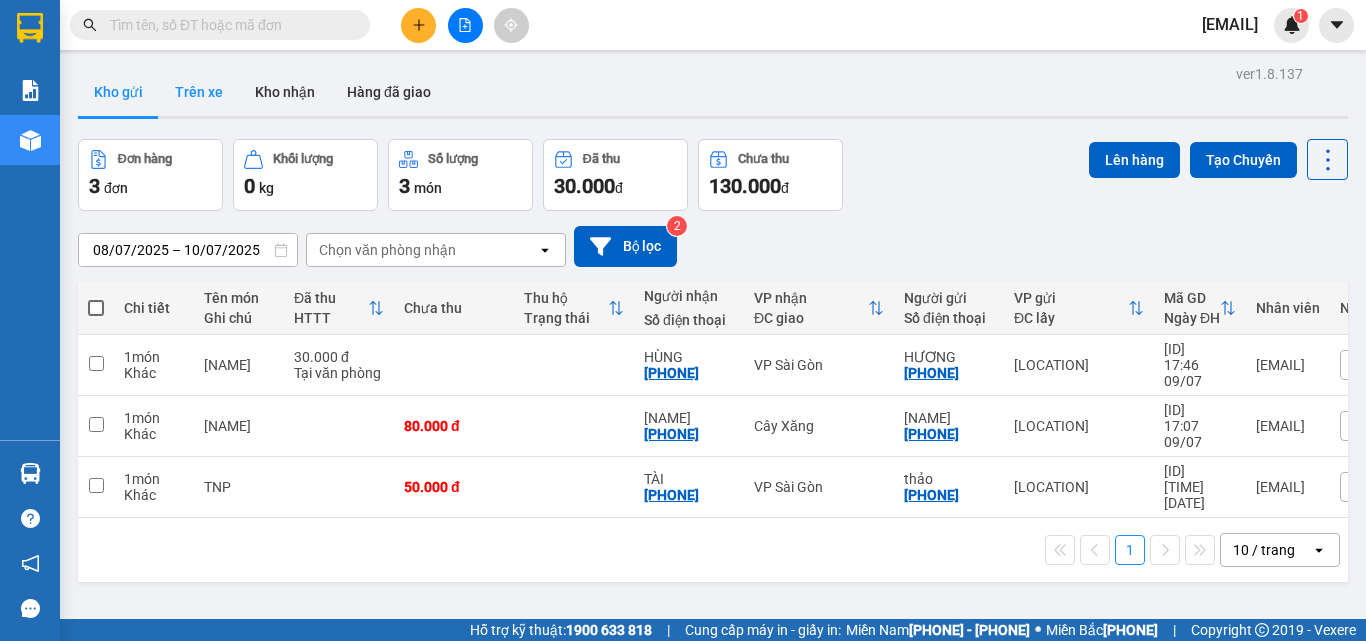 click on "Trên xe" at bounding box center (199, 92) 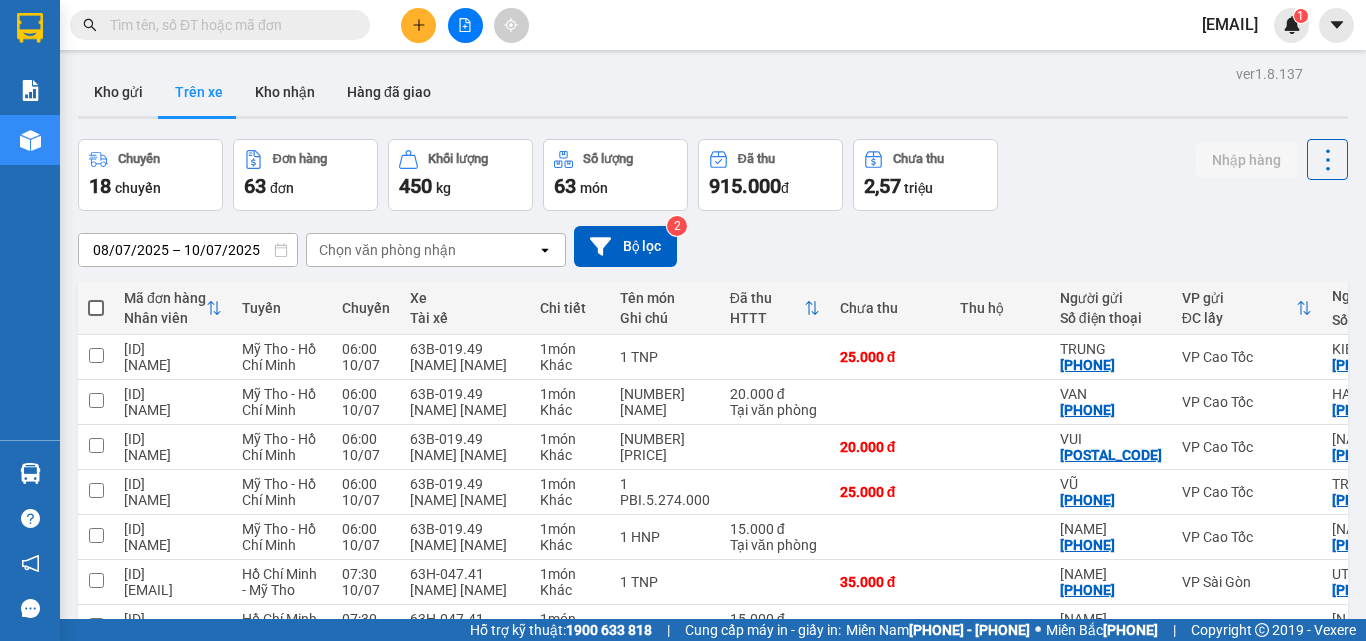 click on "Chọn văn phòng nhận" at bounding box center [387, 250] 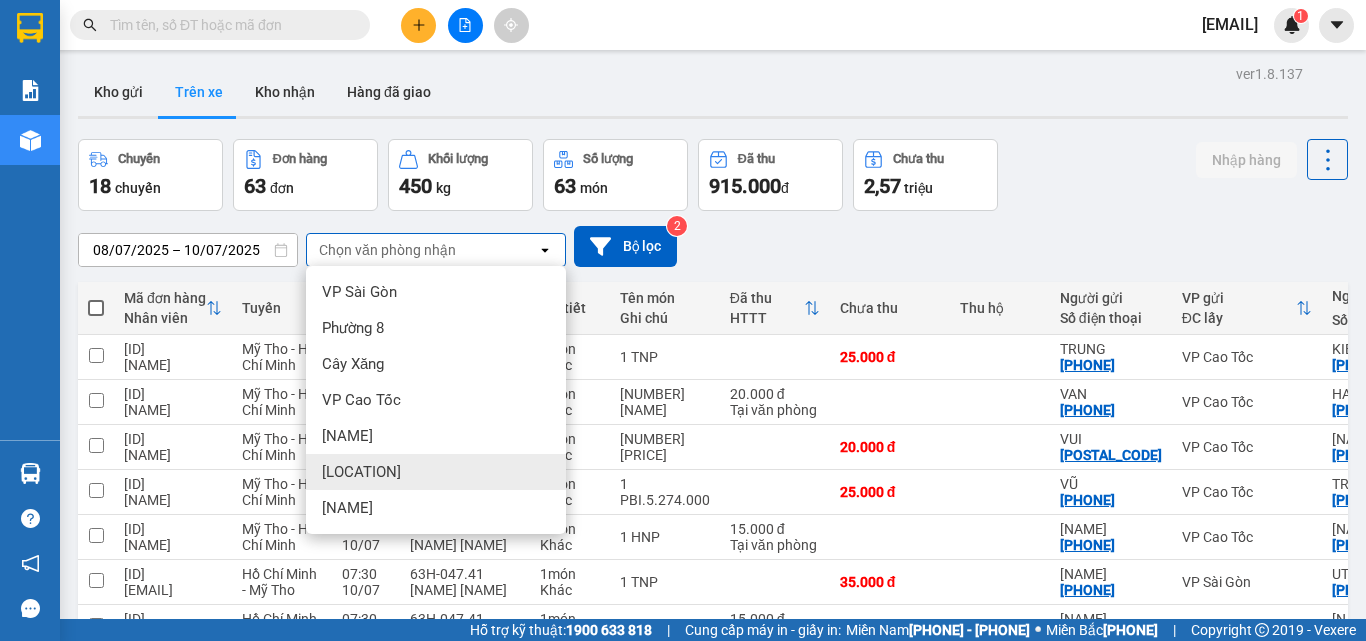 click on "[LOCATION]" at bounding box center (436, 472) 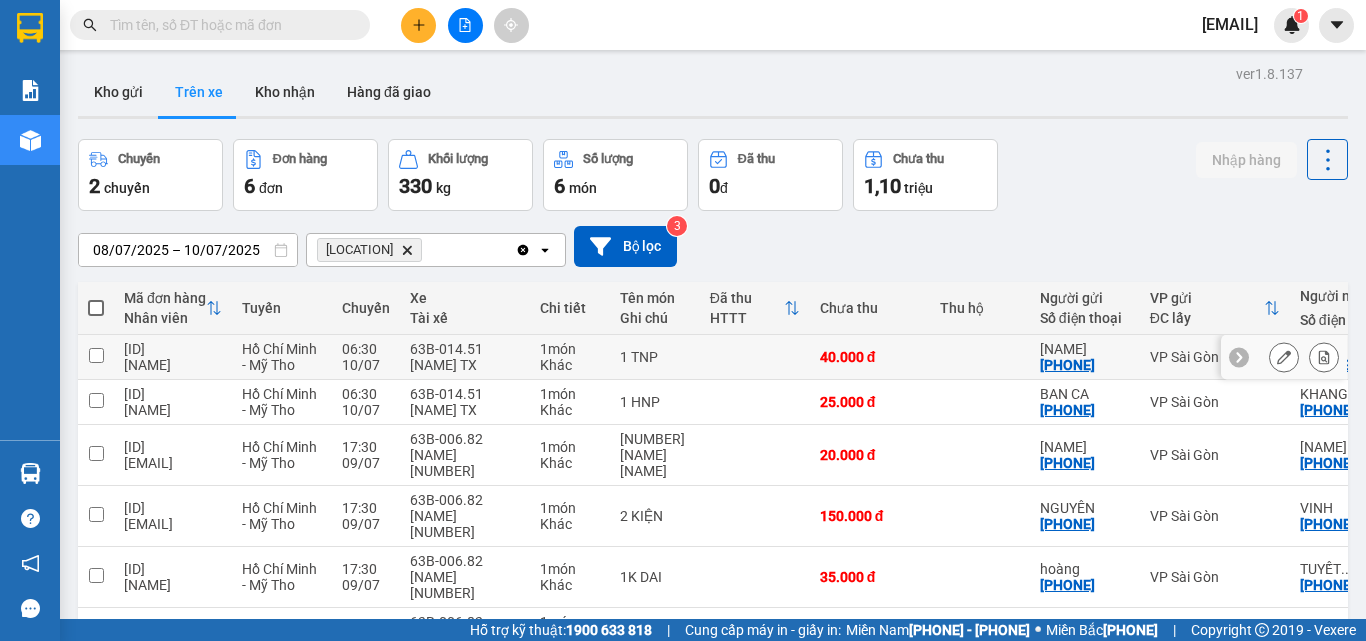 scroll, scrollTop: 92, scrollLeft: 0, axis: vertical 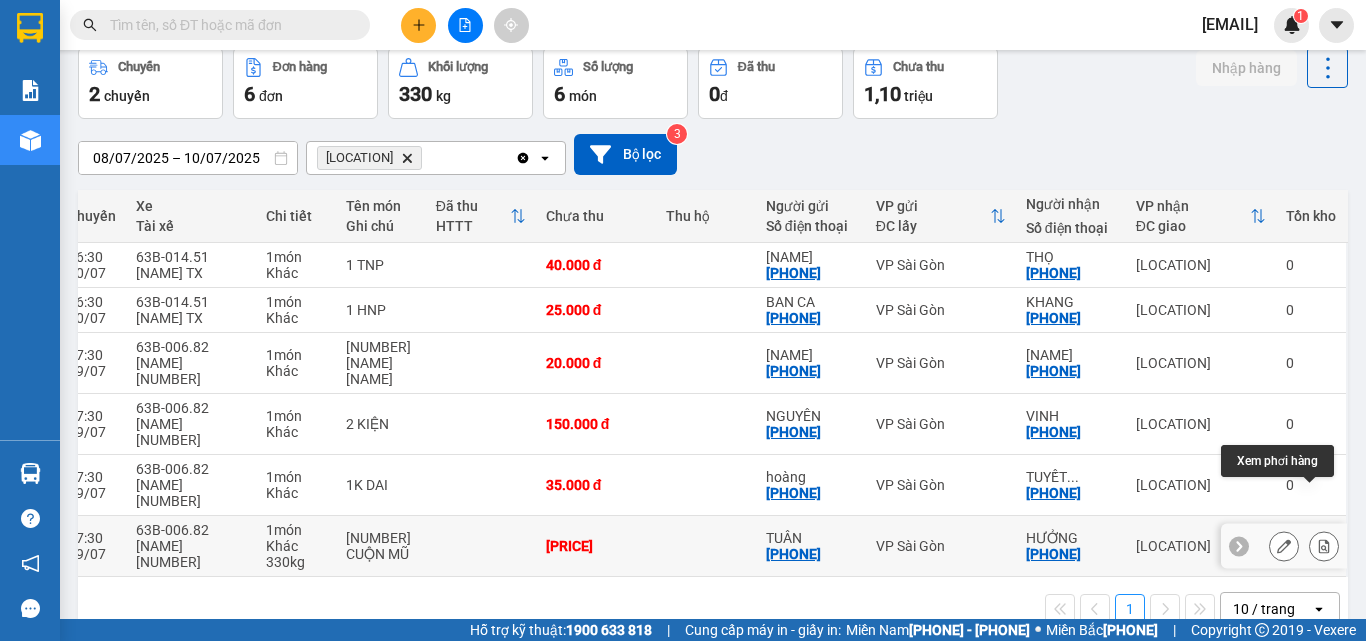 click at bounding box center [1324, 546] 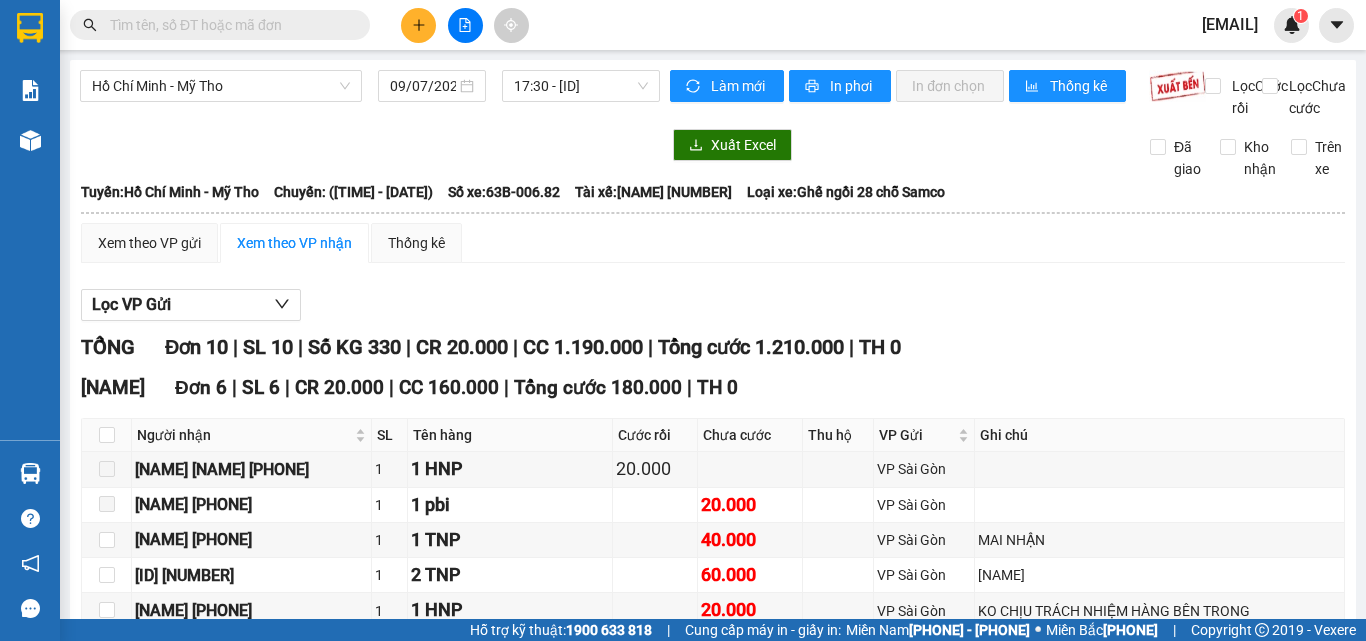 scroll, scrollTop: 462, scrollLeft: 0, axis: vertical 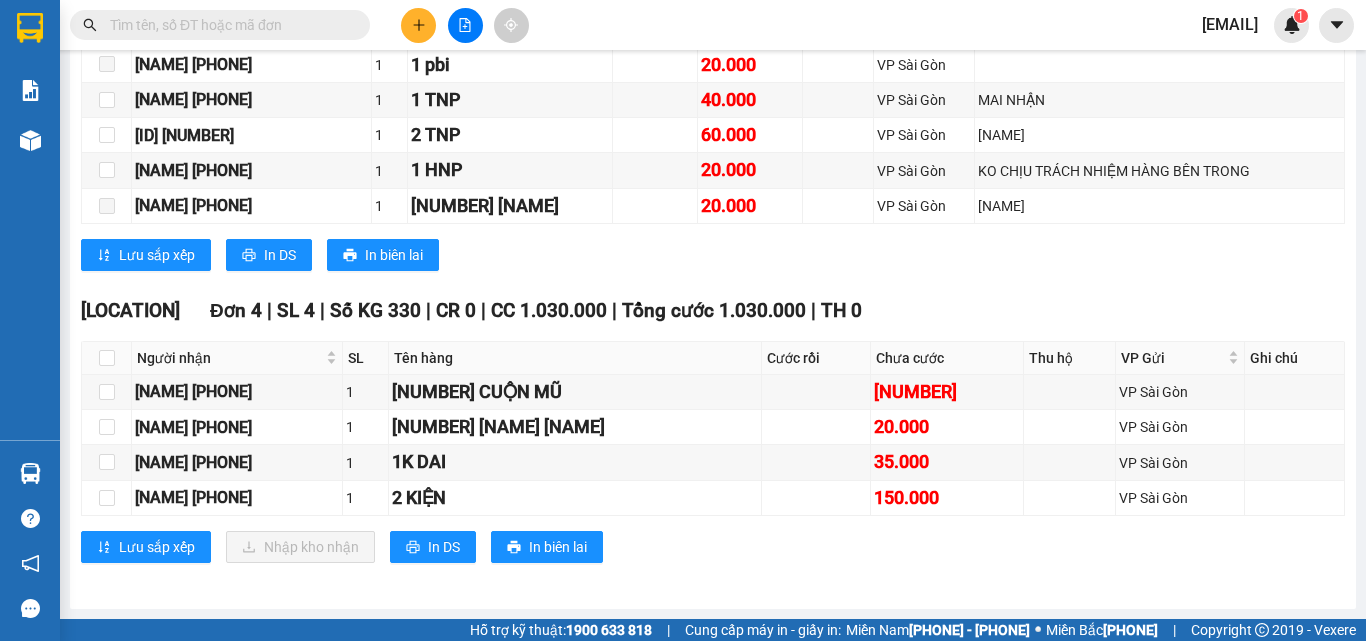 click at bounding box center [107, -5] 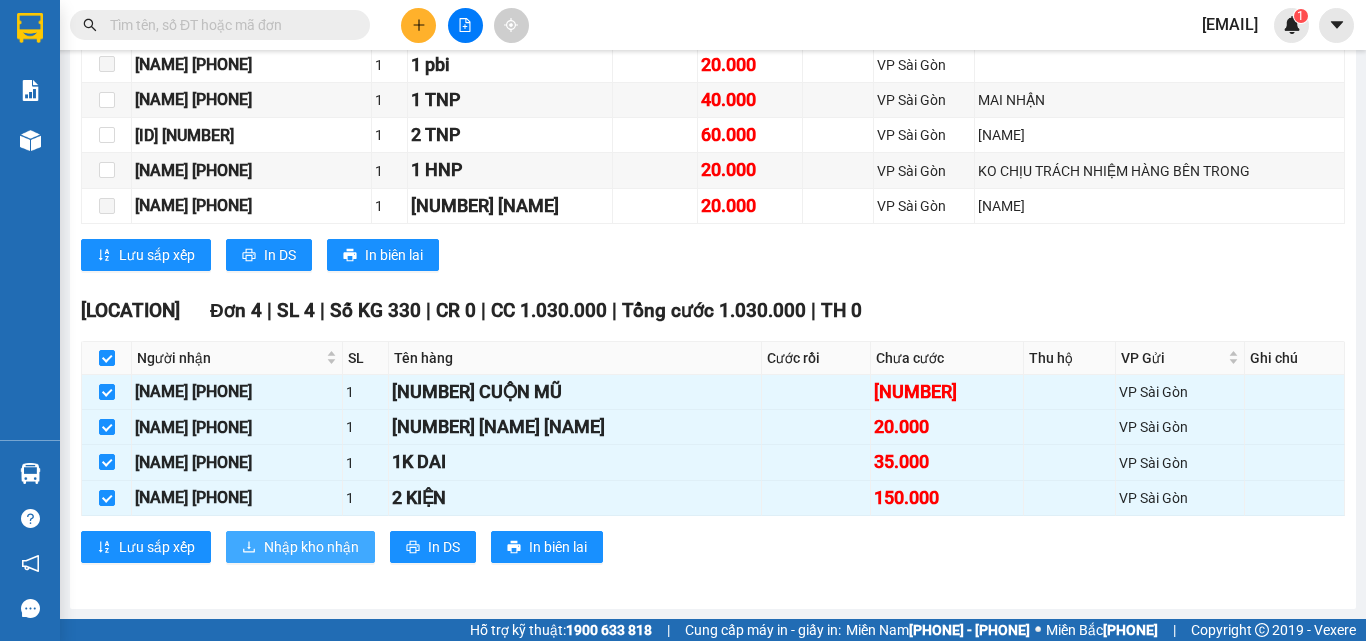 click on "Nhập kho nhận" at bounding box center [157, 255] 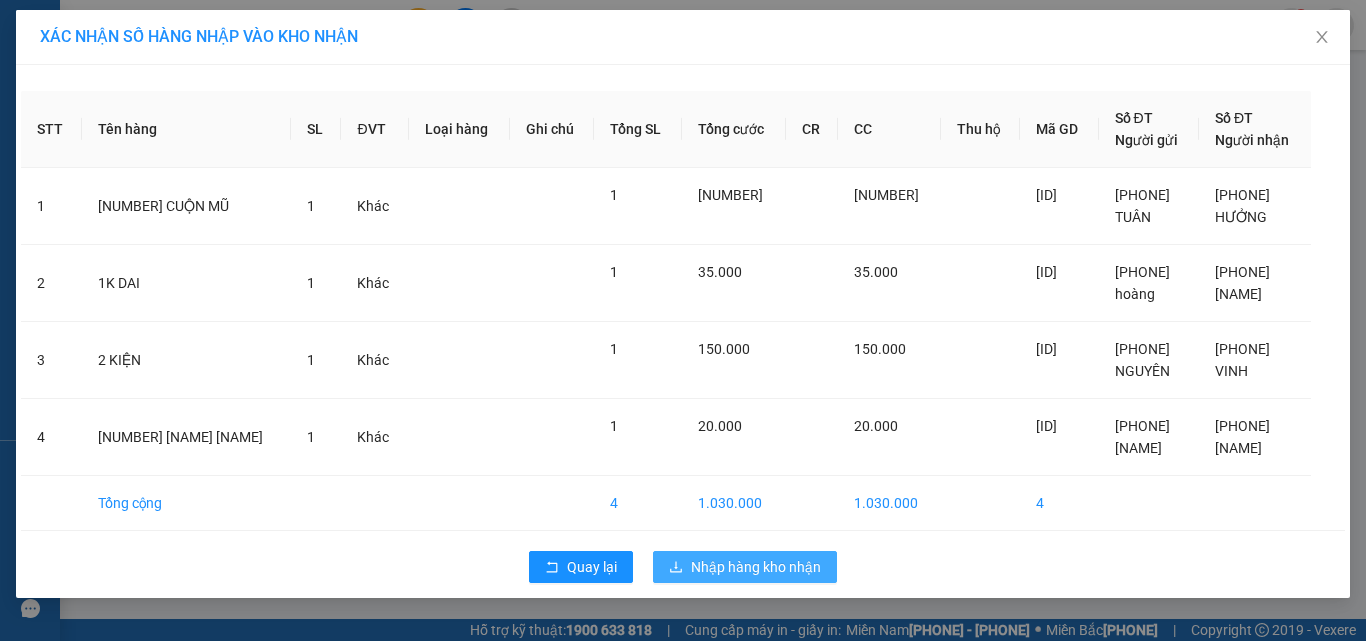click on "Nhập hàng kho nhận" at bounding box center [592, 567] 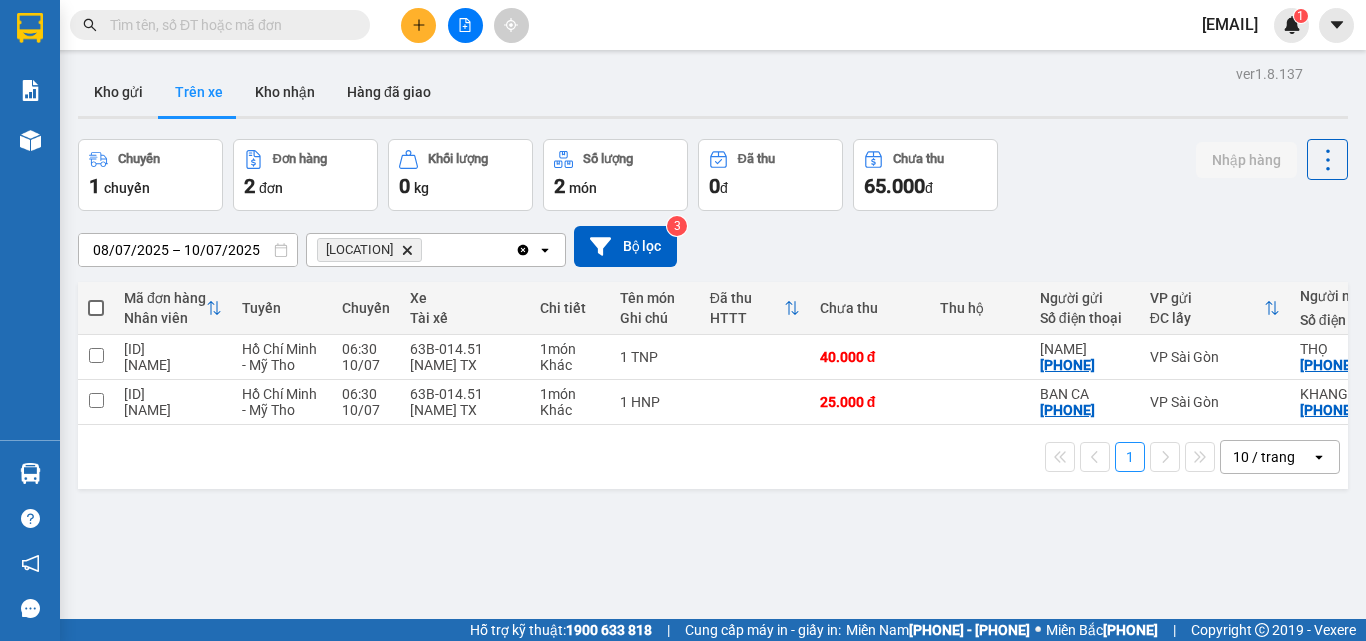 scroll, scrollTop: 0, scrollLeft: 299, axis: horizontal 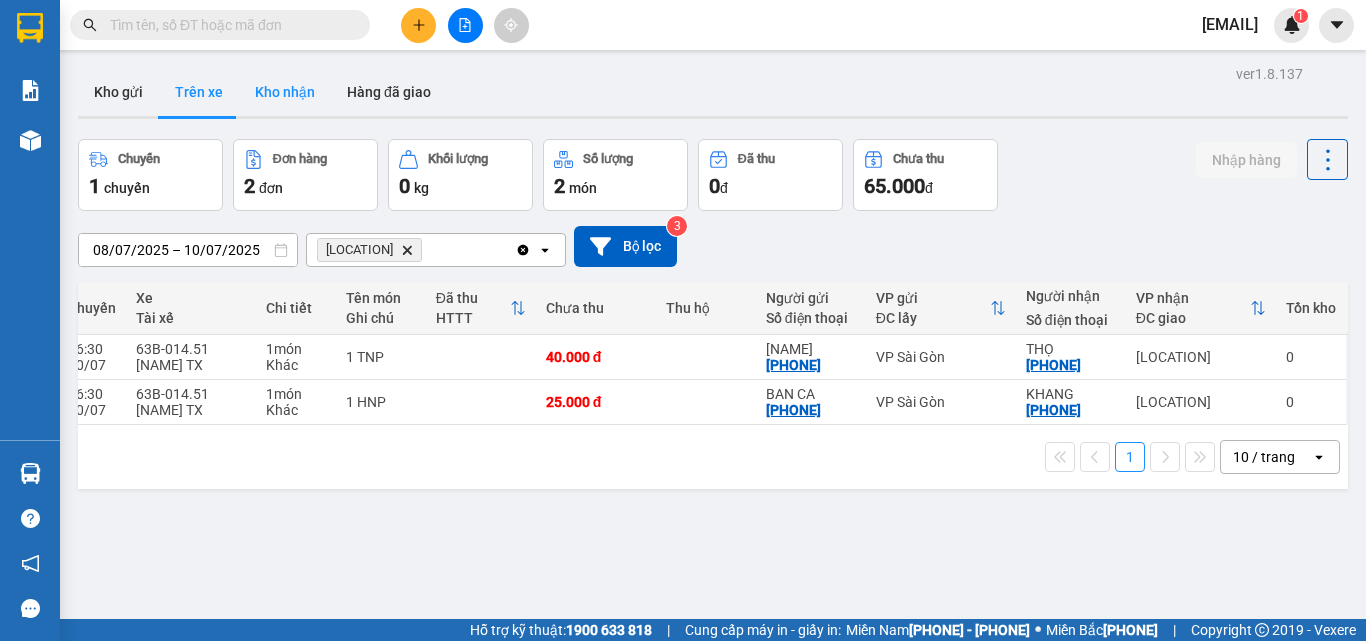 click on "Kho nhận" at bounding box center (285, 92) 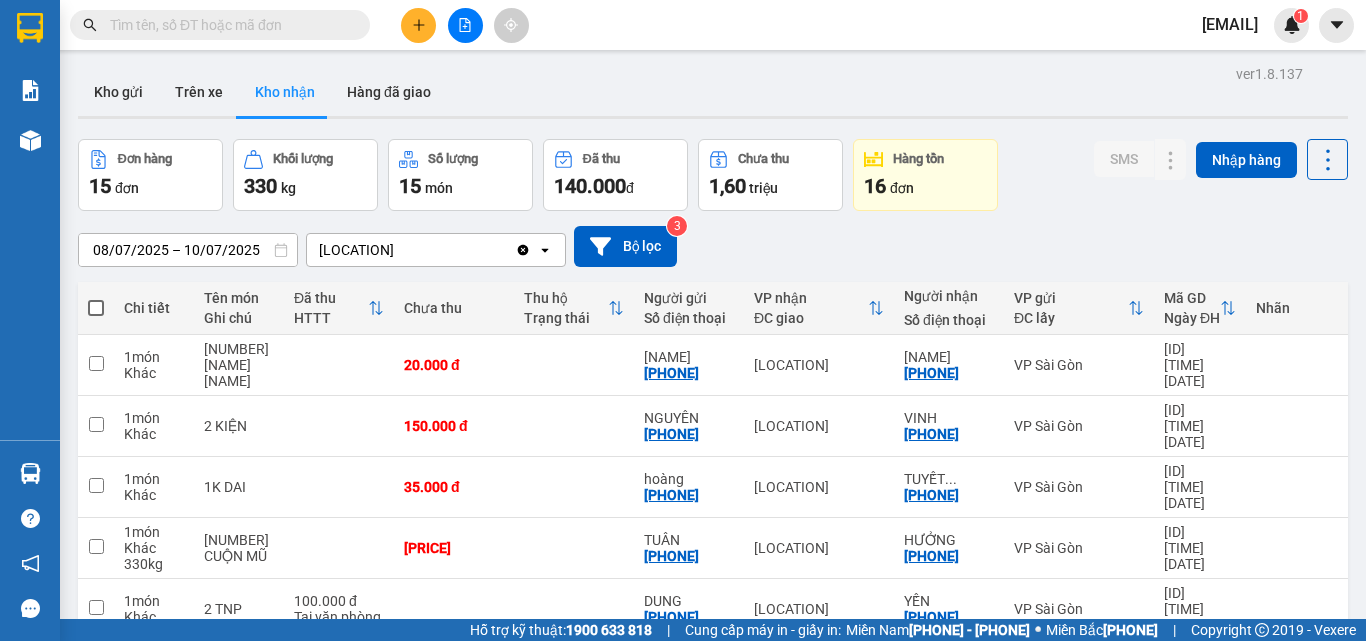 click at bounding box center [228, 25] 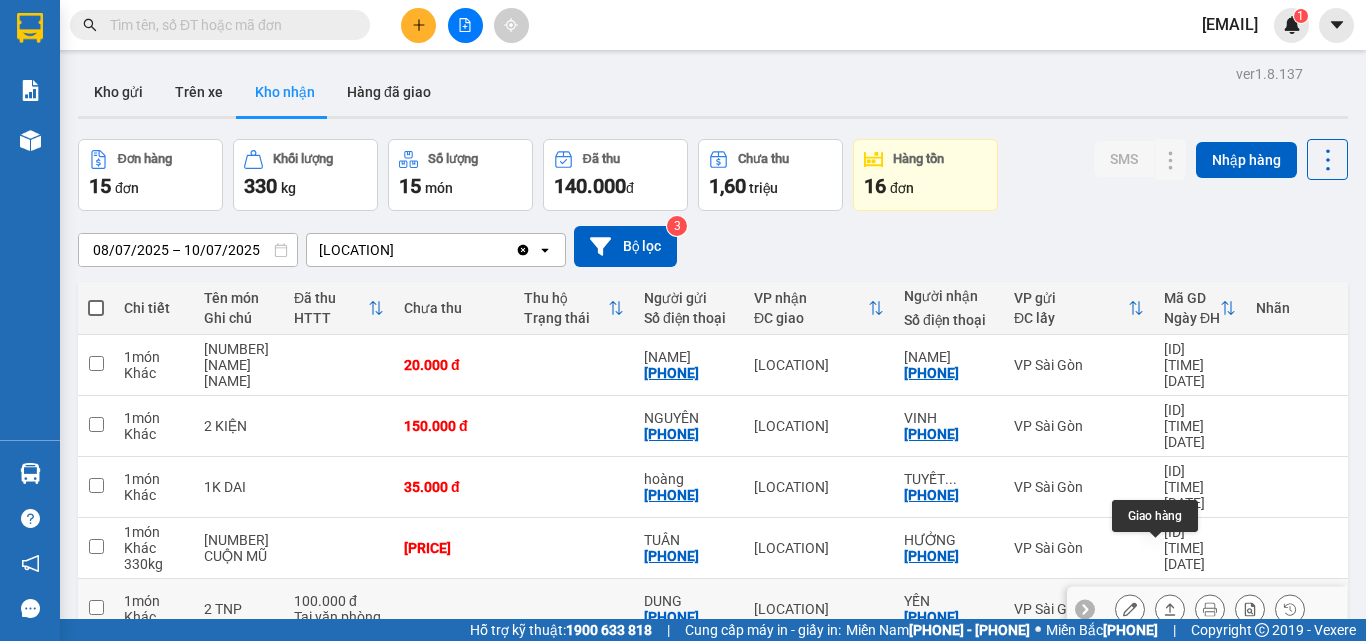 click at bounding box center [1170, 609] 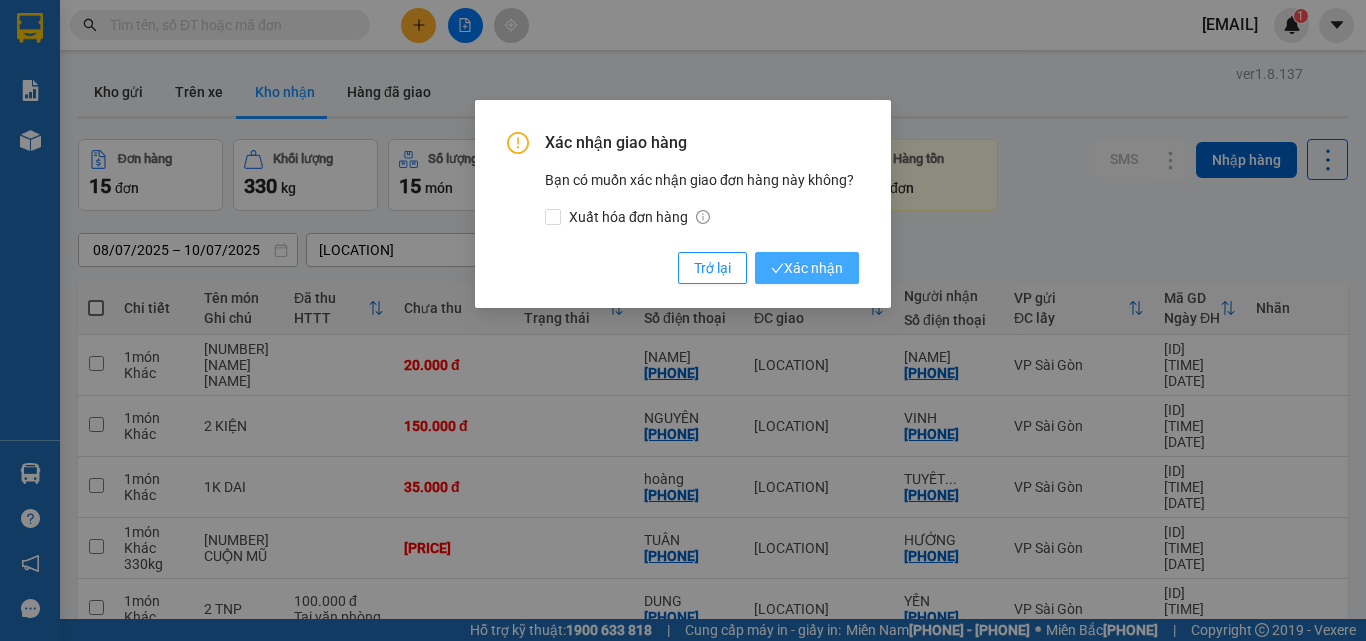 click on "Xác nhận" at bounding box center (712, 268) 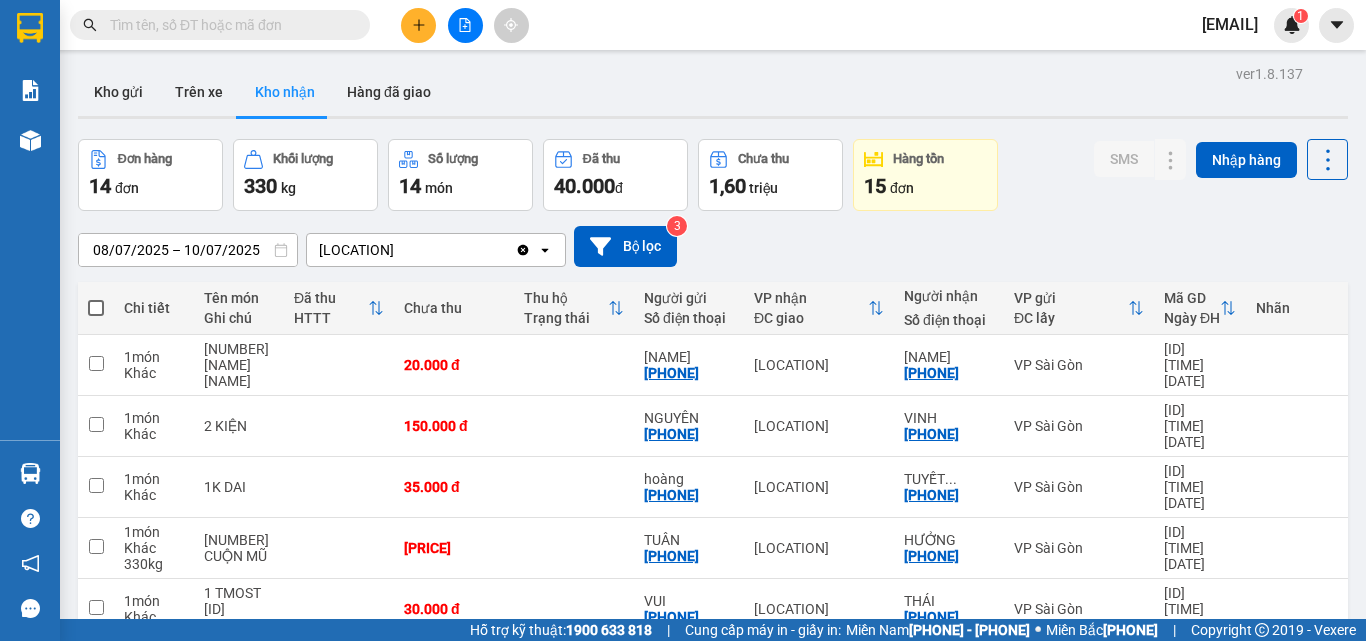 click at bounding box center [228, 25] 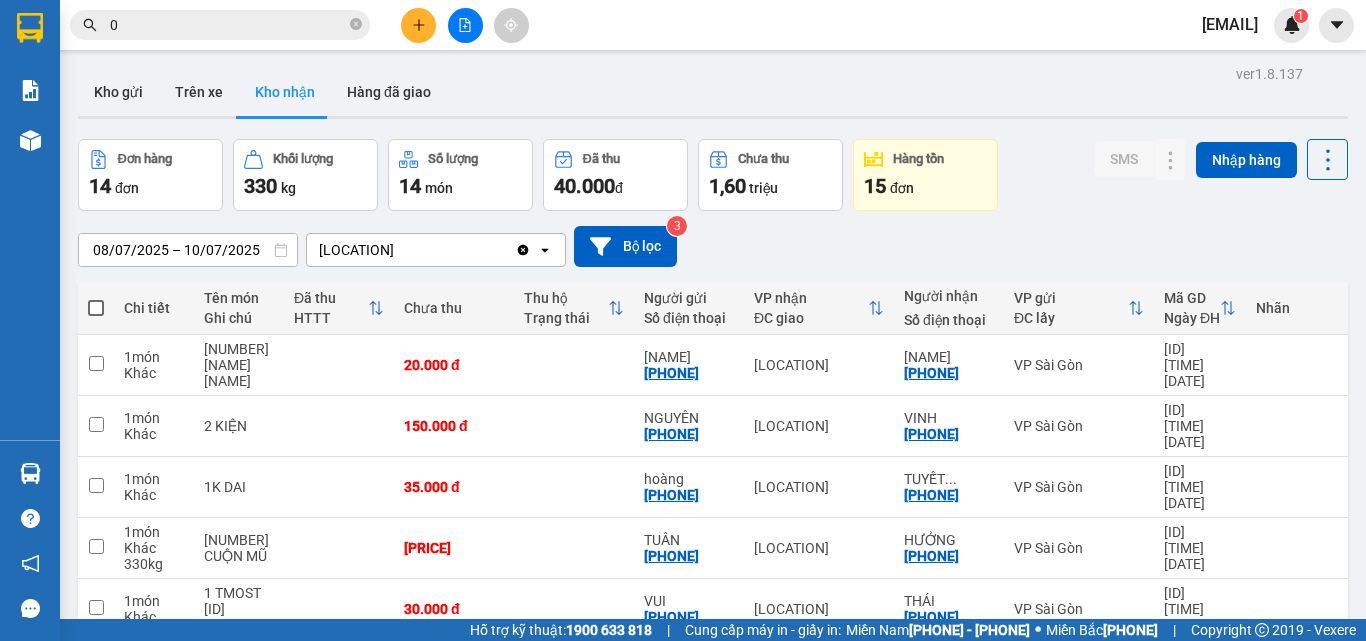 type on "09" 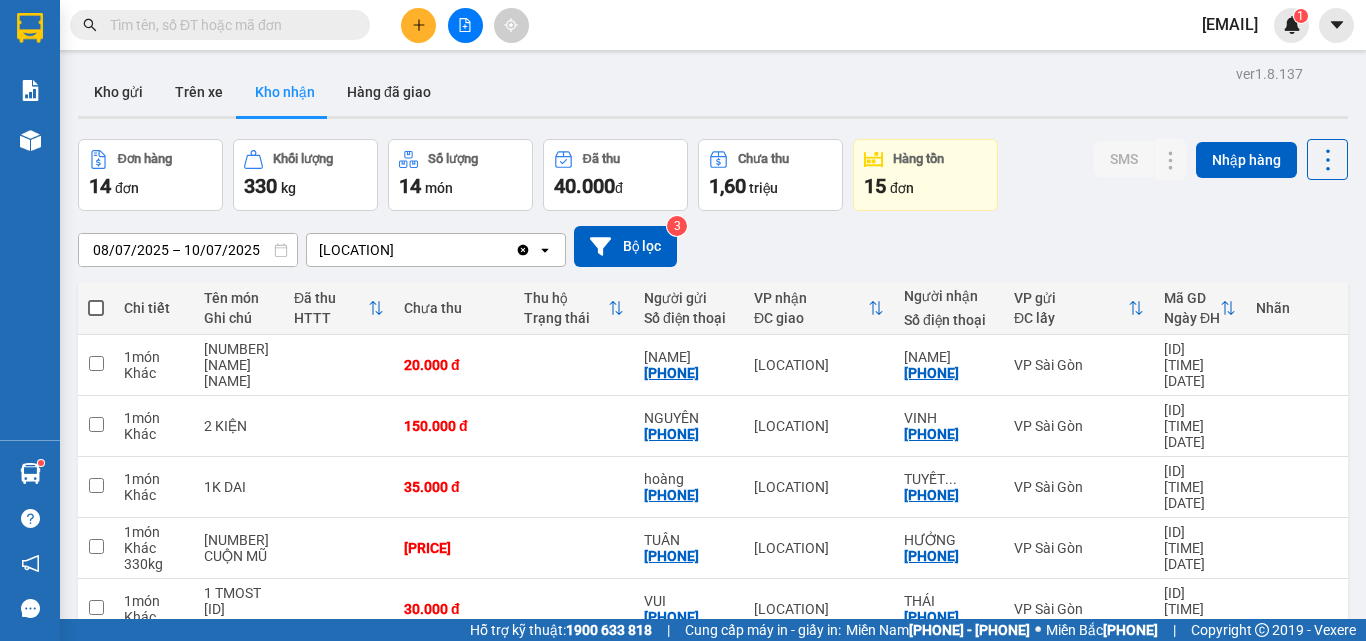 scroll, scrollTop: 288, scrollLeft: 0, axis: vertical 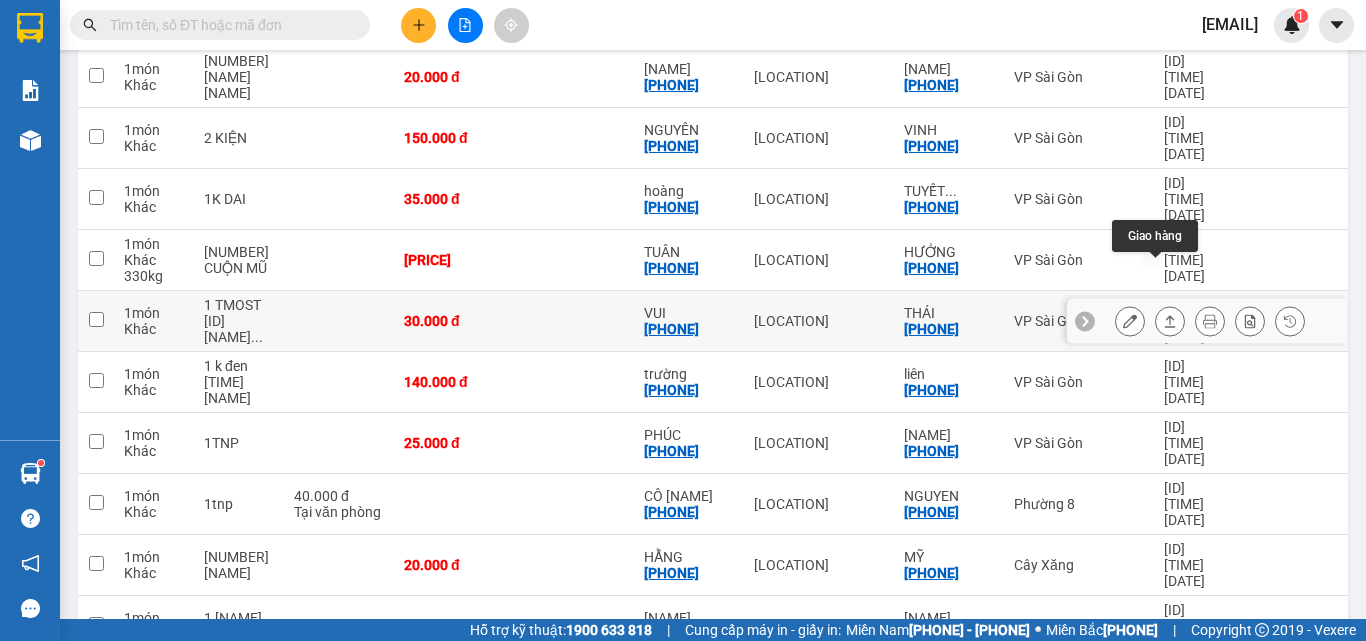 click at bounding box center [1170, 321] 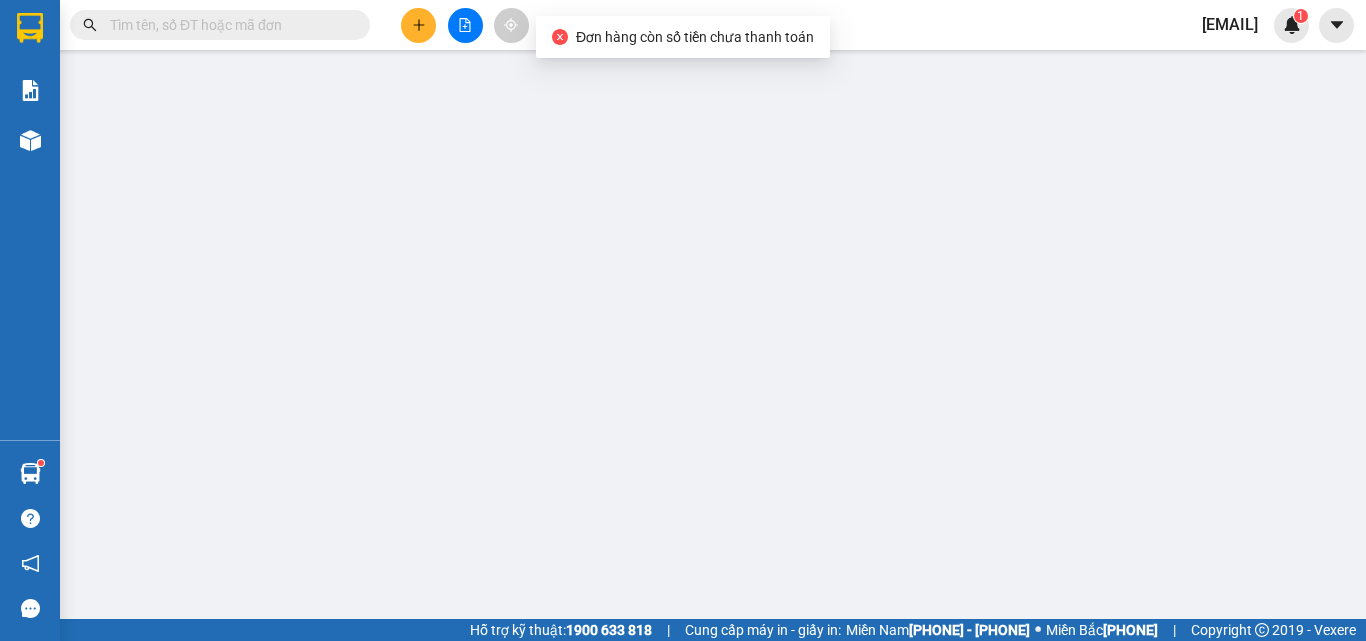 scroll, scrollTop: 0, scrollLeft: 0, axis: both 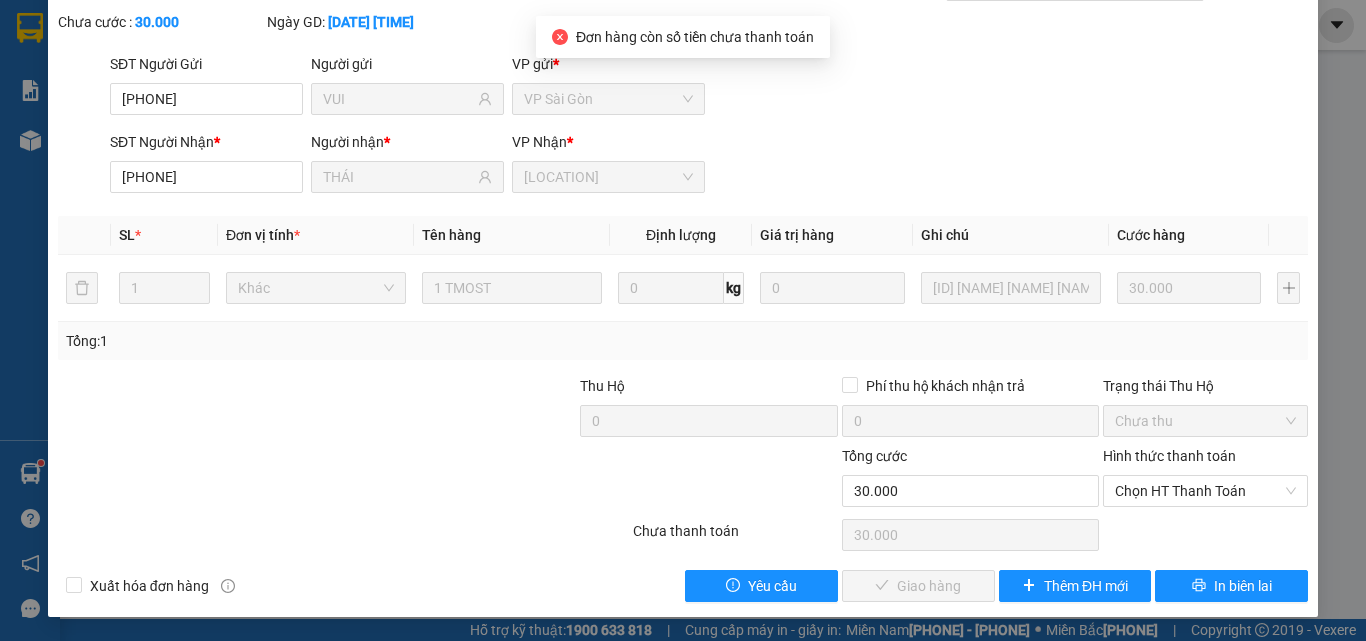 click on "Chọn HT Thanh Toán" at bounding box center (1205, 491) 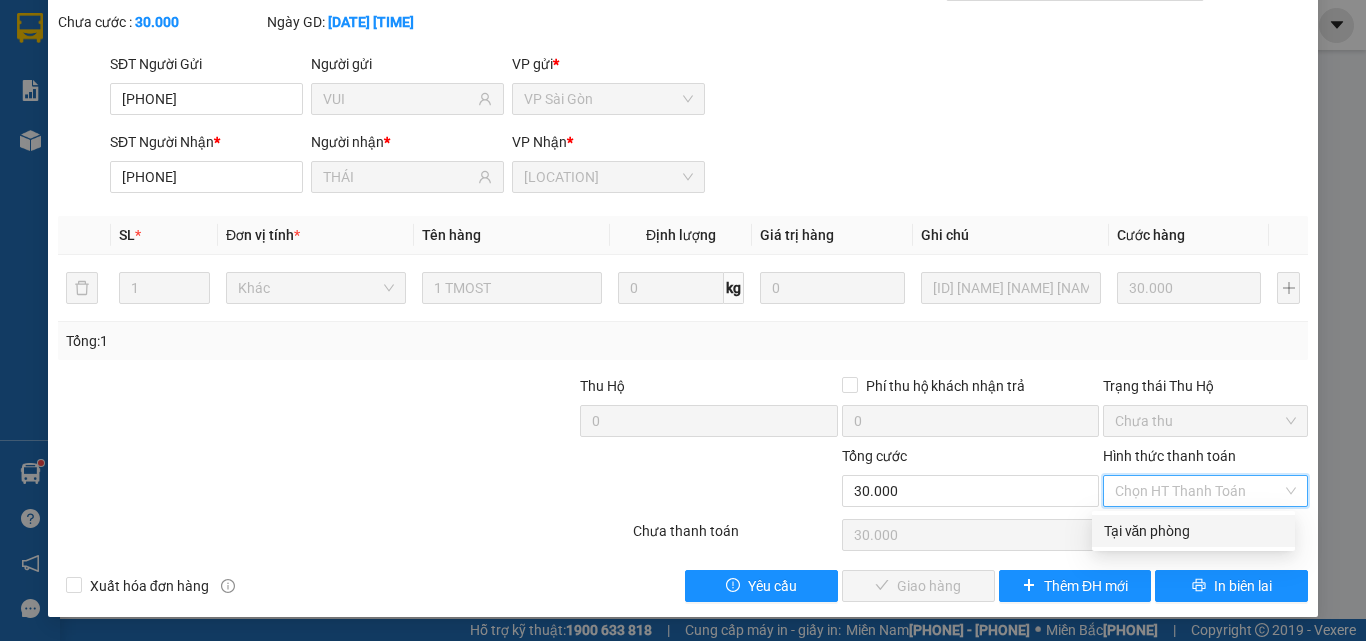 drag, startPoint x: 1139, startPoint y: 525, endPoint x: 1126, endPoint y: 530, distance: 13.928389 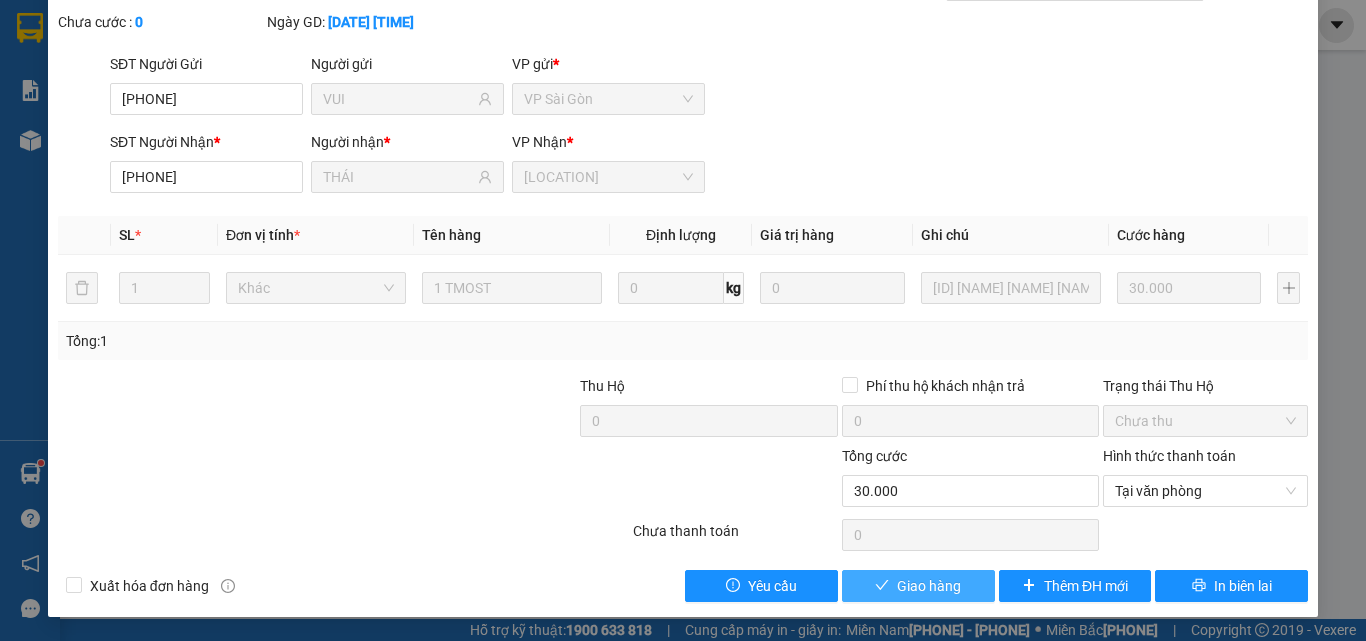 click on "Giao hàng" at bounding box center [929, 586] 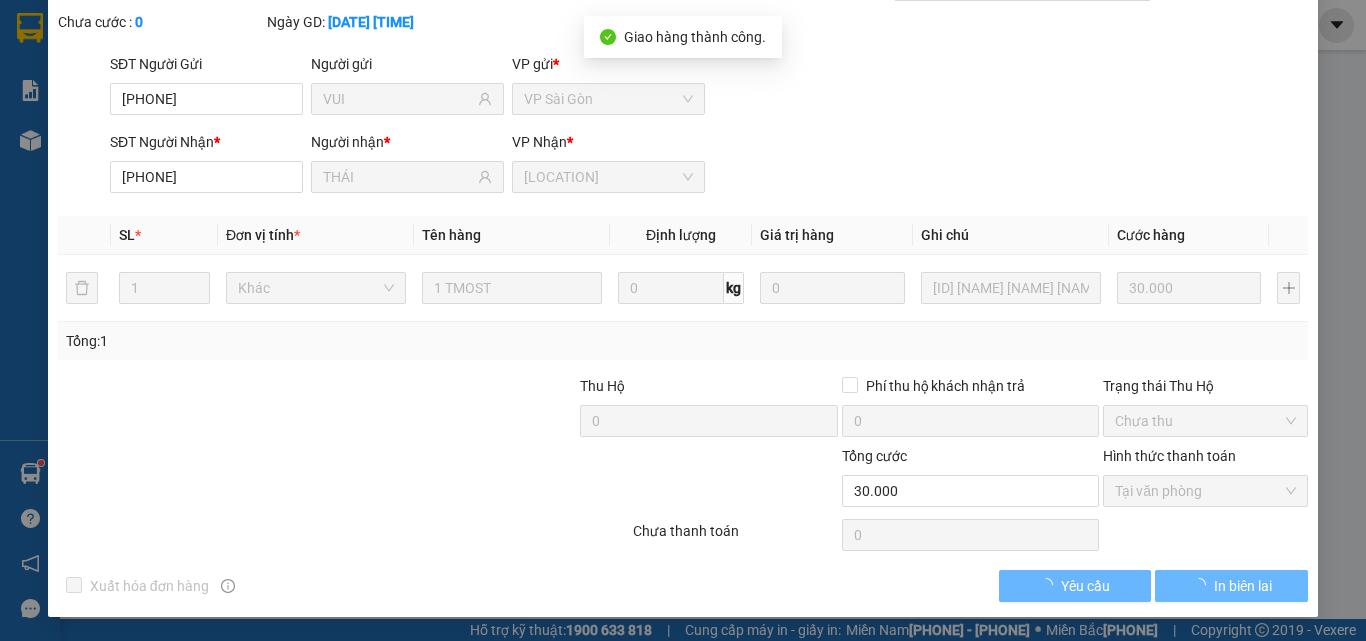 scroll, scrollTop: 0, scrollLeft: 0, axis: both 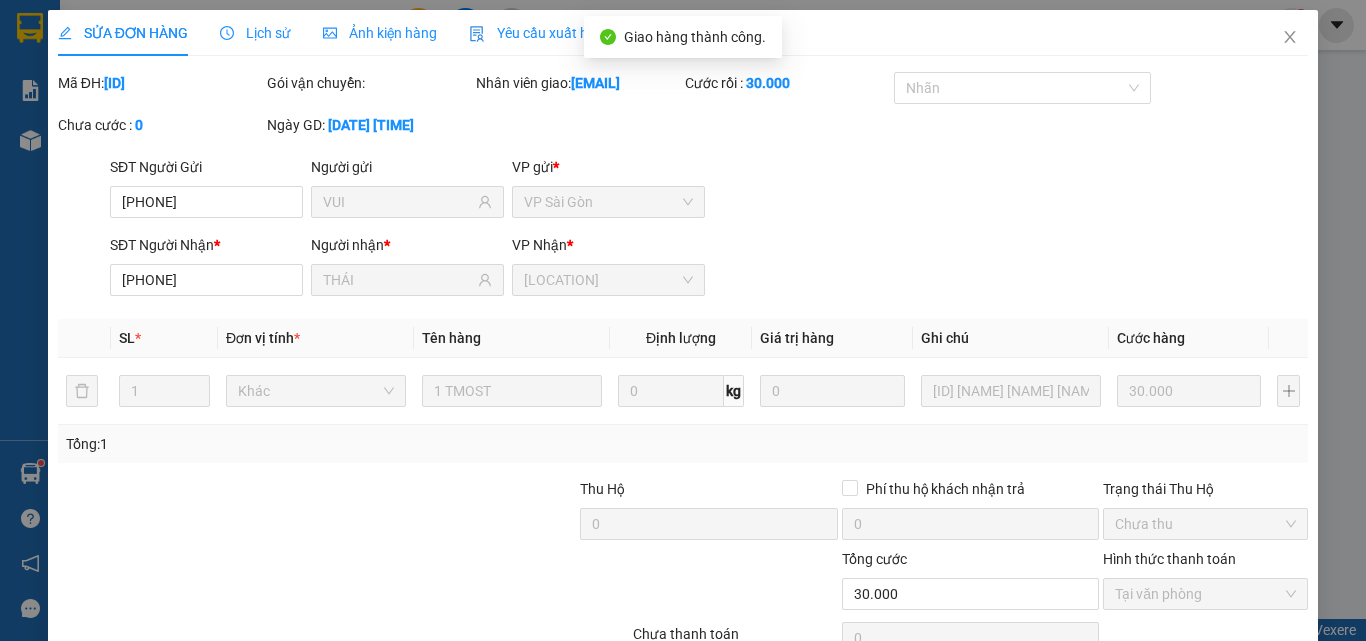 drag, startPoint x: 1274, startPoint y: 32, endPoint x: 1365, endPoint y: 453, distance: 430.72266 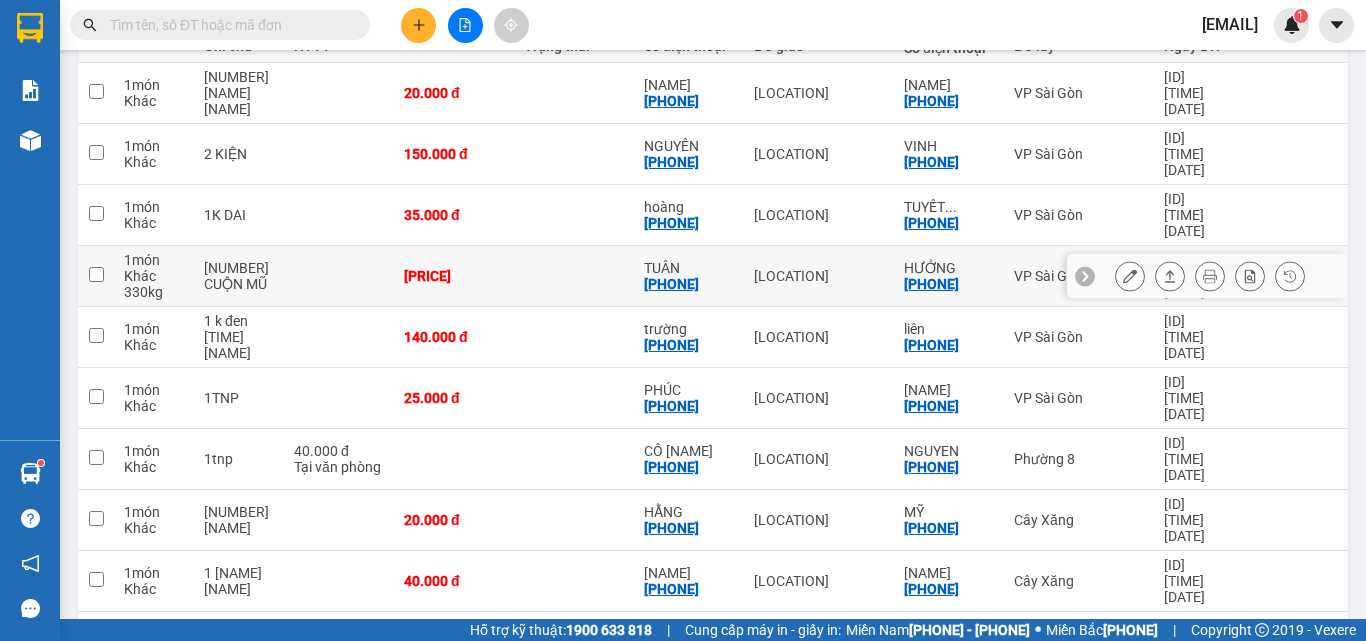 scroll, scrollTop: 0, scrollLeft: 0, axis: both 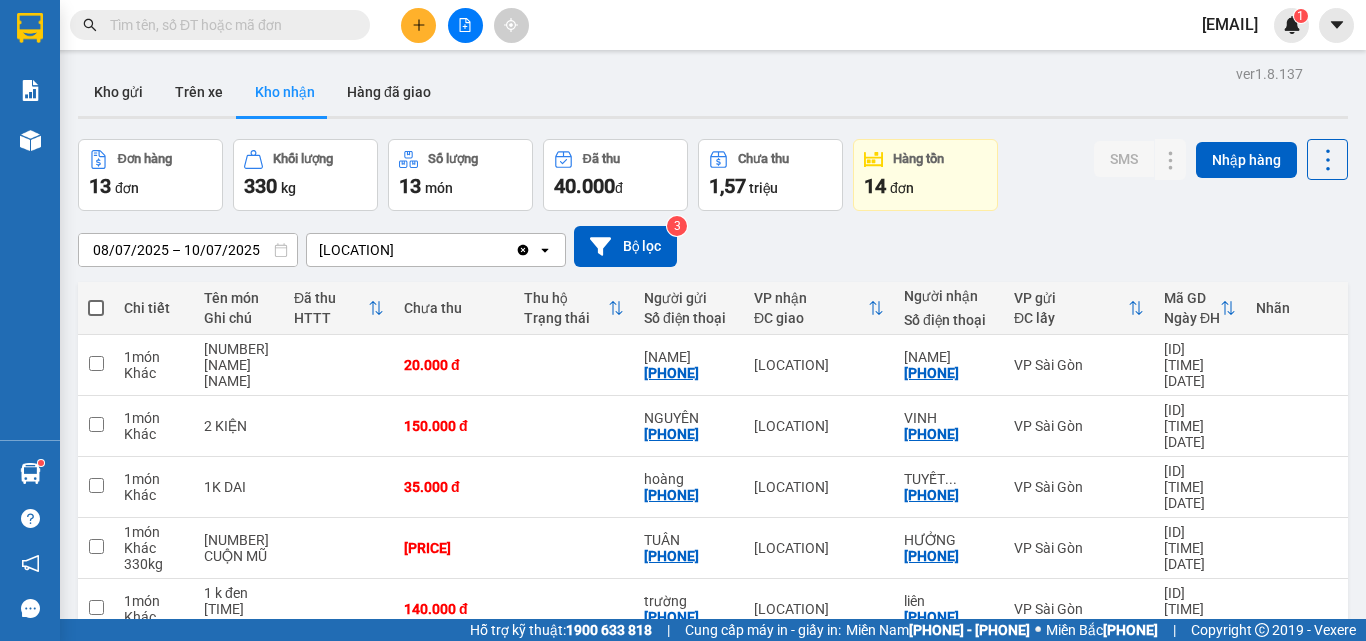 click on "08/07/2025 – 10/07/2025" at bounding box center [188, 250] 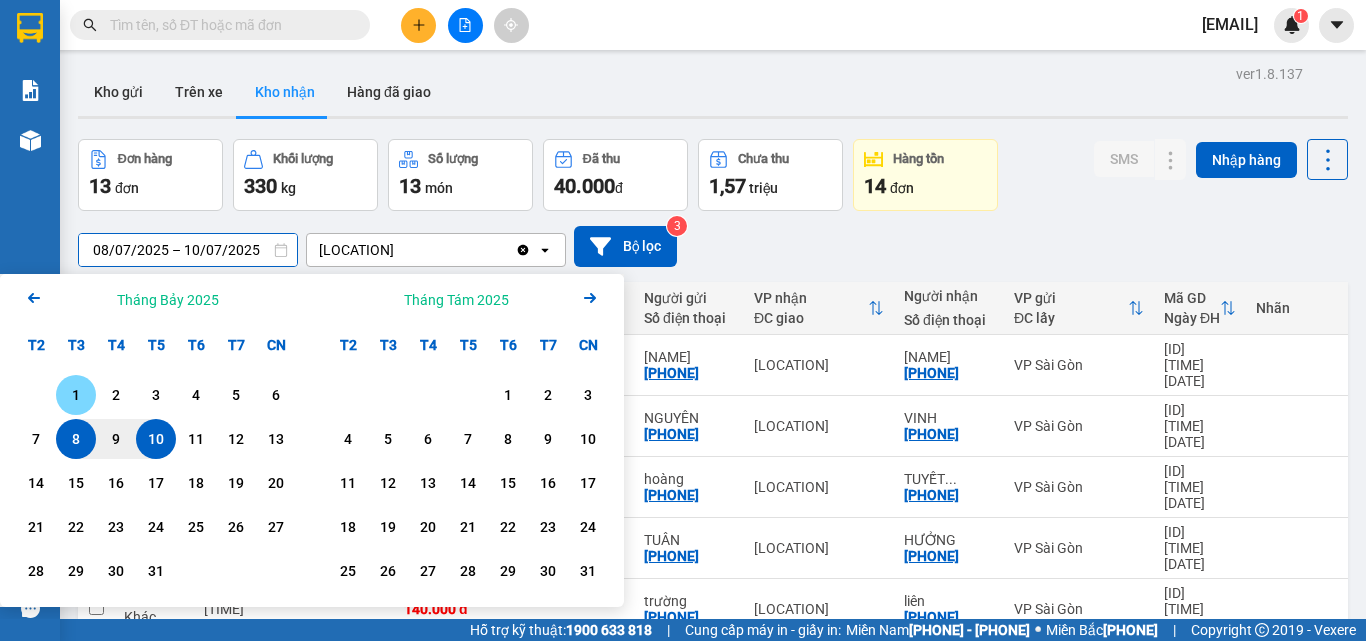 click on "1" at bounding box center (76, 395) 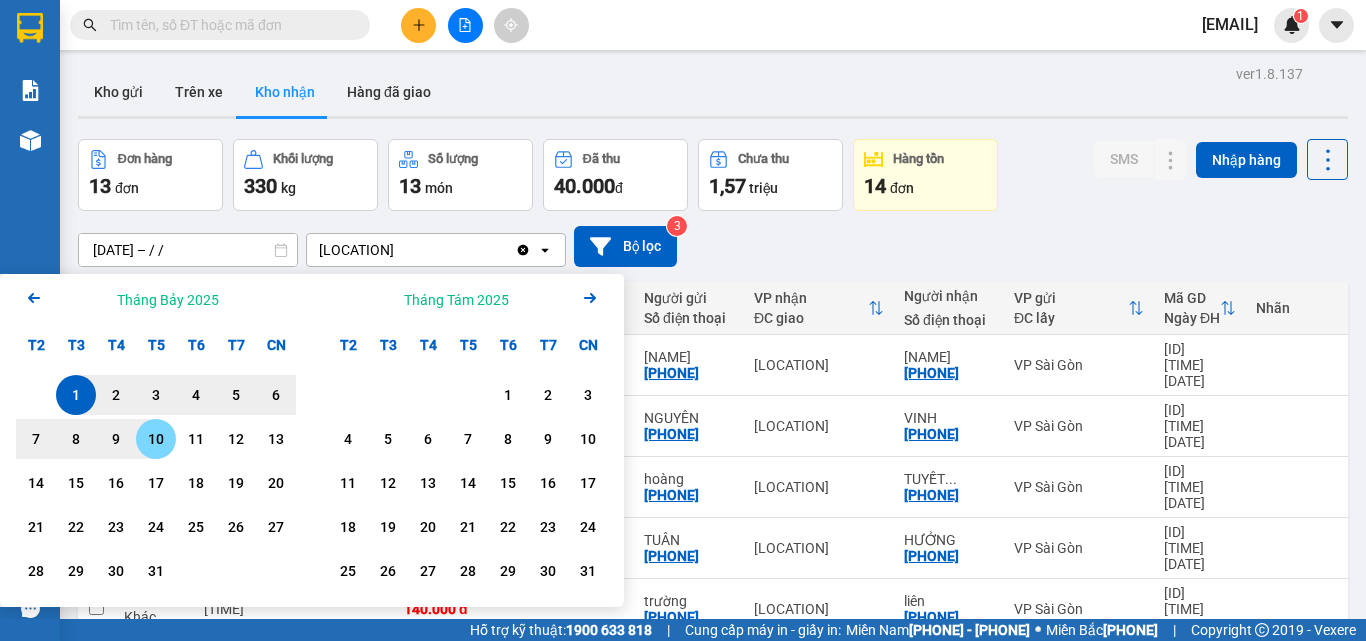 click on "10" at bounding box center (156, 439) 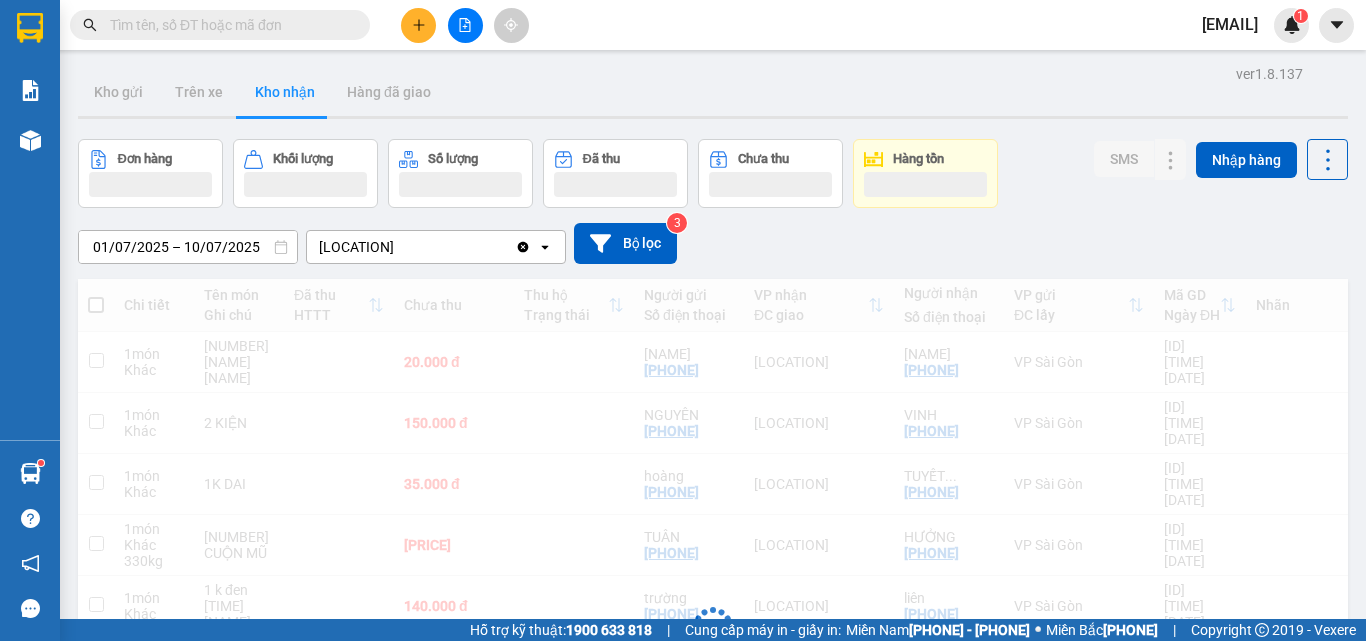 scroll, scrollTop: 272, scrollLeft: 0, axis: vertical 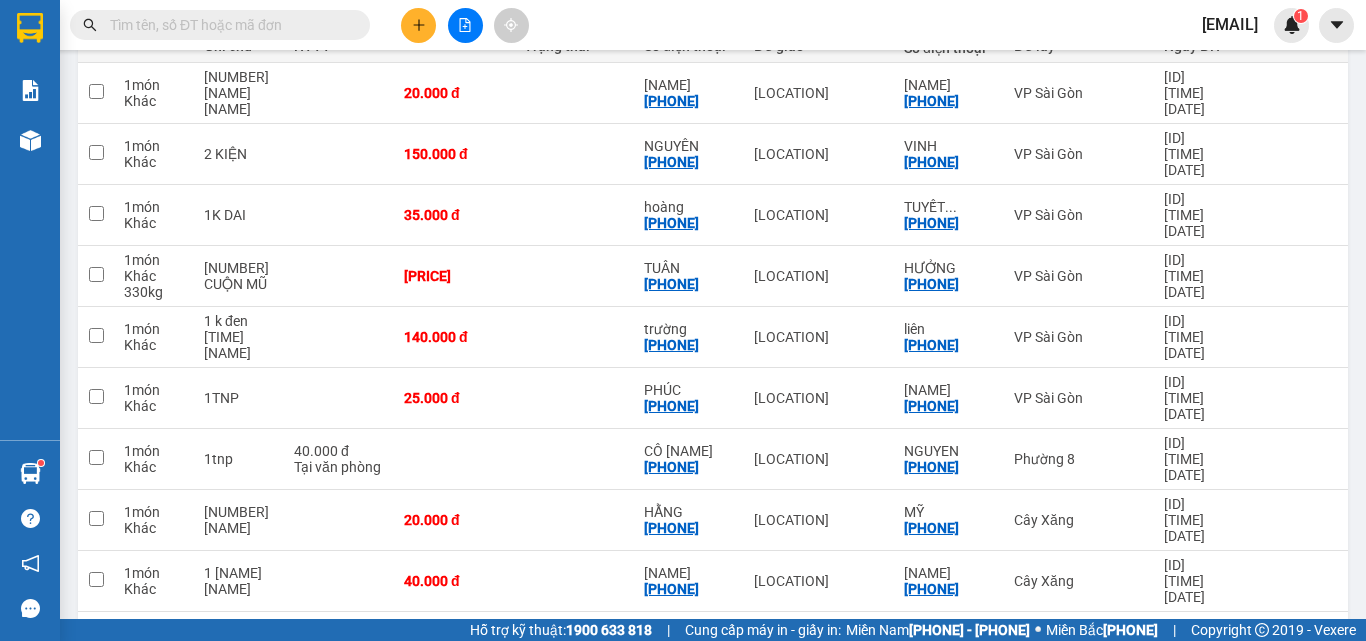 click on "2" at bounding box center (1130, 705) 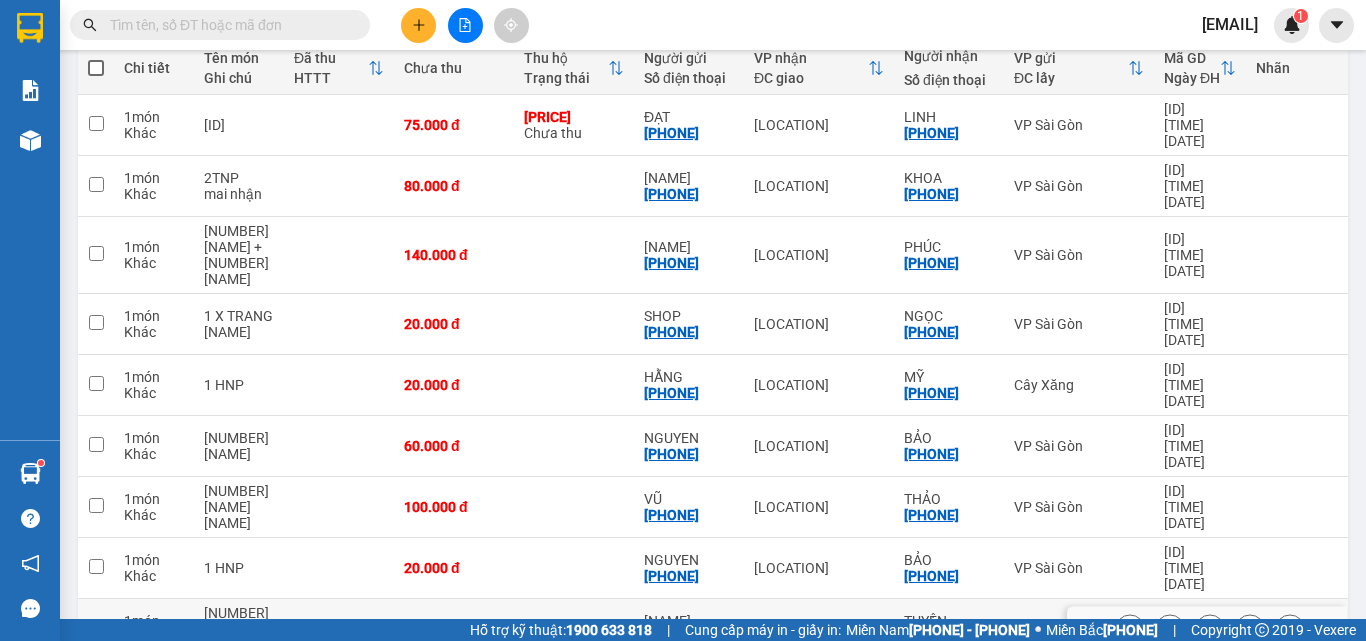 scroll, scrollTop: 243, scrollLeft: 0, axis: vertical 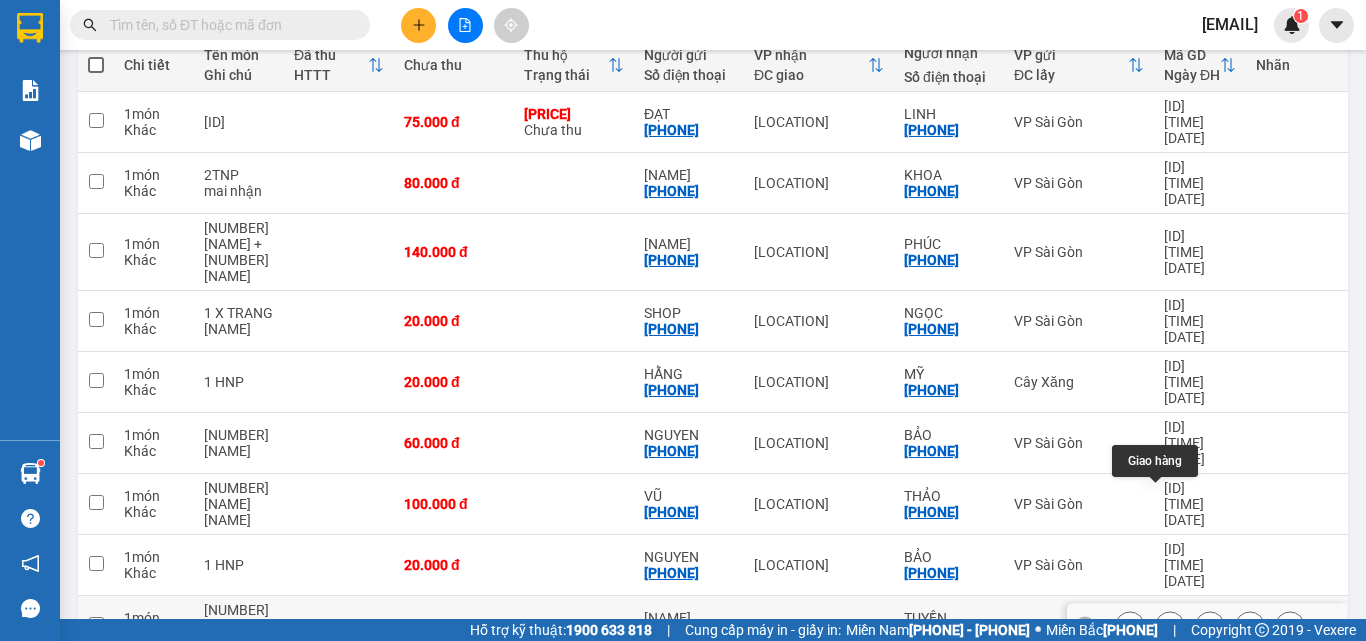 click at bounding box center [1170, 626] 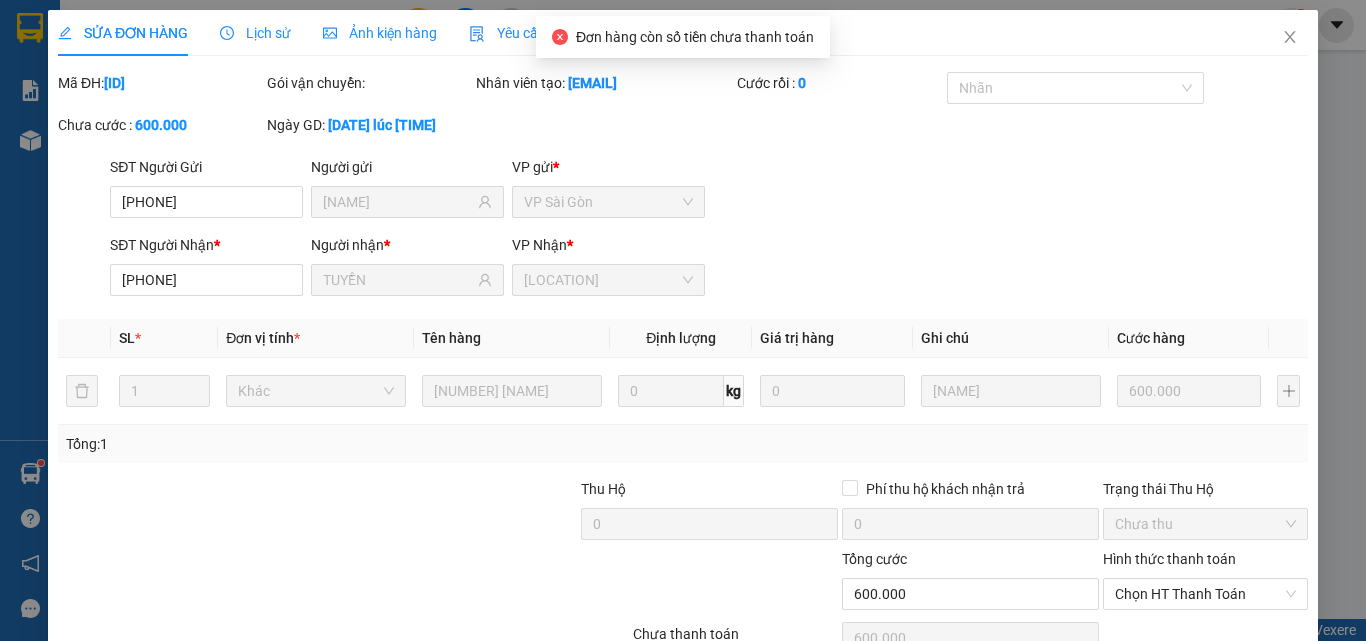 scroll, scrollTop: 0, scrollLeft: 0, axis: both 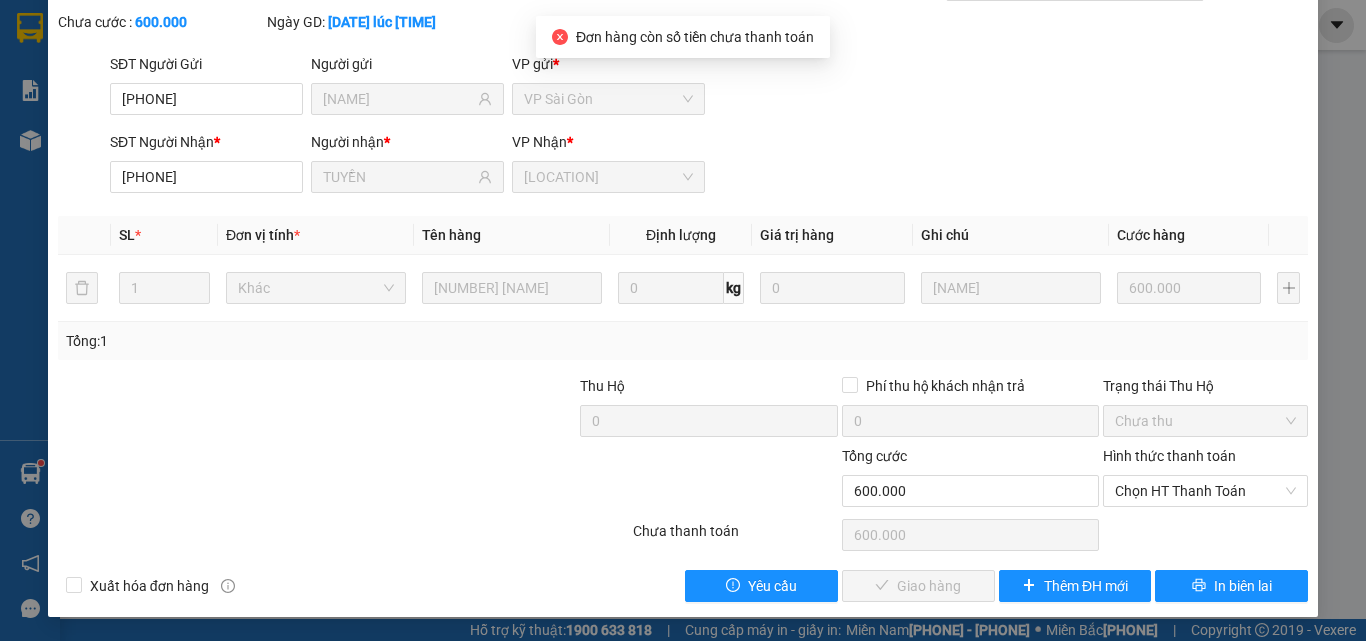 click on "Chọn HT Thanh Toán" at bounding box center (1205, 491) 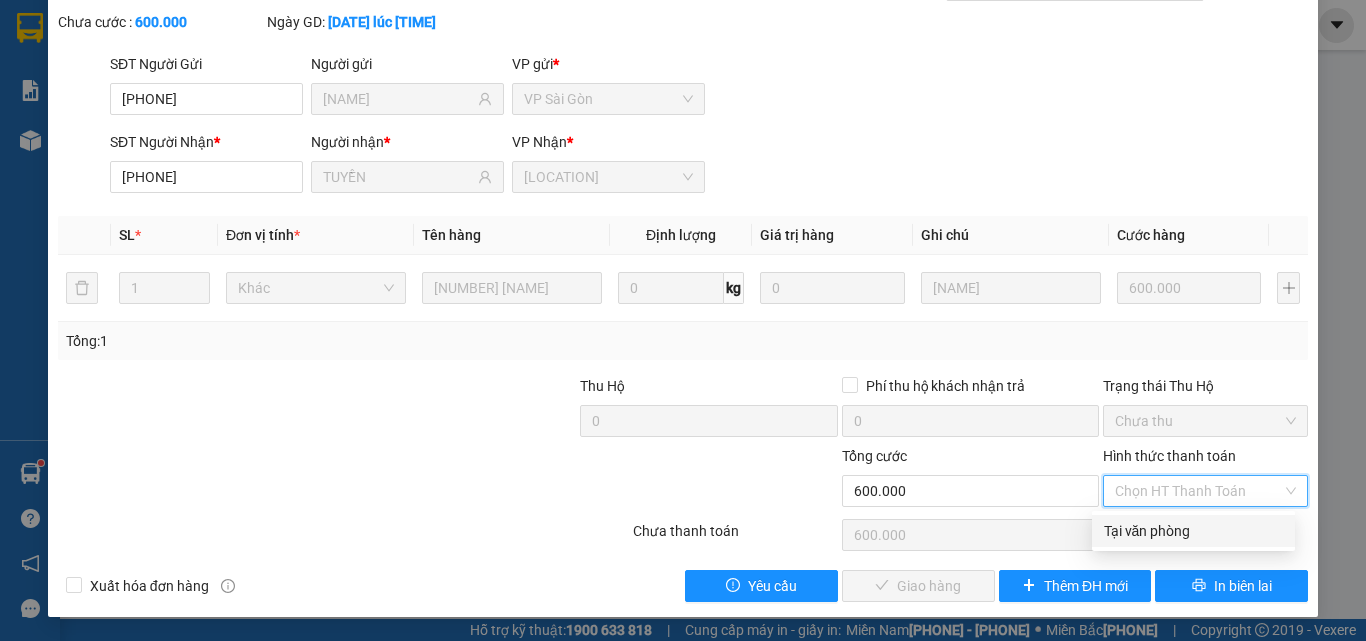 click on "Tại văn phòng" at bounding box center [1193, 531] 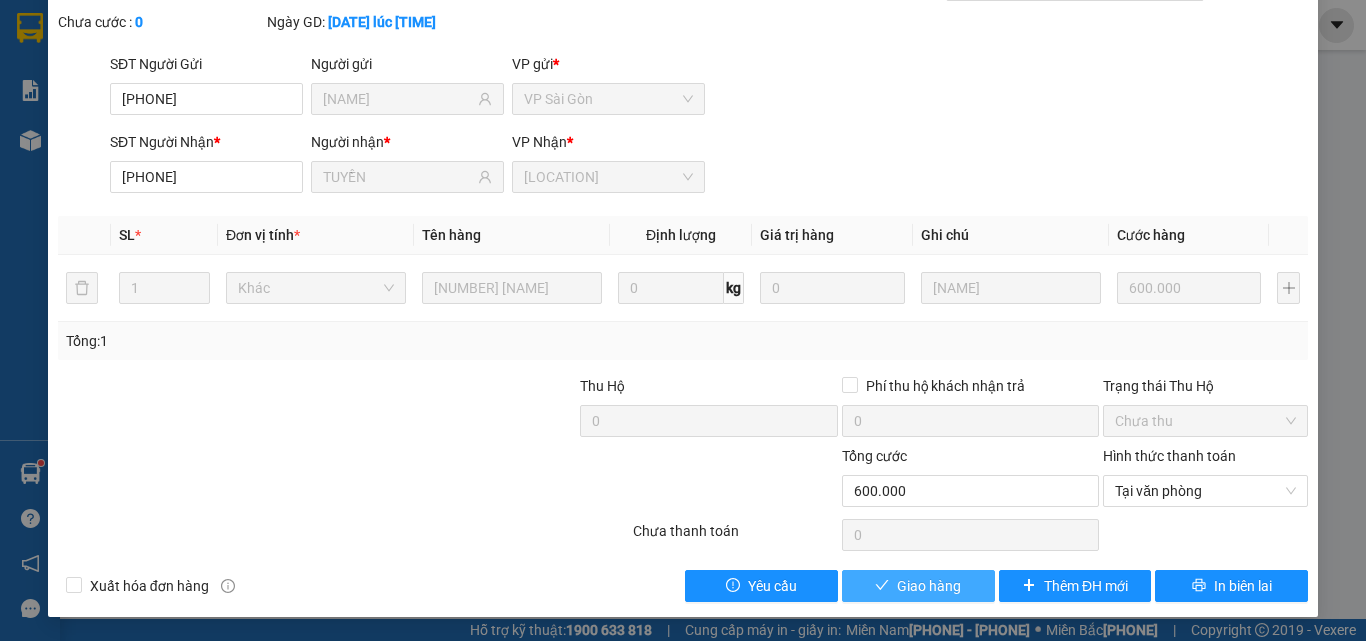 click on "Giao hàng" at bounding box center [929, 586] 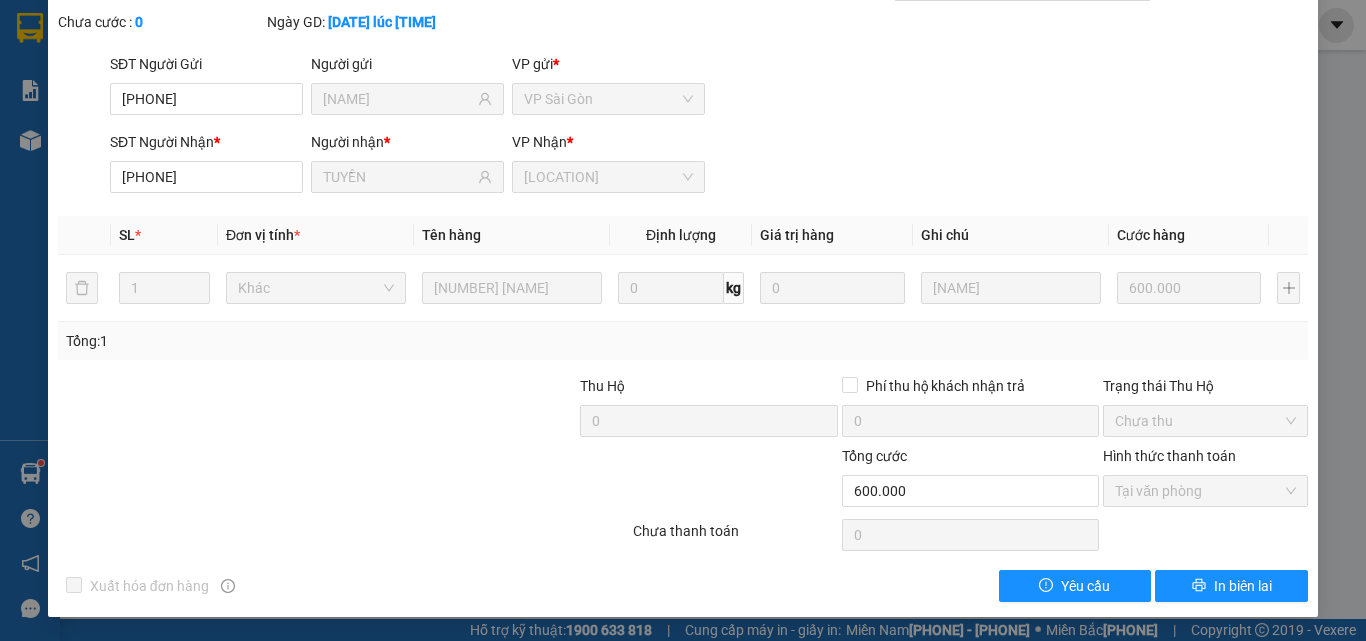 scroll, scrollTop: 0, scrollLeft: 0, axis: both 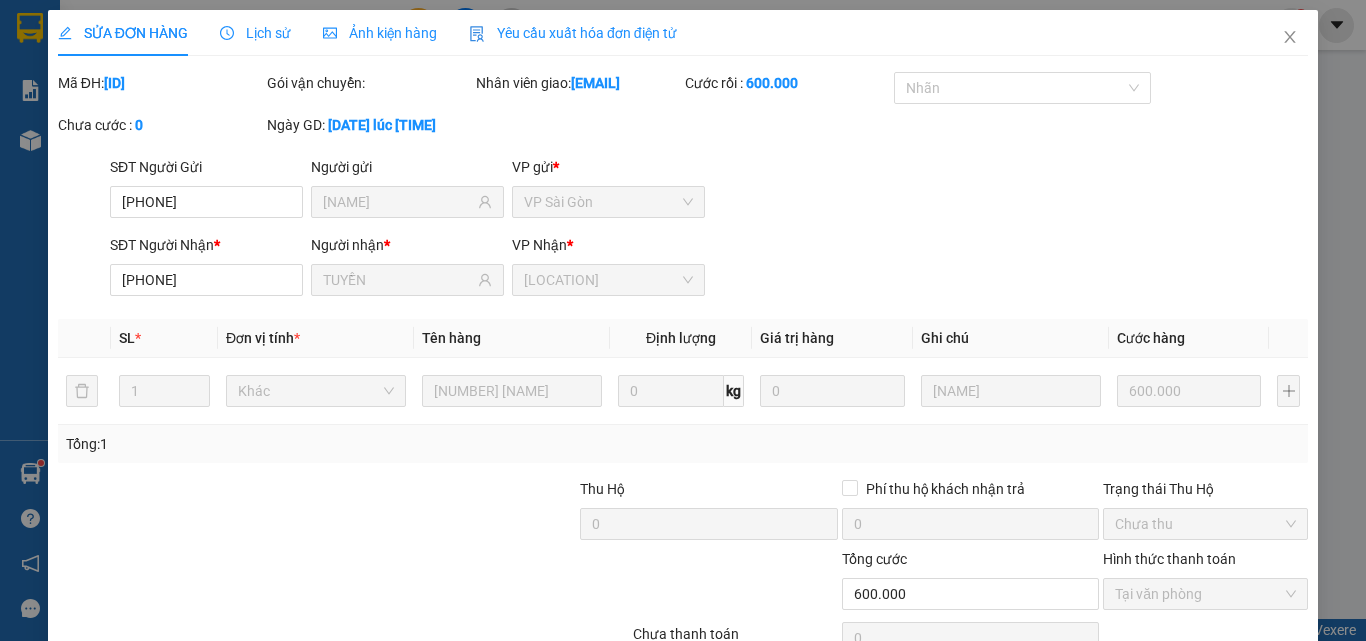 click at bounding box center (1290, 37) 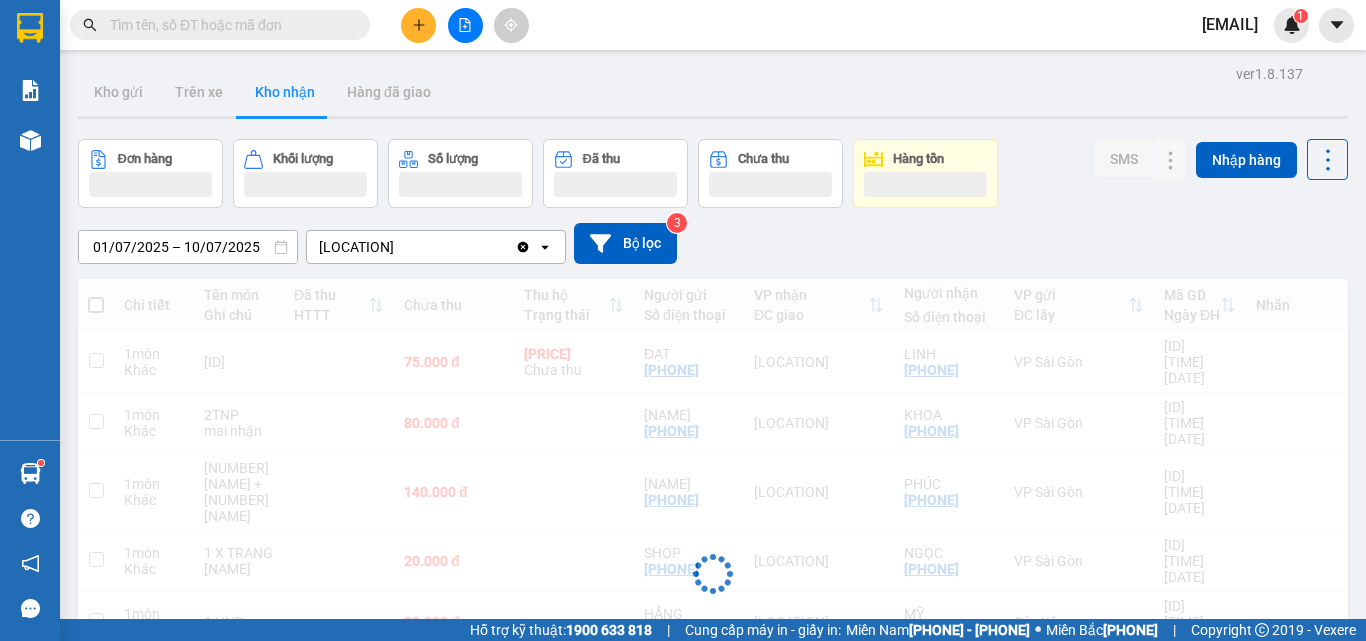 scroll, scrollTop: 179, scrollLeft: 0, axis: vertical 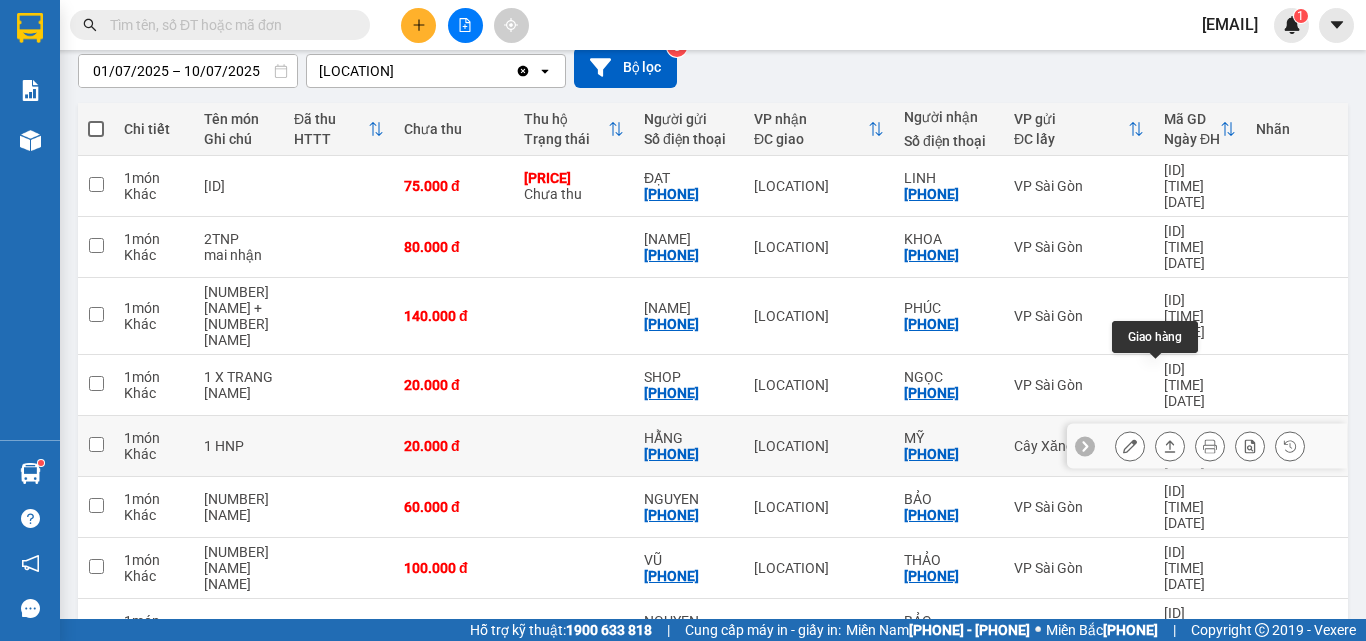 click at bounding box center (1170, 446) 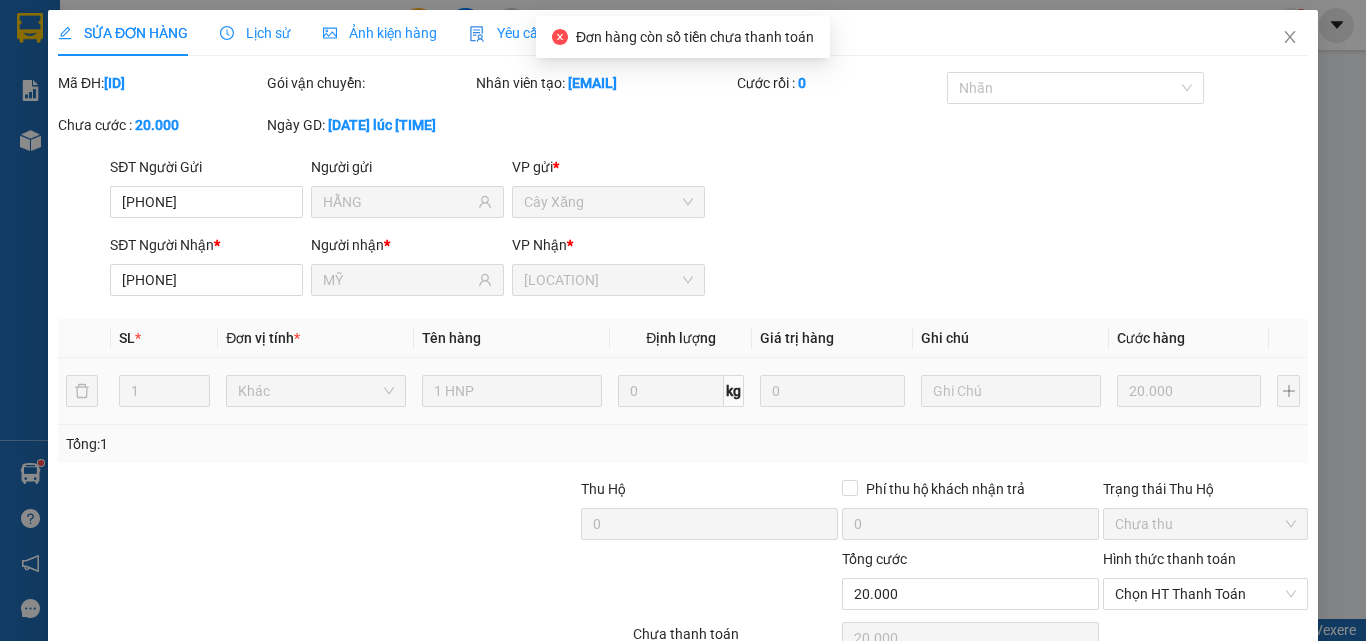 scroll, scrollTop: 0, scrollLeft: 0, axis: both 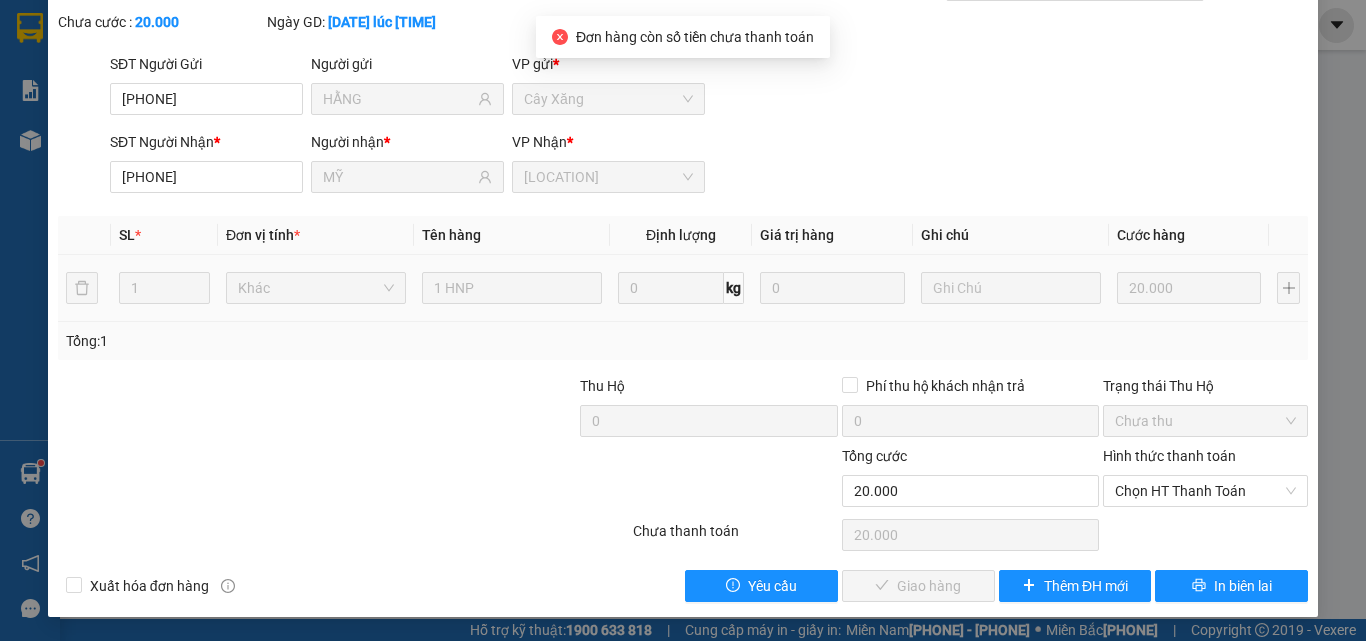 click on "Chọn HT Thanh Toán" at bounding box center (1205, 491) 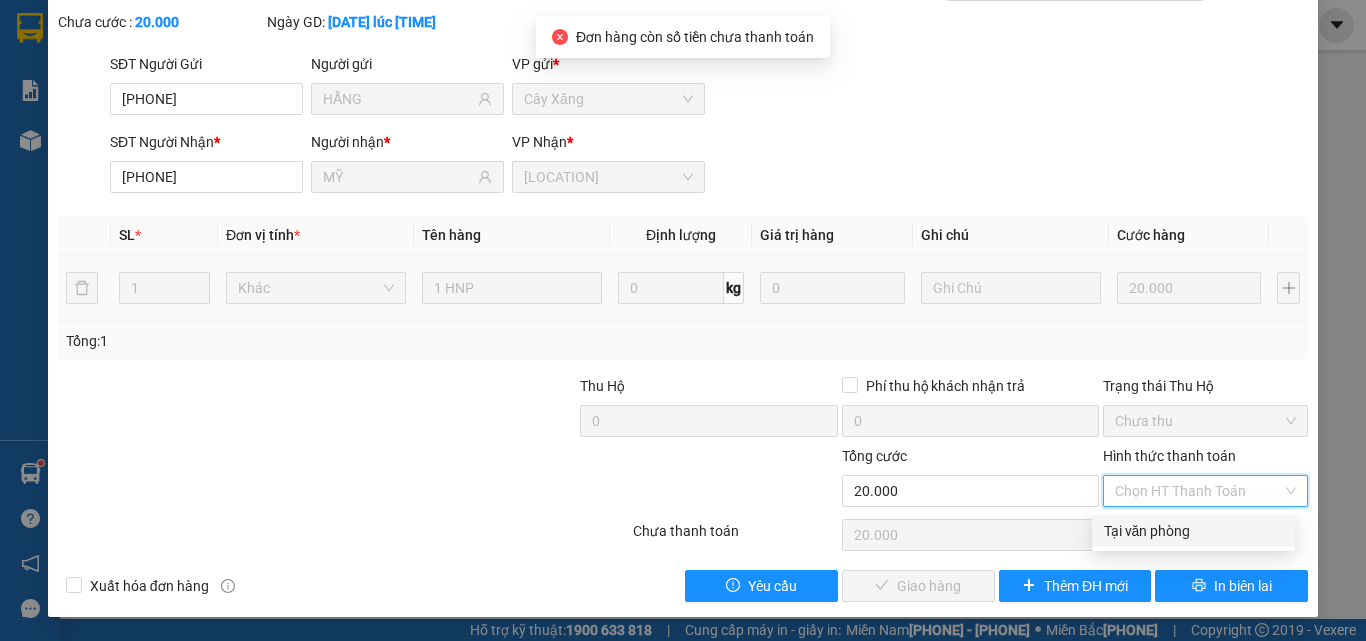 click on "Tại văn phòng" at bounding box center (1193, 531) 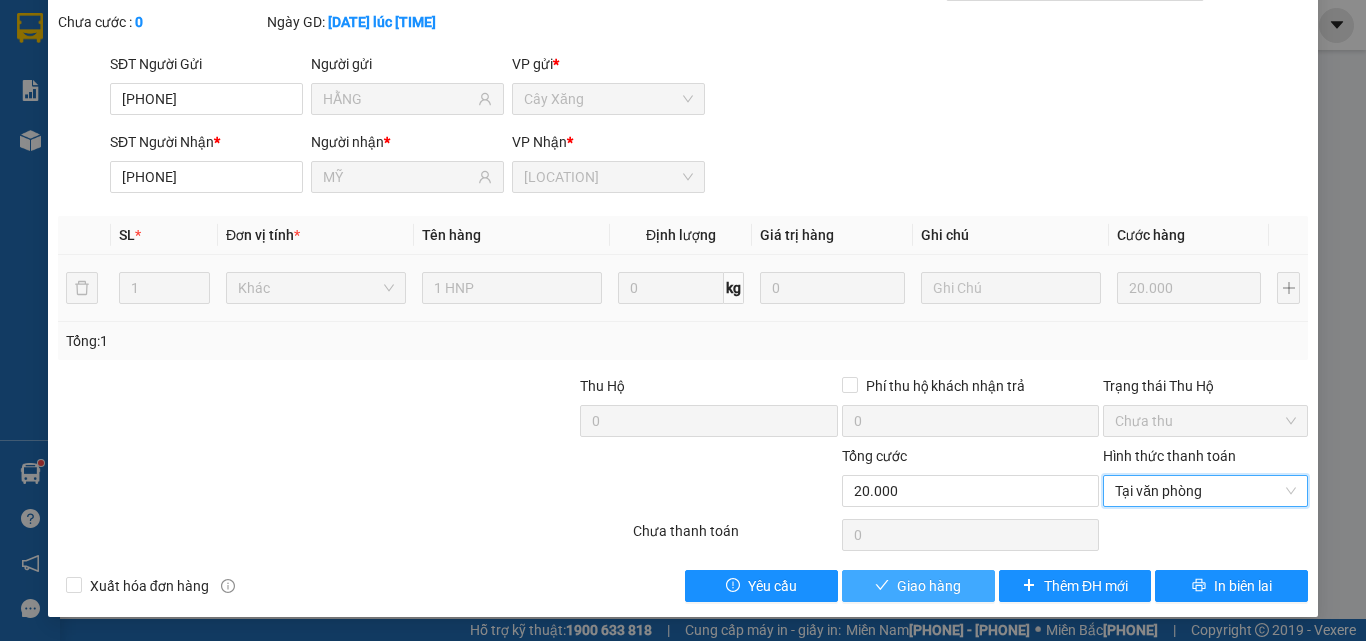 click on "Giao hàng" at bounding box center [929, 586] 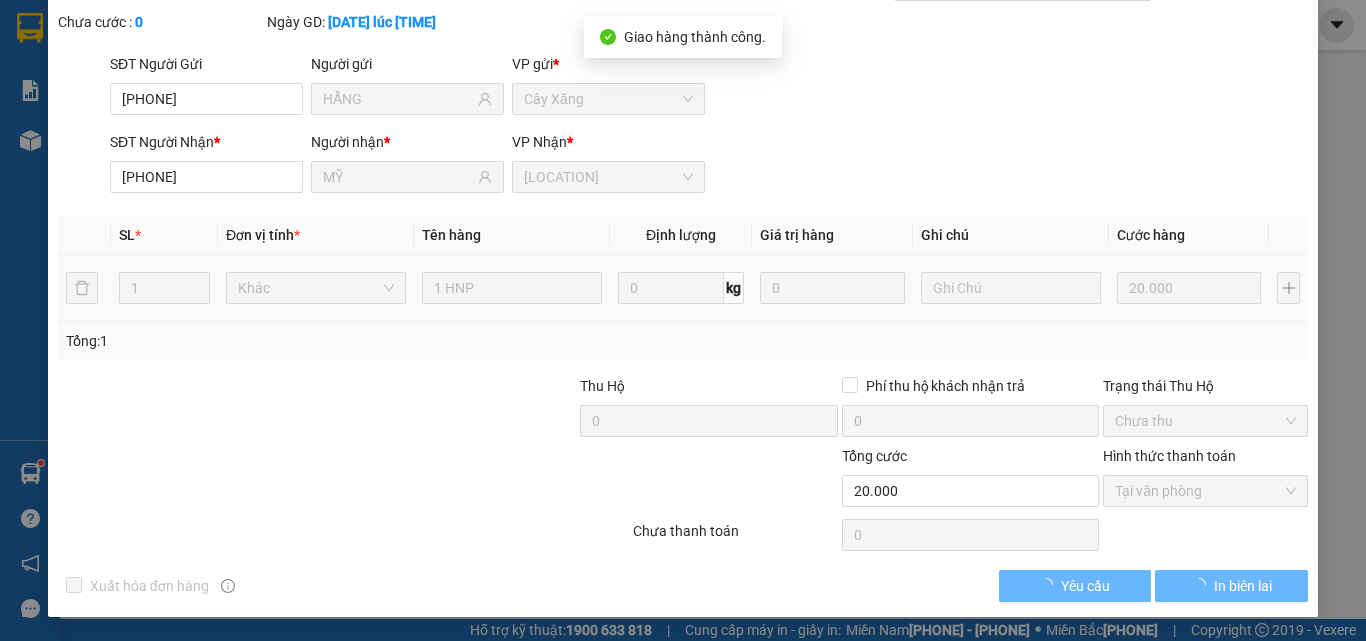 scroll, scrollTop: 0, scrollLeft: 0, axis: both 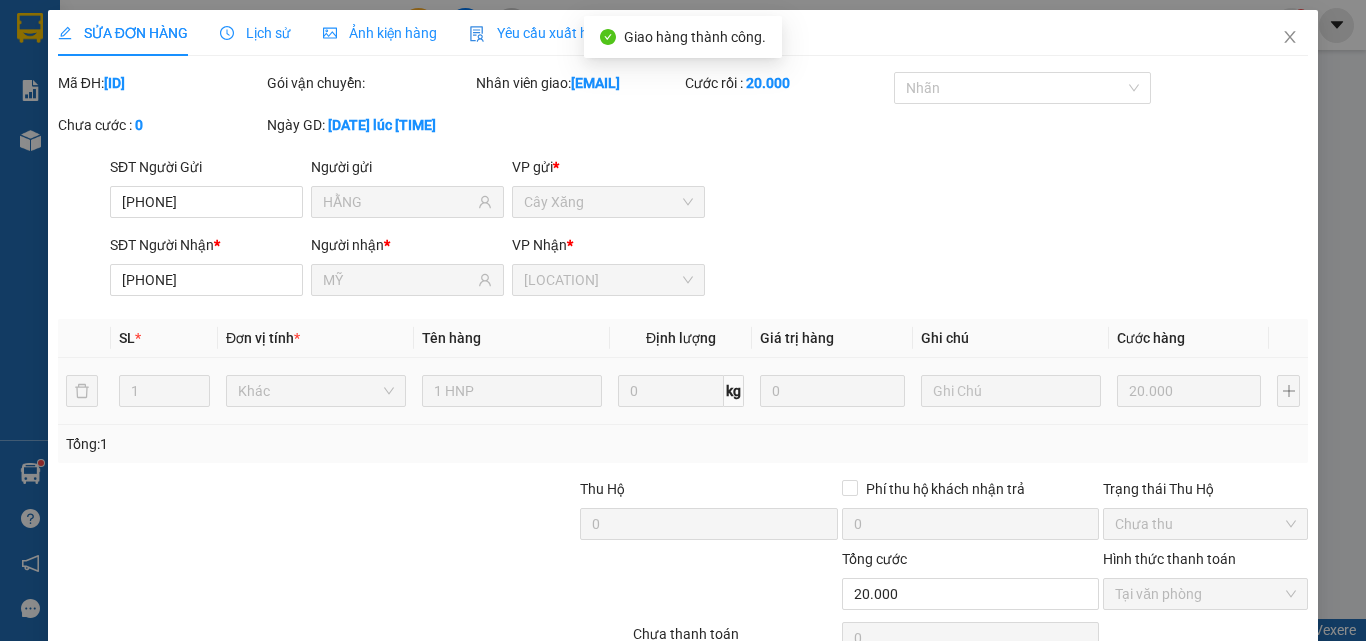 click at bounding box center (1290, 37) 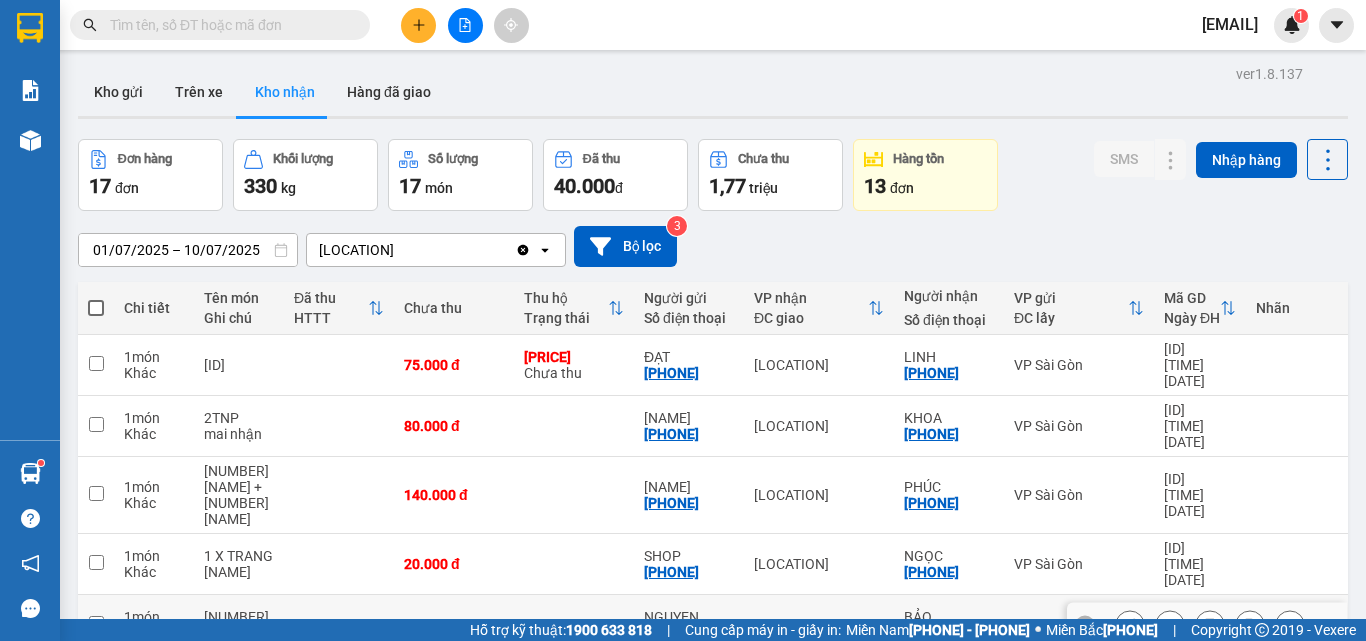 scroll, scrollTop: 137, scrollLeft: 0, axis: vertical 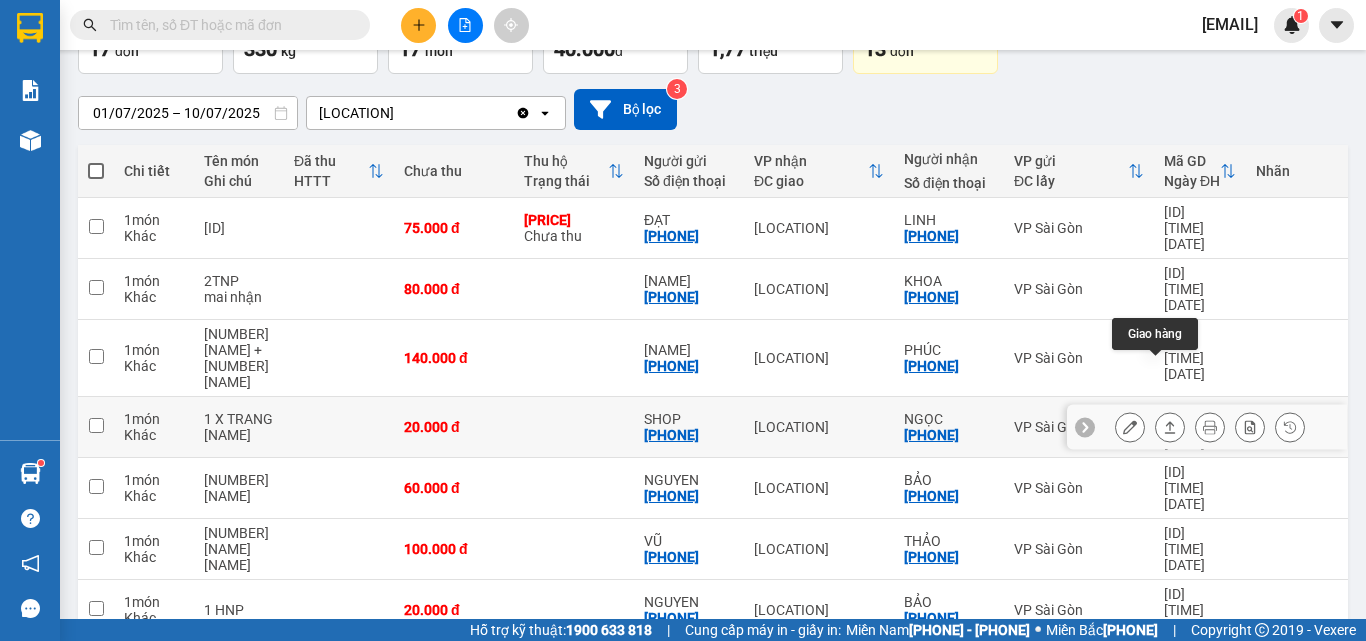 click at bounding box center (1170, 427) 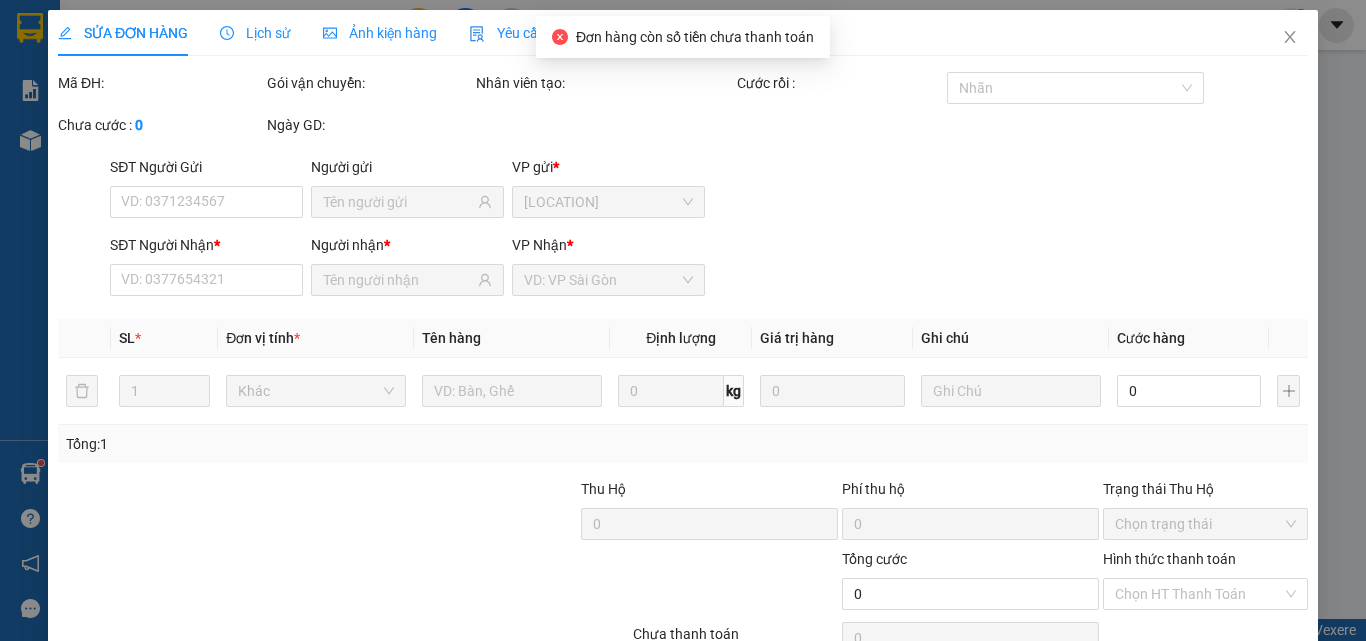 scroll, scrollTop: 0, scrollLeft: 0, axis: both 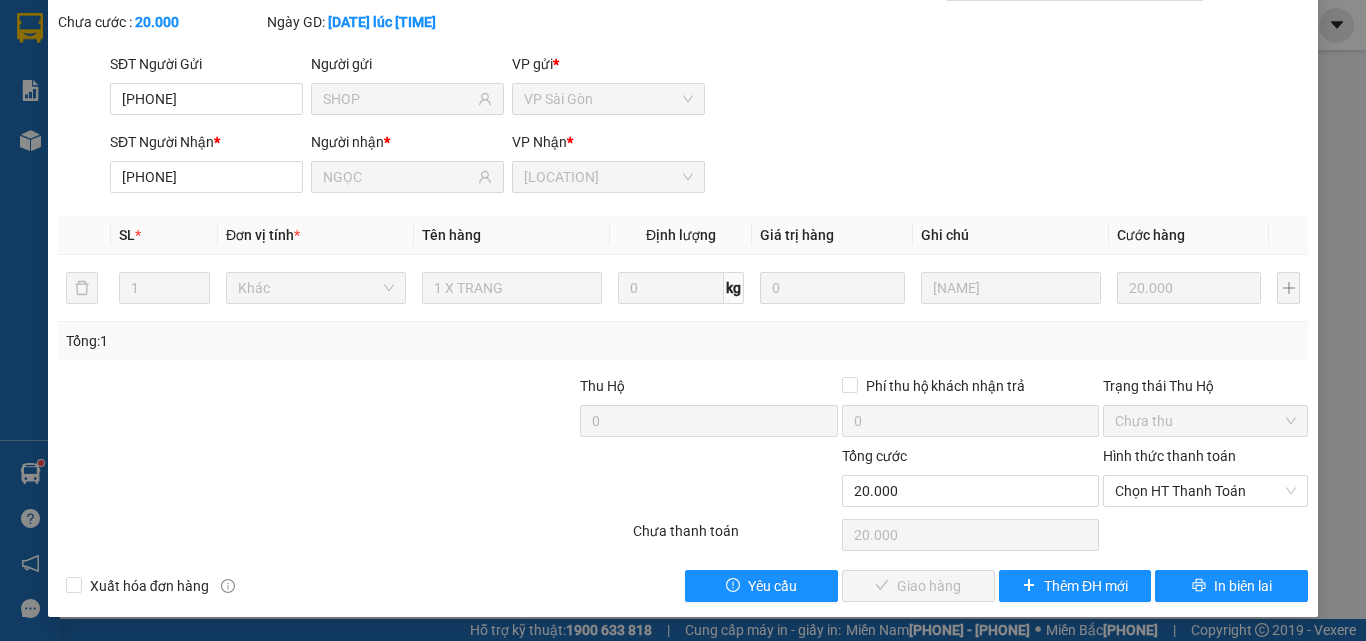 click on "Chọn HT Thanh Toán" at bounding box center (1205, 491) 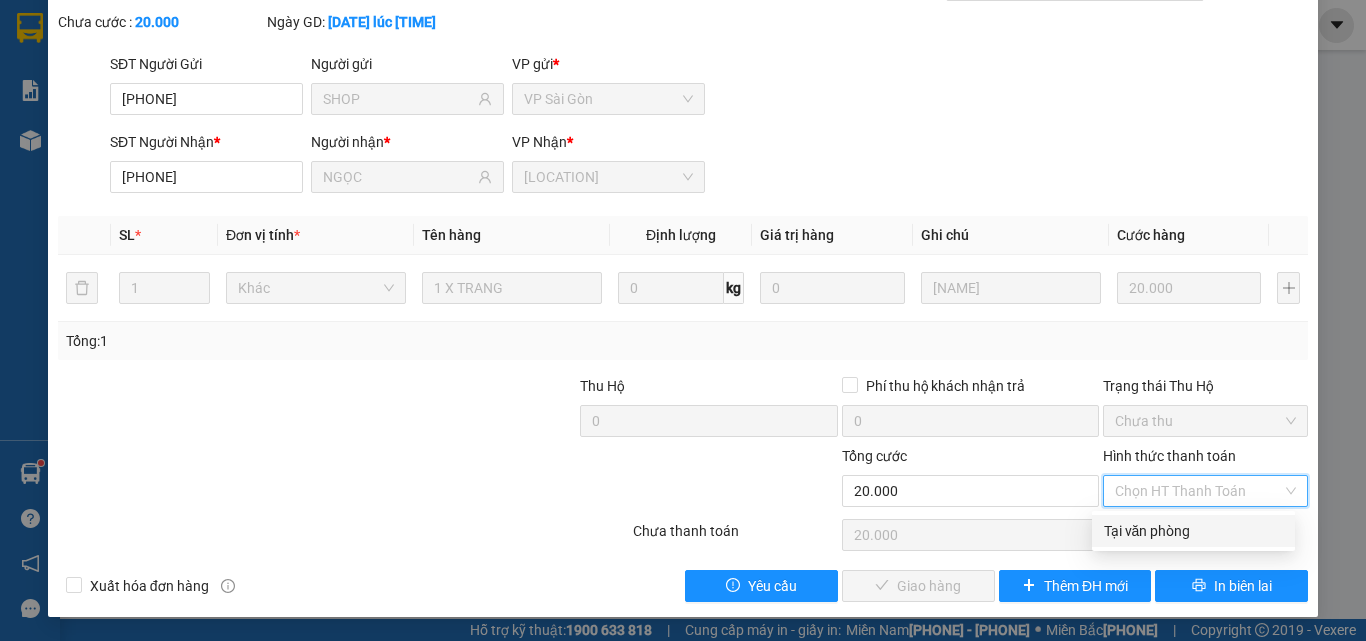 drag, startPoint x: 1183, startPoint y: 528, endPoint x: 1165, endPoint y: 533, distance: 18.681541 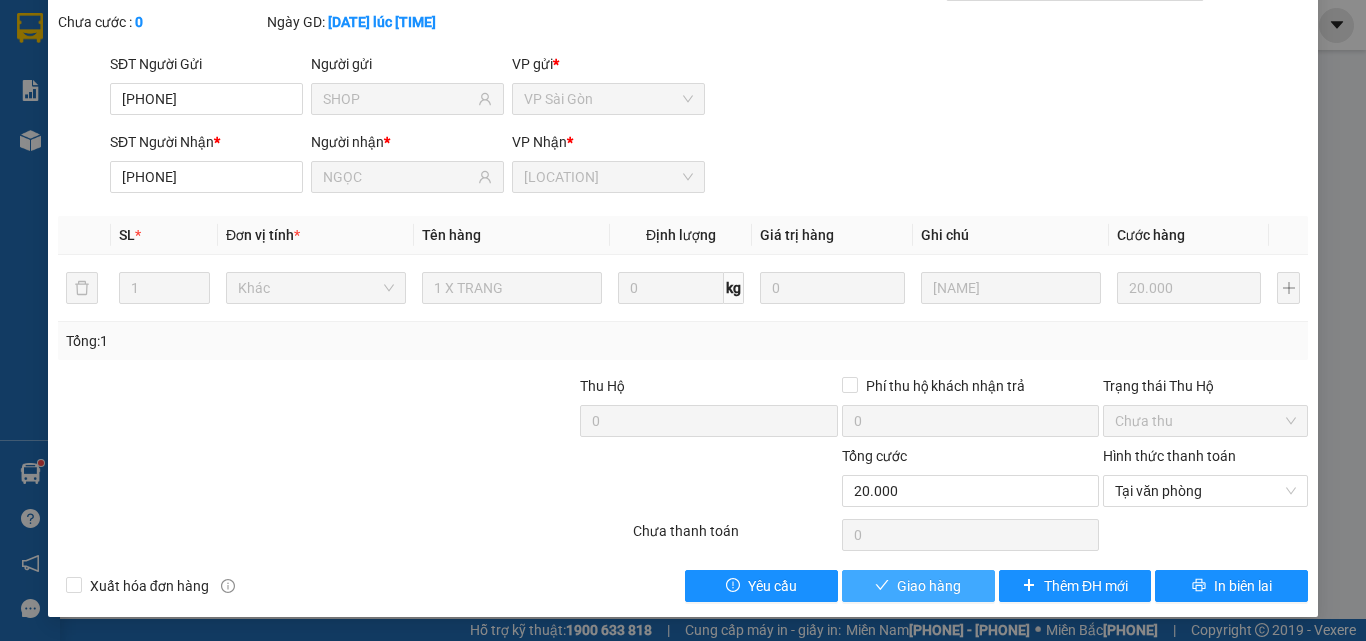 click on "Giao hàng" at bounding box center (929, 586) 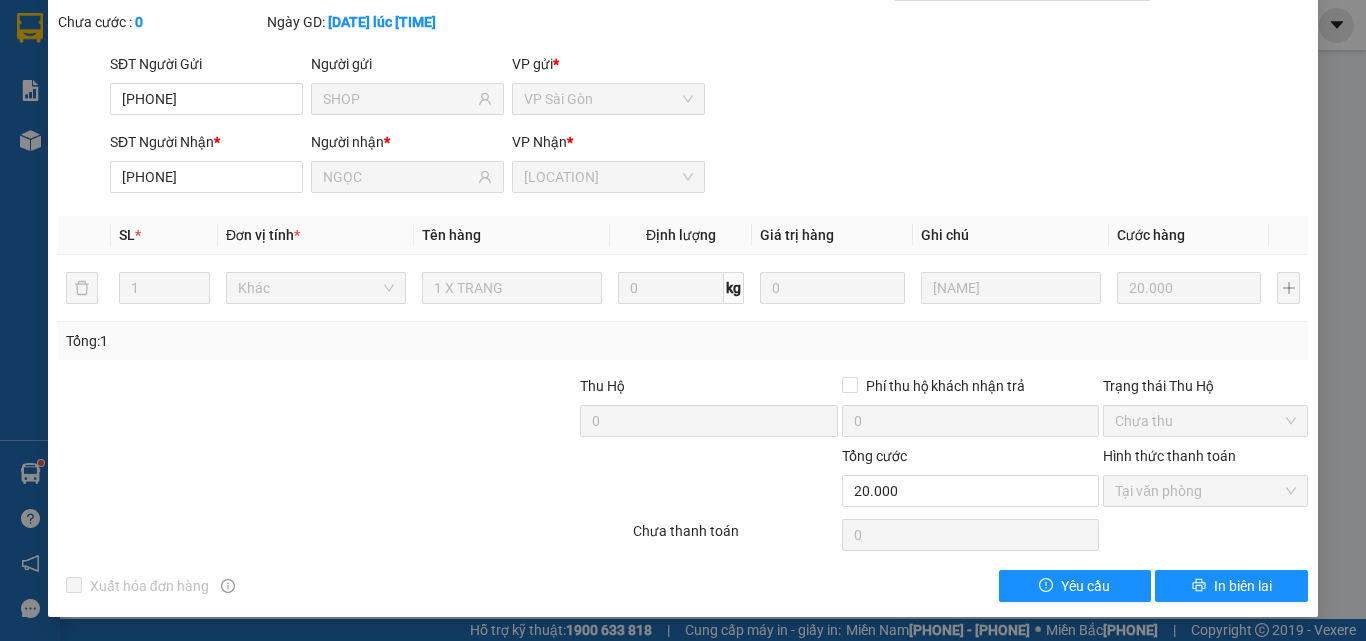 scroll, scrollTop: 0, scrollLeft: 0, axis: both 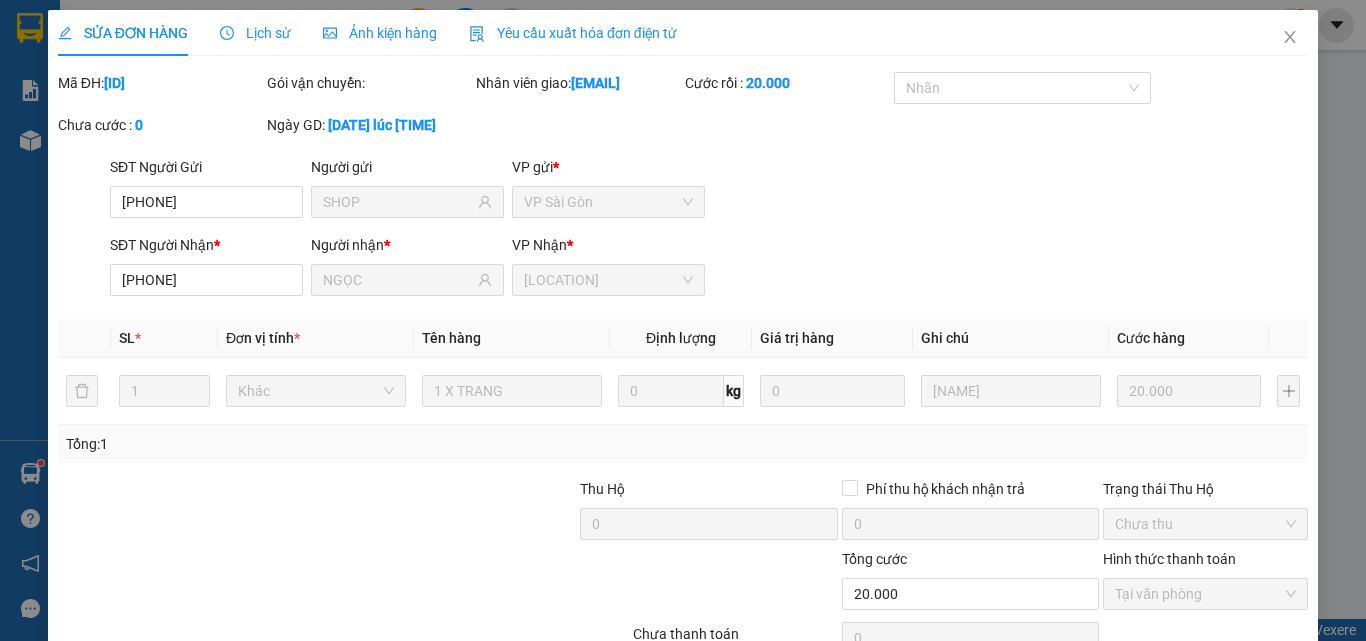 click at bounding box center [1290, 37] 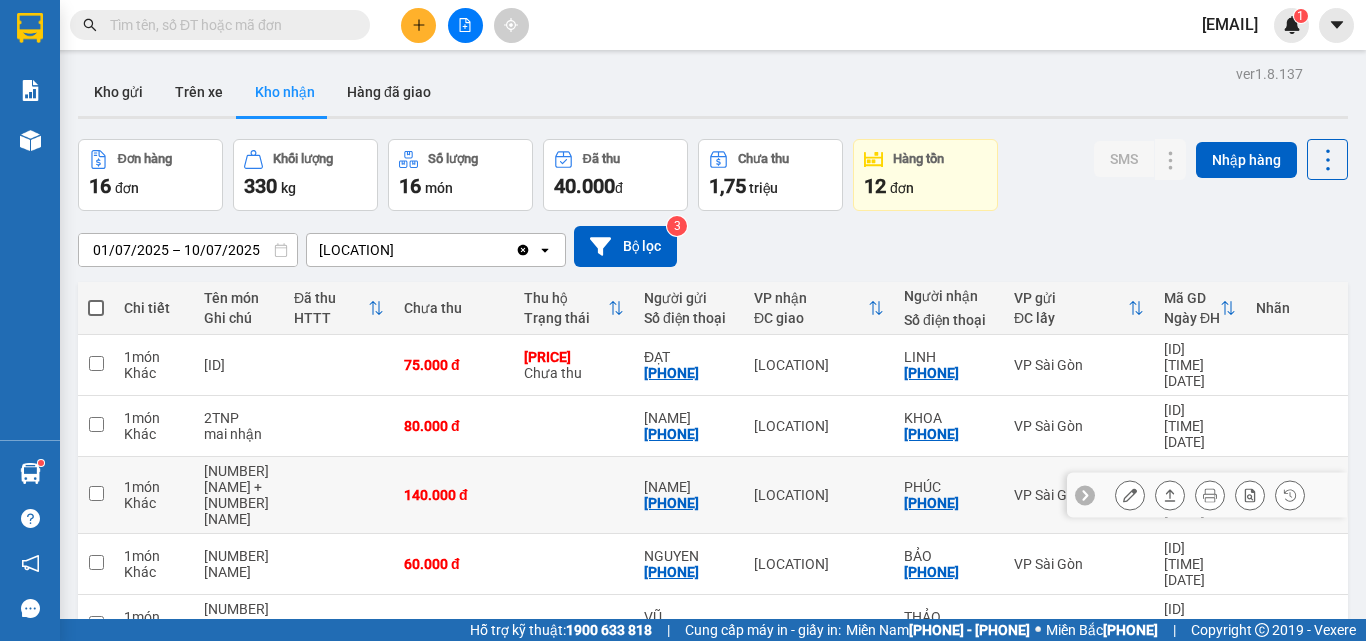 scroll, scrollTop: 92, scrollLeft: 0, axis: vertical 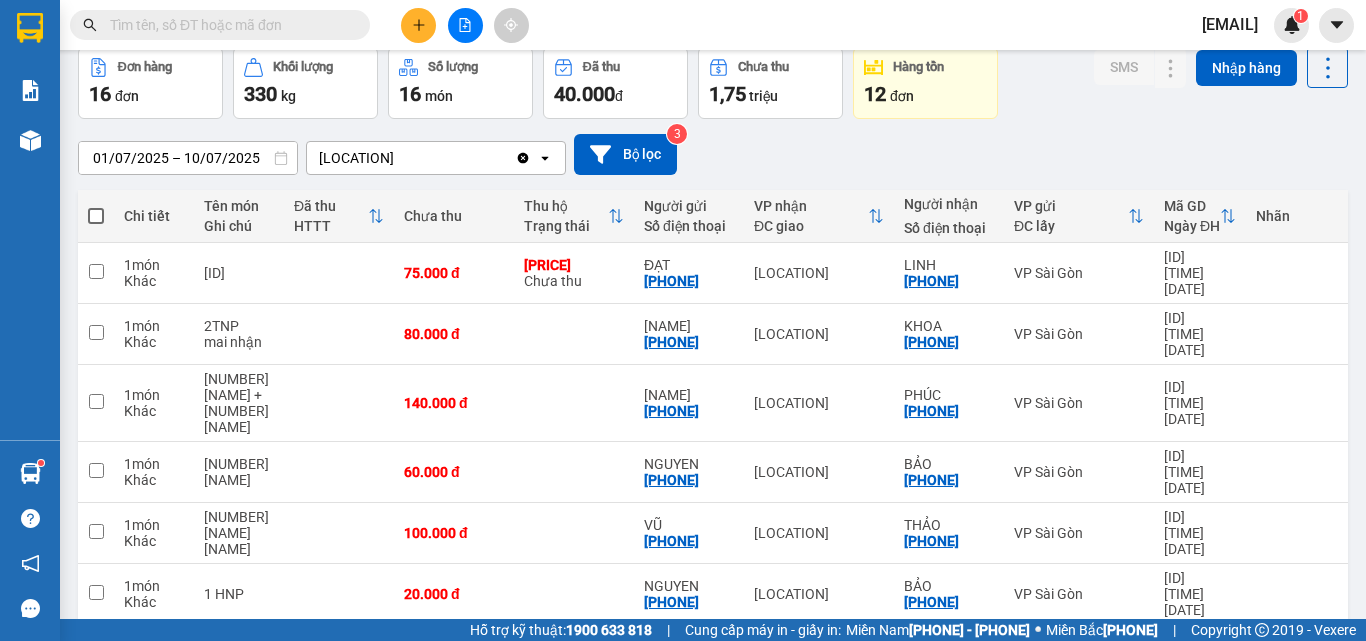 click on "1" at bounding box center (1095, 657) 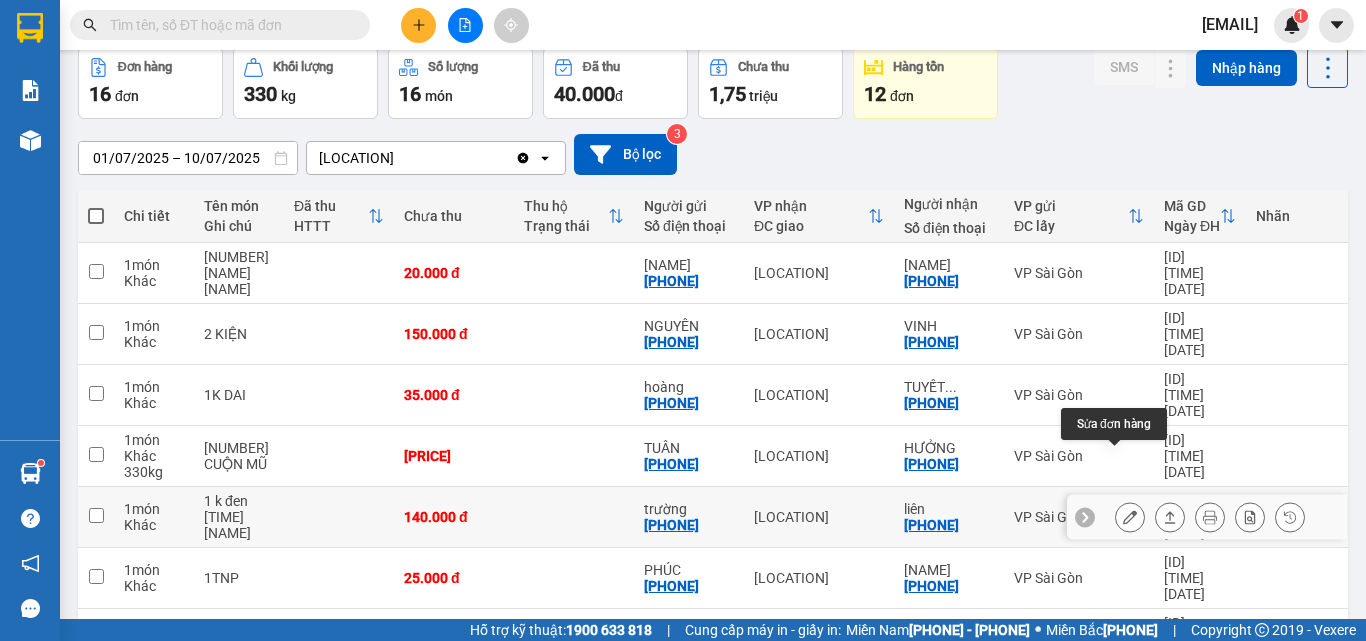 click at bounding box center [1130, 517] 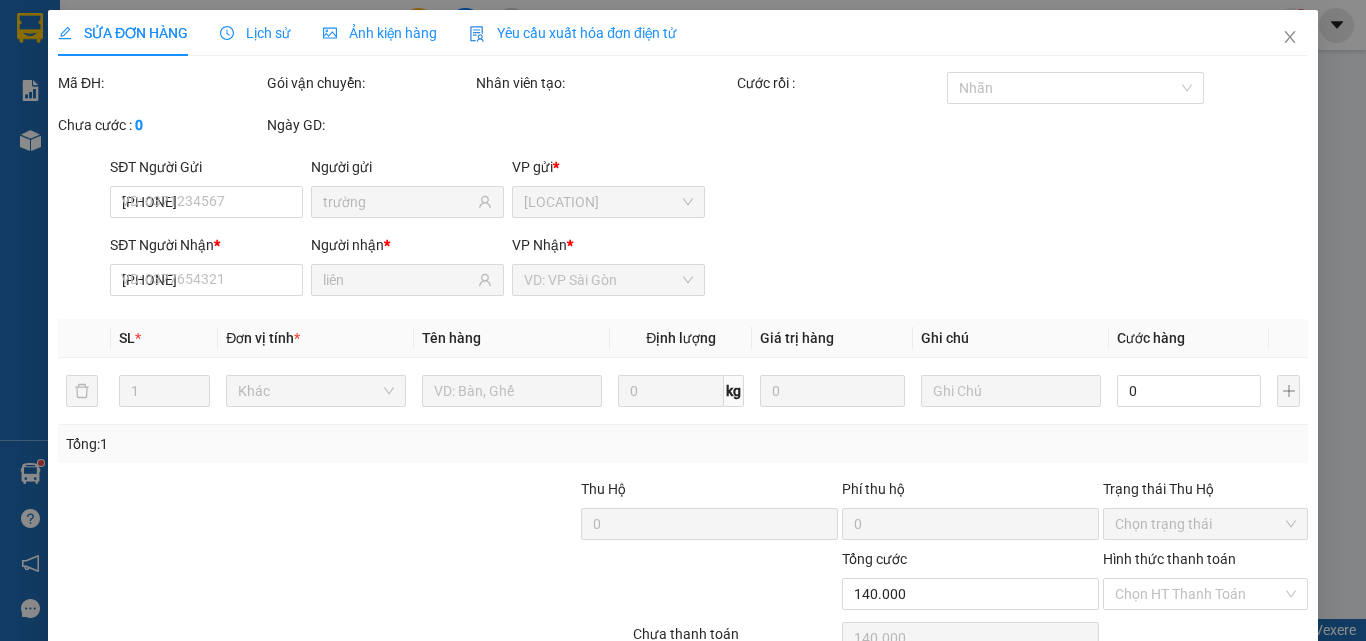 scroll, scrollTop: 0, scrollLeft: 0, axis: both 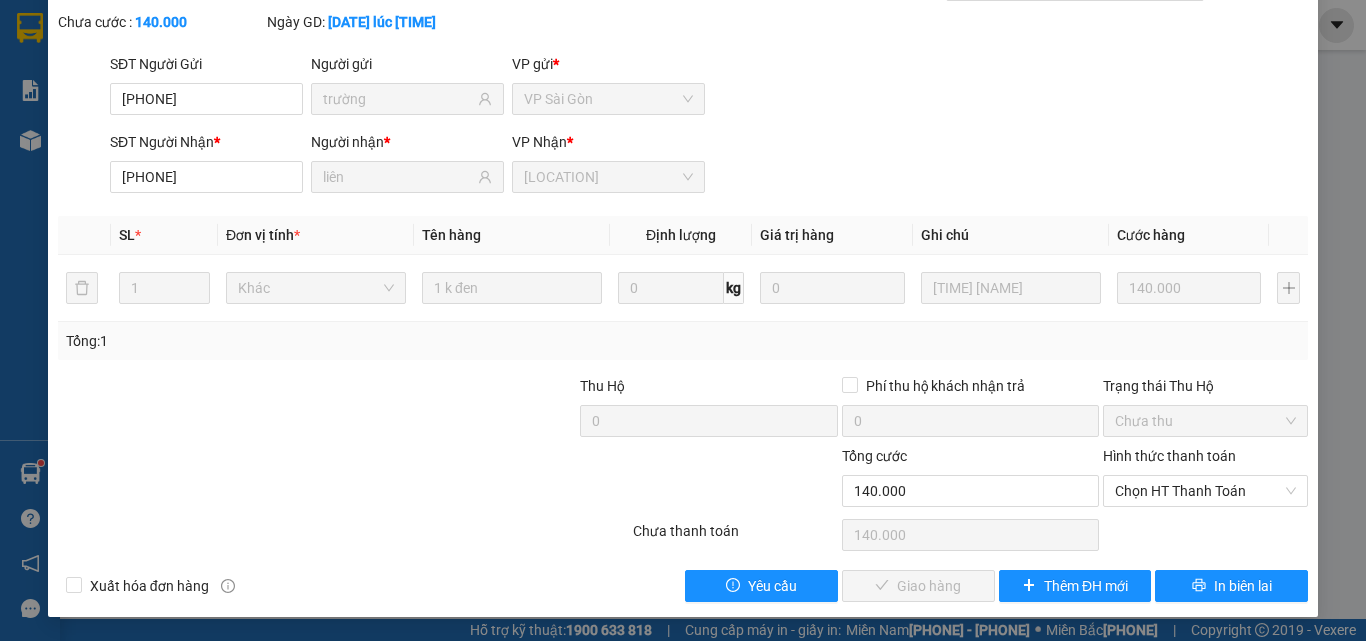 click on "Chọn HT Thanh Toán" at bounding box center (1205, 491) 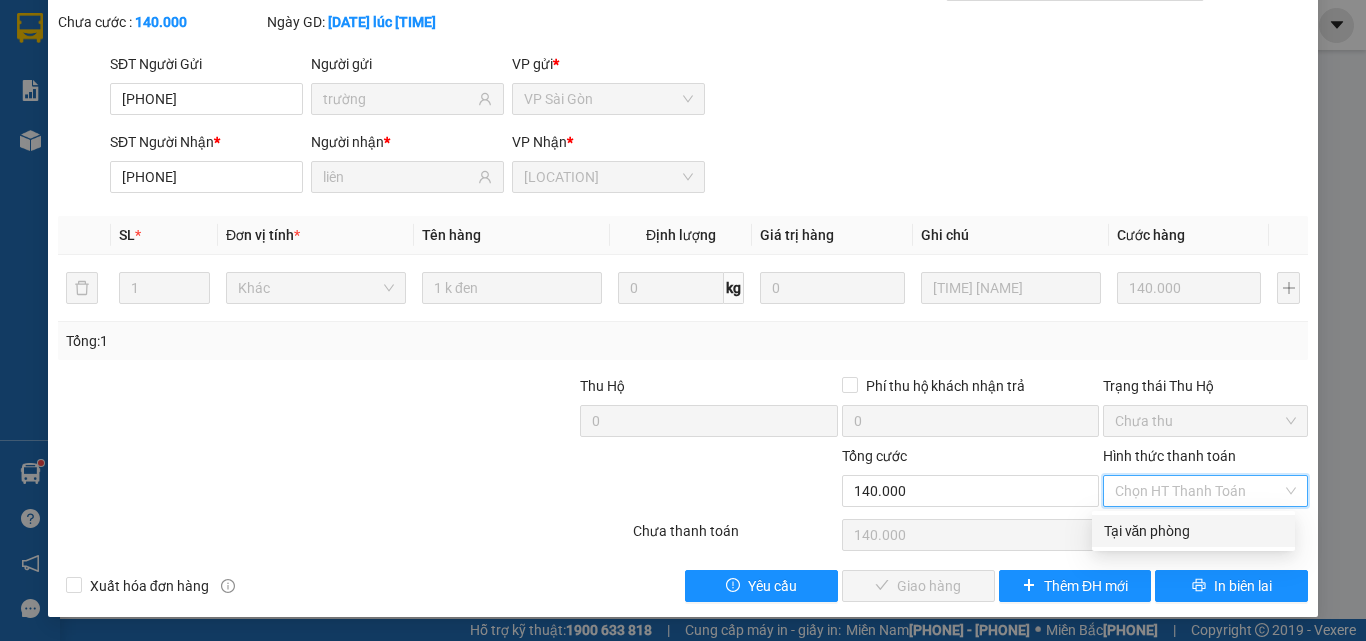 click on "Tại văn phòng" at bounding box center [1193, 531] 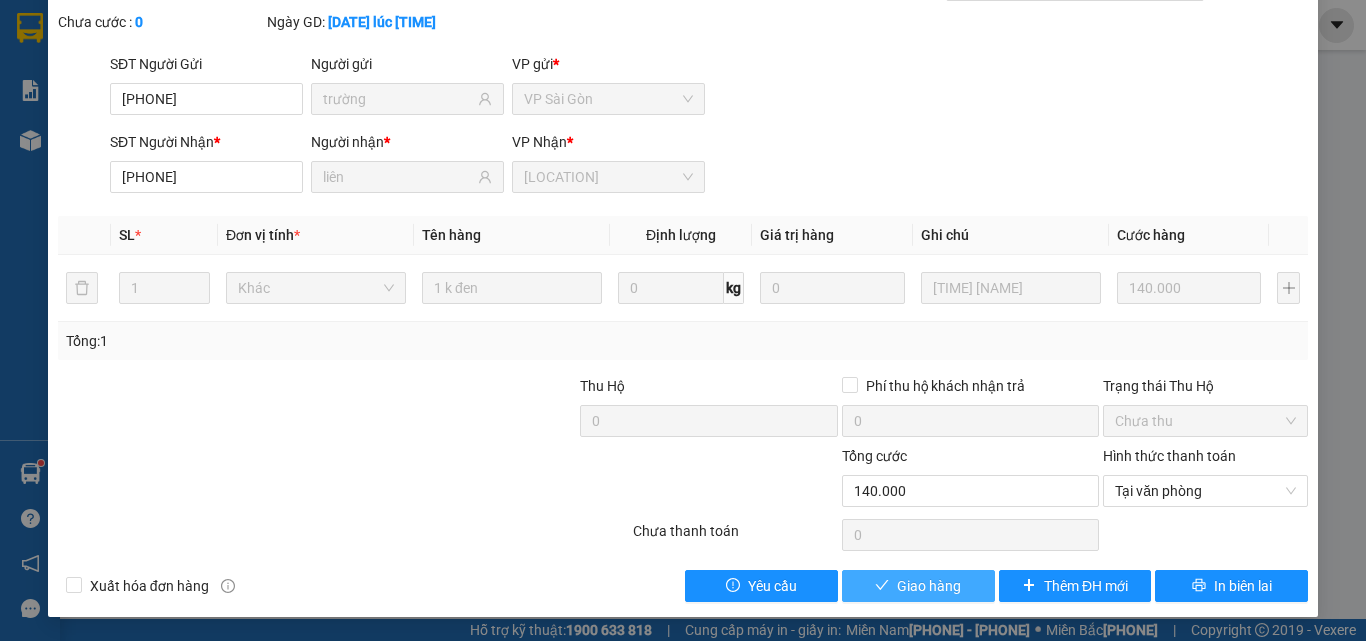 click on "Giao hàng" at bounding box center (929, 586) 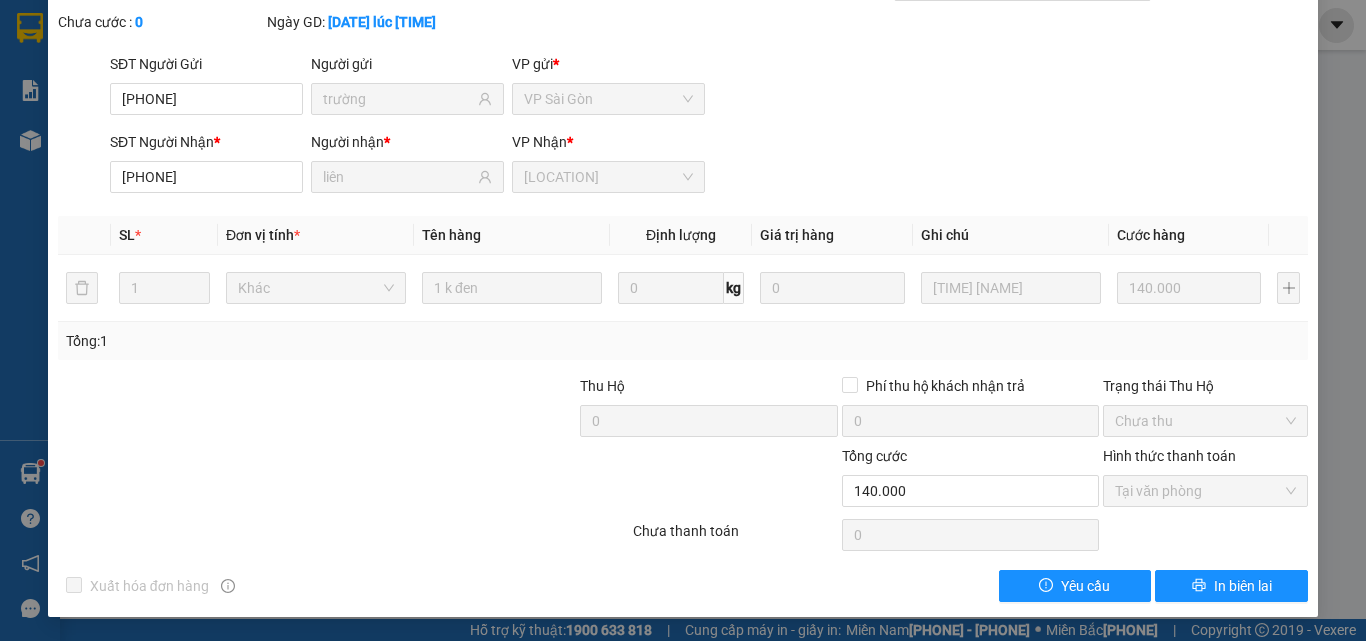 scroll, scrollTop: 0, scrollLeft: 0, axis: both 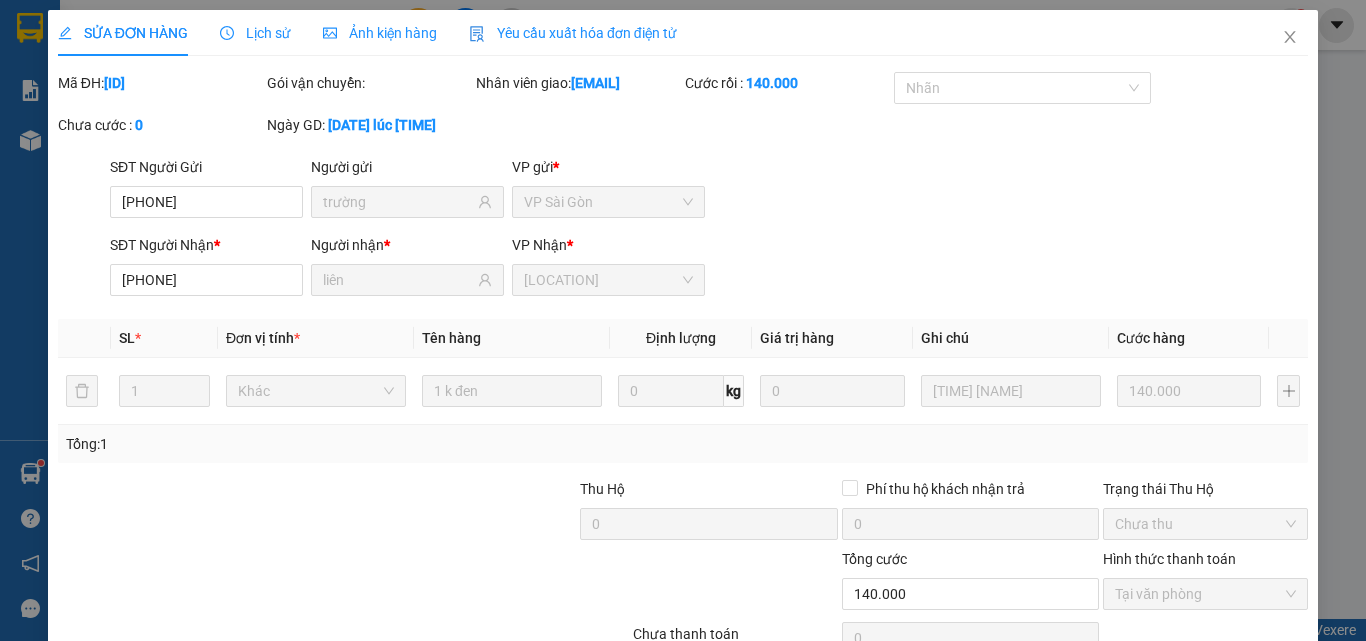 drag, startPoint x: 1281, startPoint y: 33, endPoint x: 1258, endPoint y: 50, distance: 28.600698 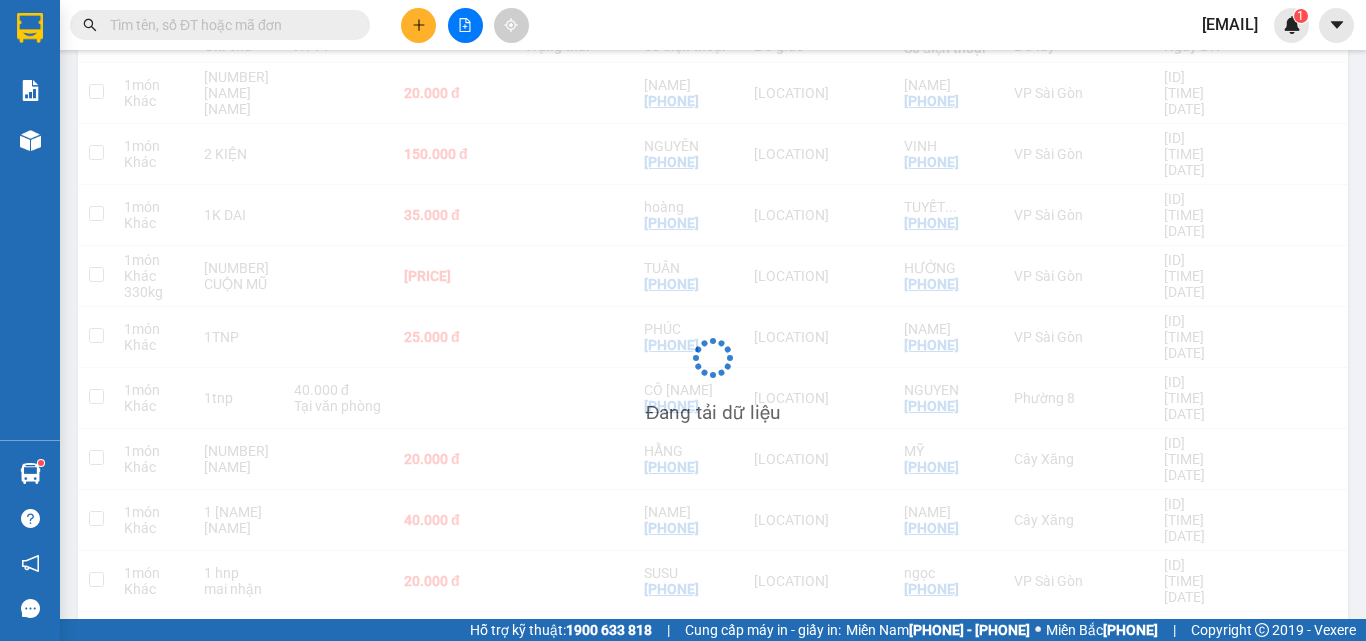 scroll, scrollTop: 272, scrollLeft: 0, axis: vertical 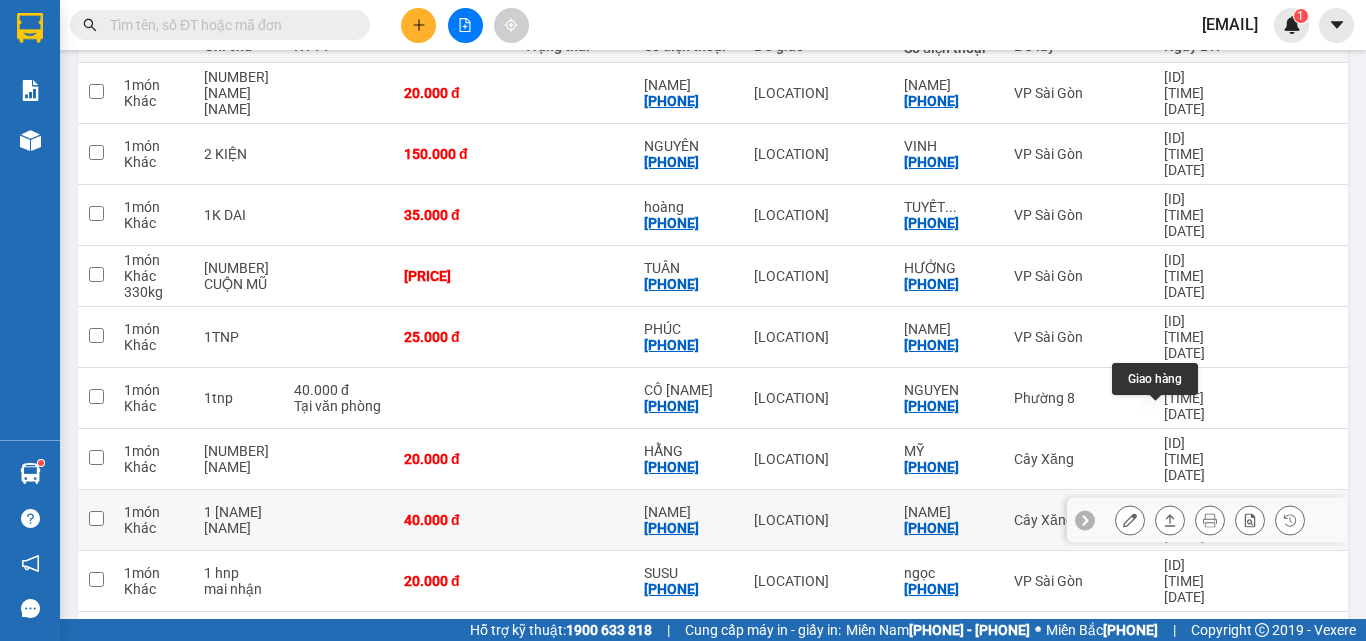 click at bounding box center (1170, 520) 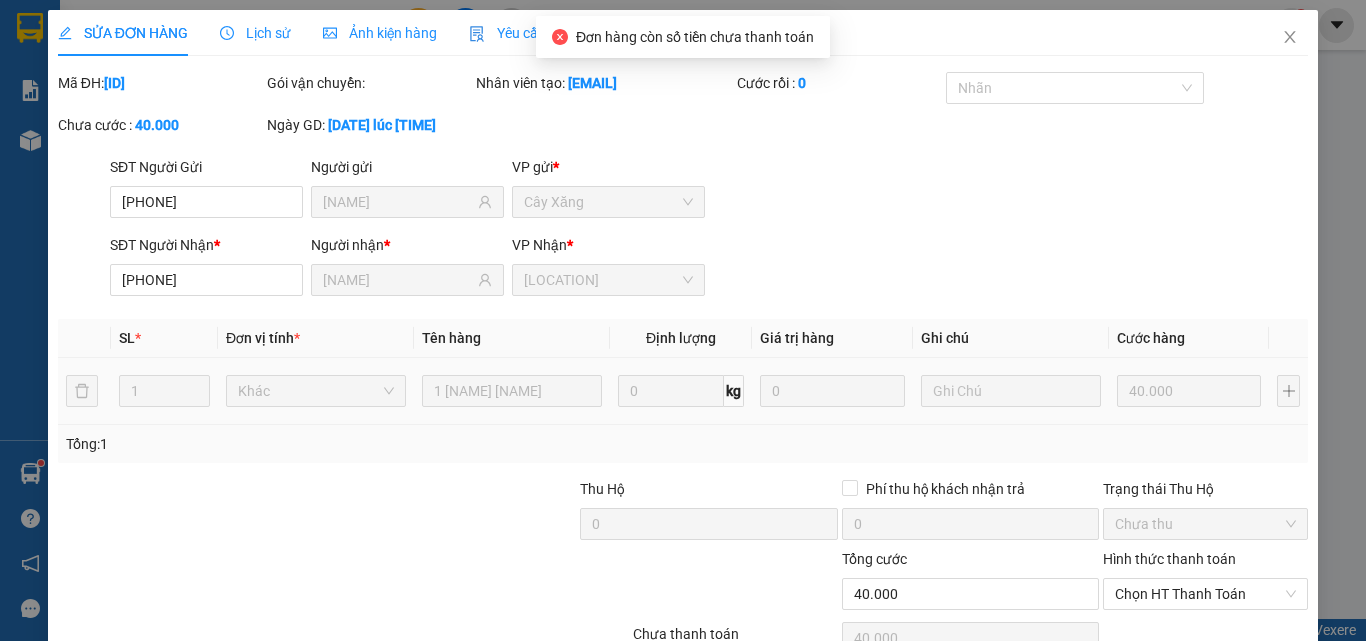 scroll, scrollTop: 0, scrollLeft: 0, axis: both 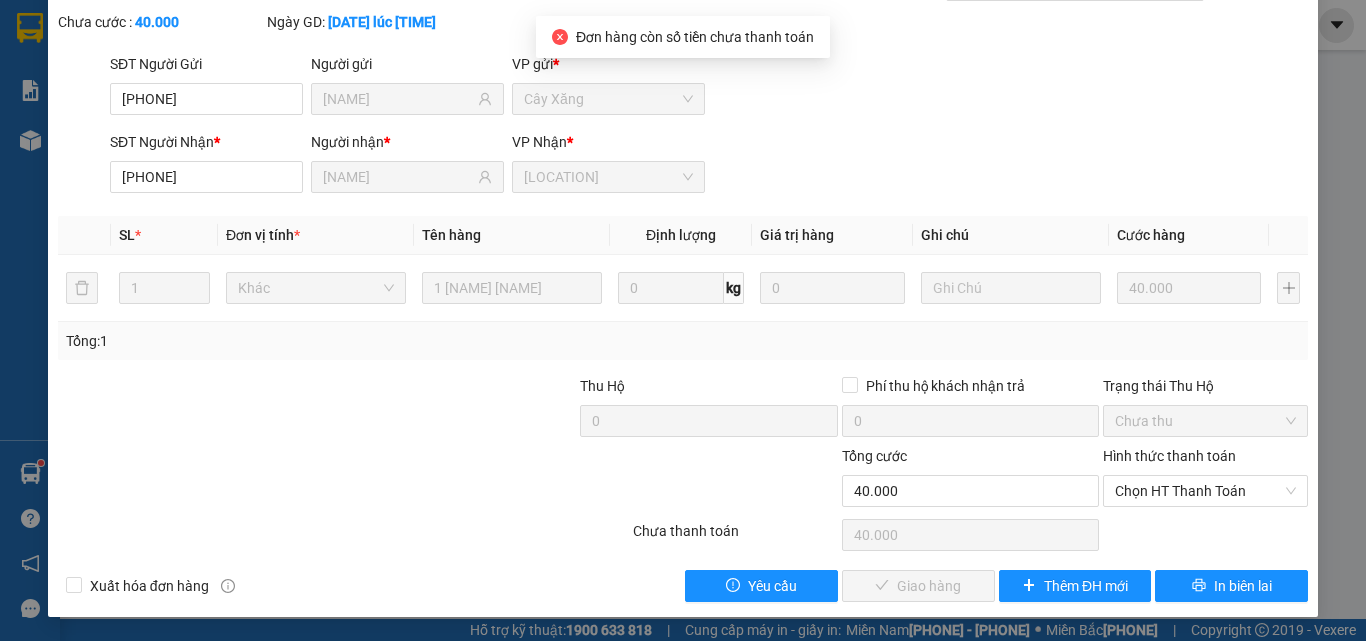 click on "Chọn HT Thanh Toán" at bounding box center [1205, 491] 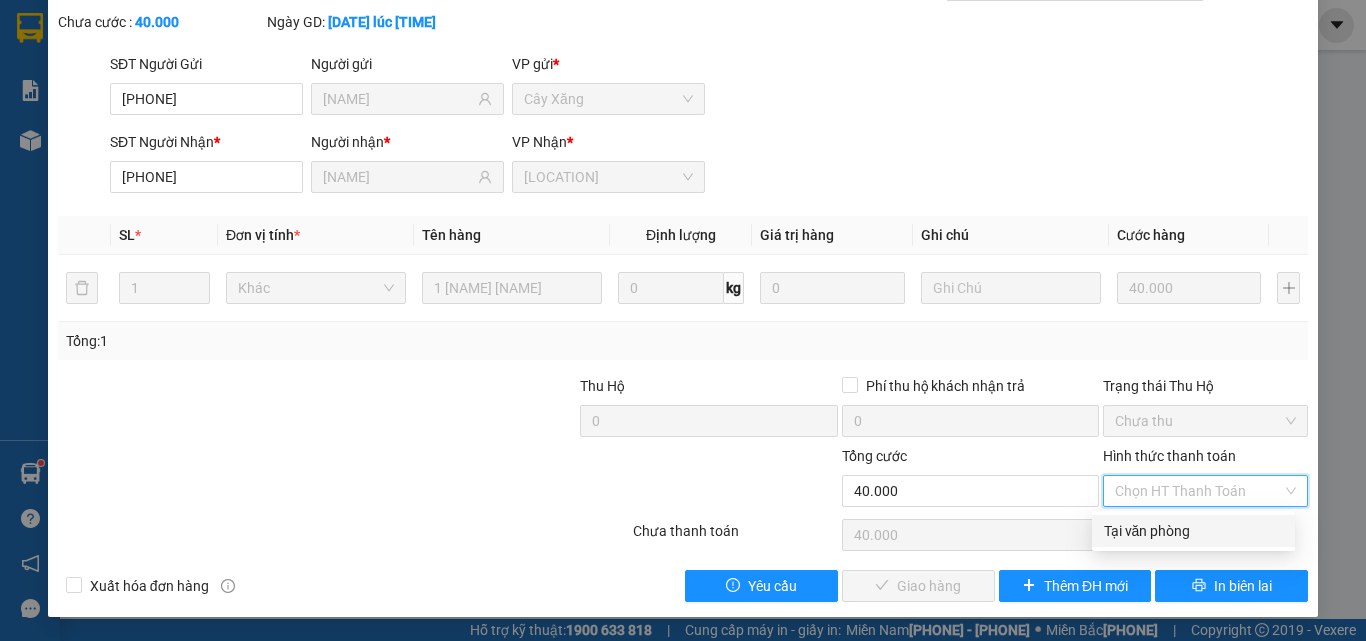 click on "Tại văn phòng" at bounding box center [1193, 531] 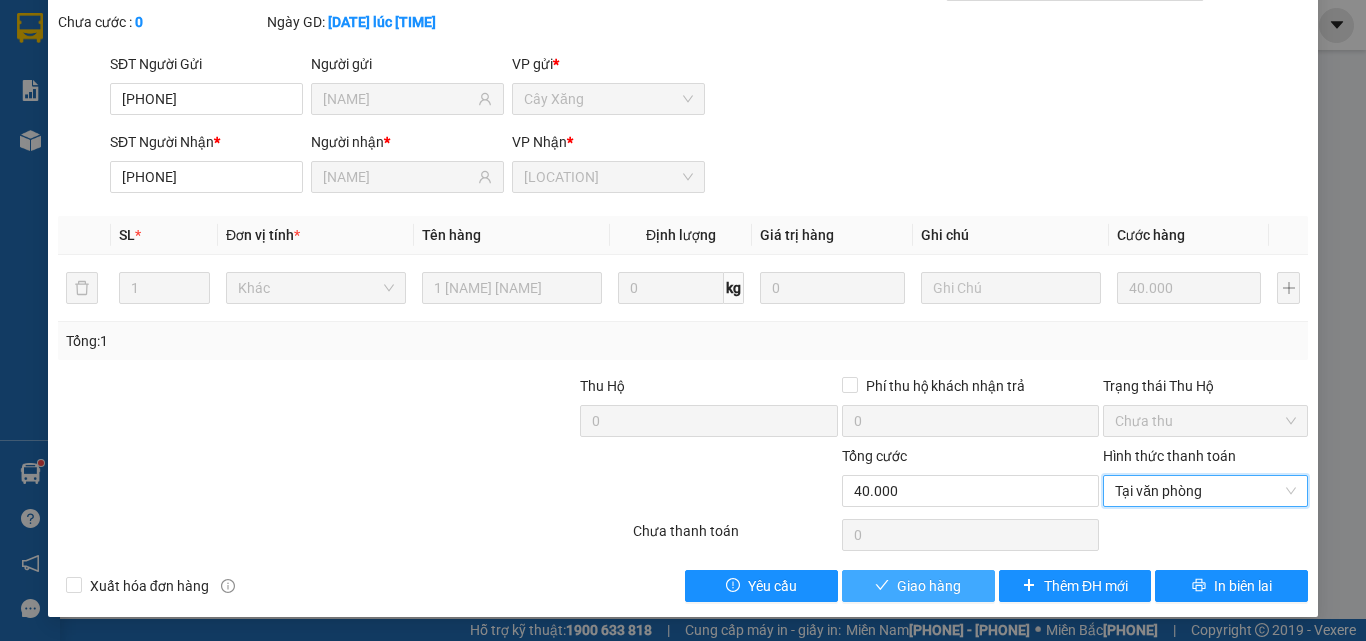 click on "Giao hàng" at bounding box center (929, 586) 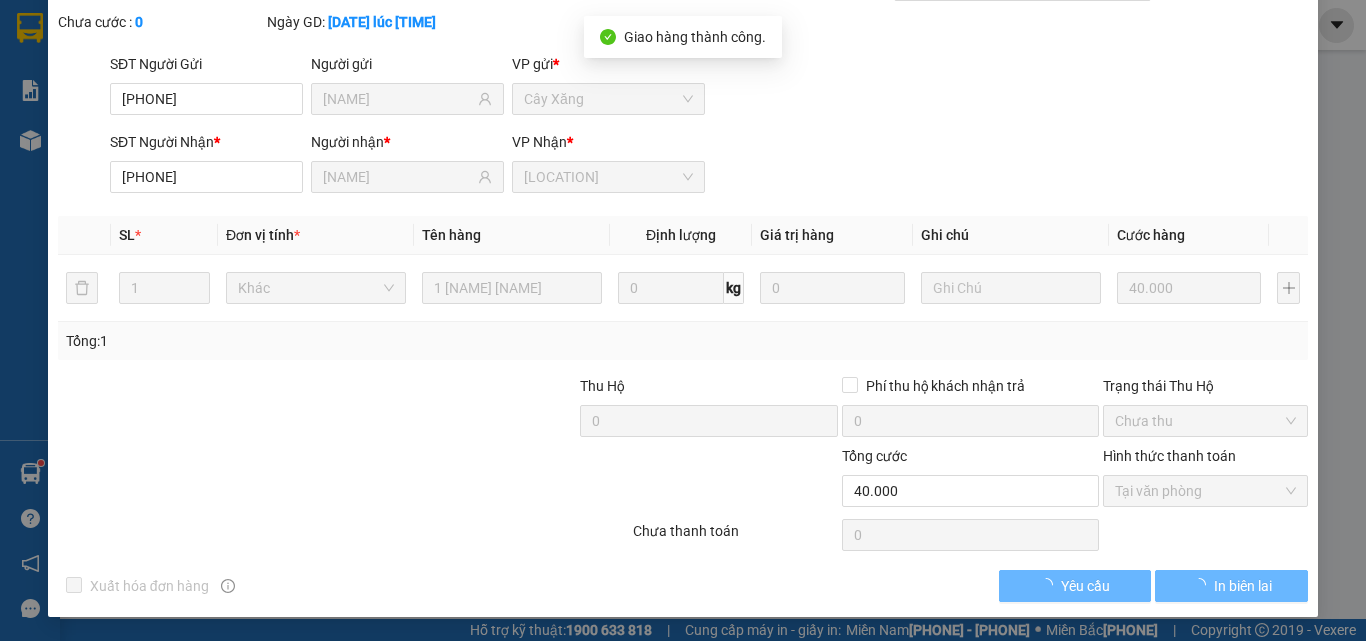 scroll, scrollTop: 0, scrollLeft: 0, axis: both 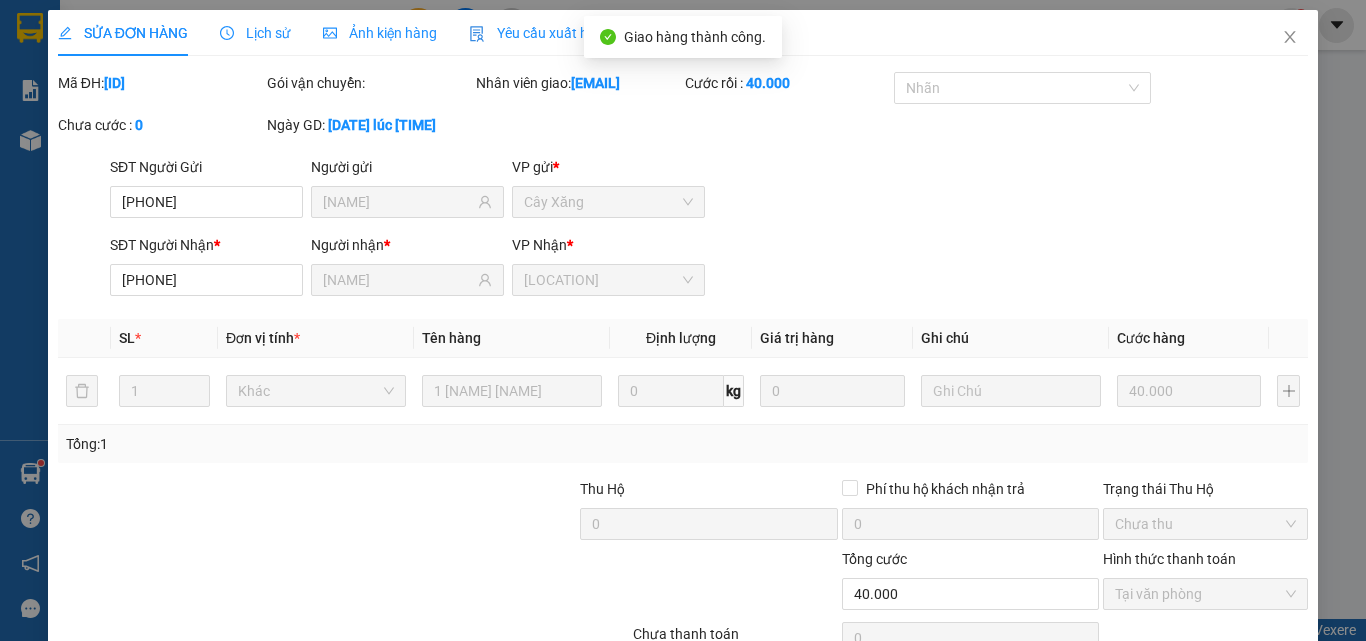 click at bounding box center (1290, 37) 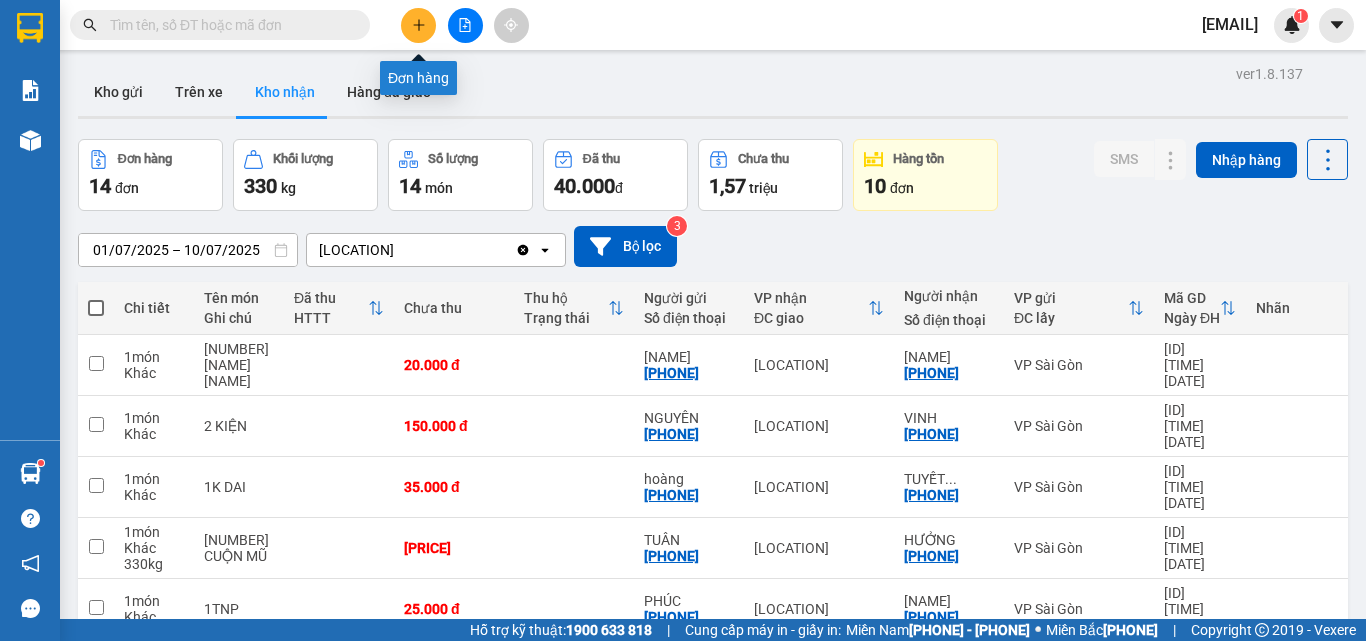 click at bounding box center (419, 25) 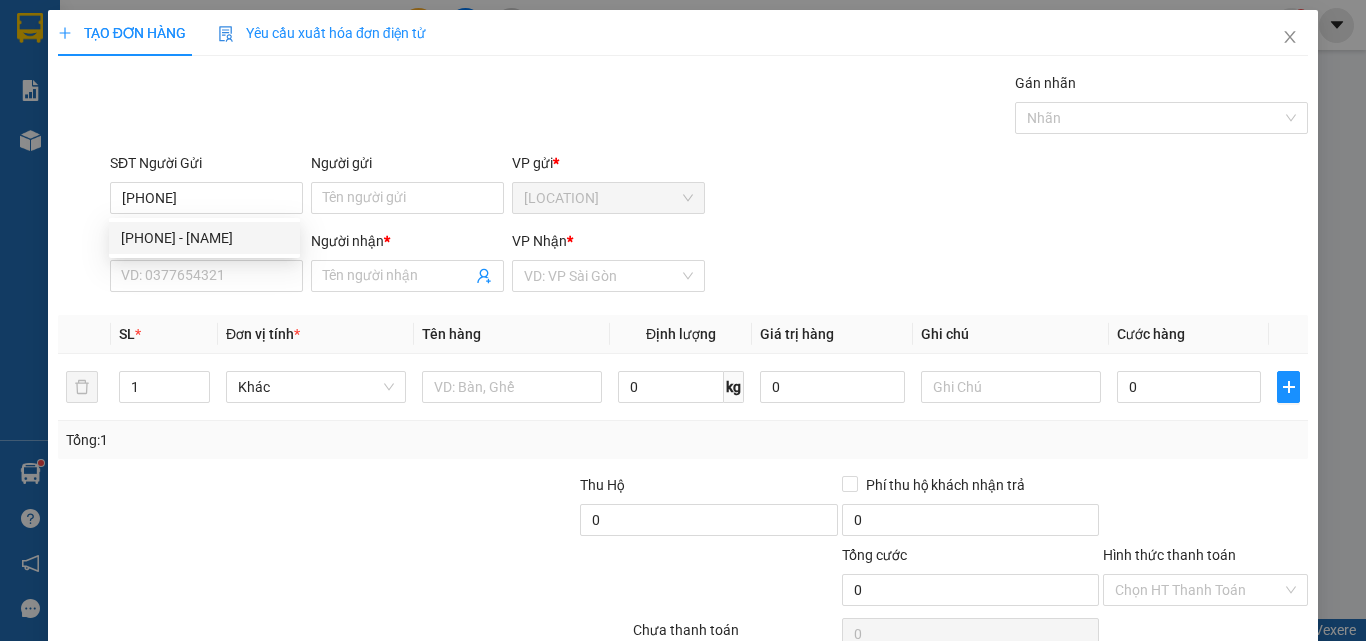 click on "[PHONE] - [NAME]" at bounding box center [204, 238] 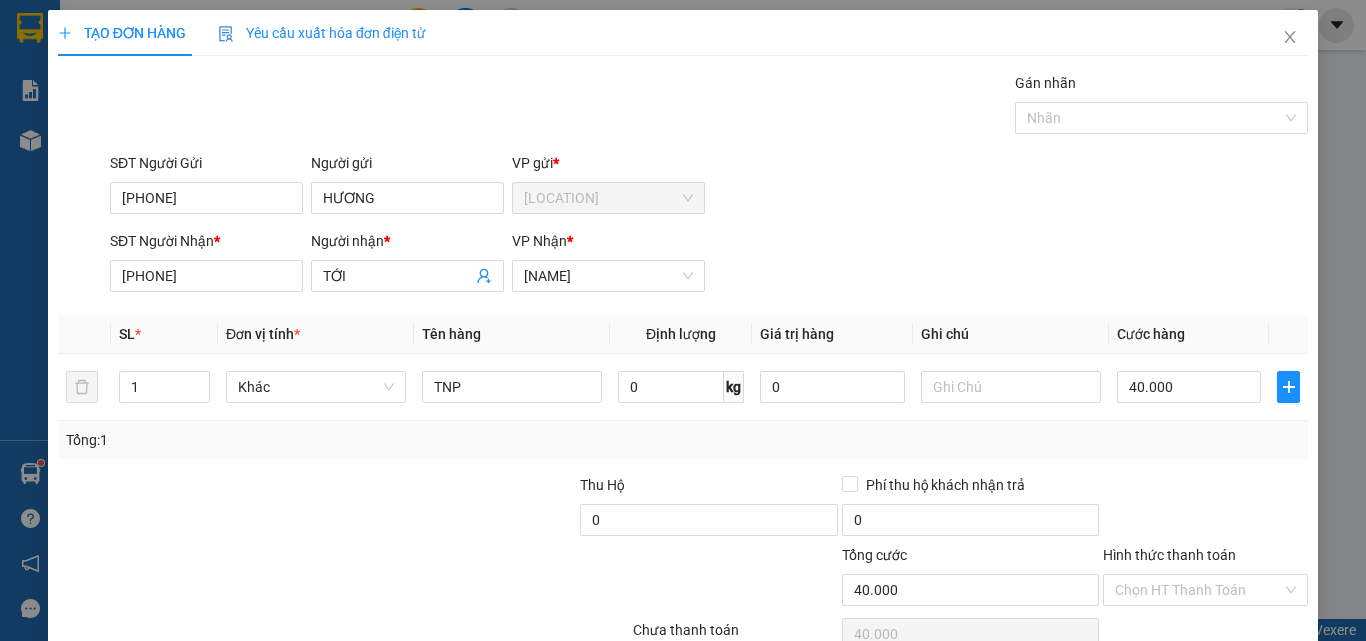 type on "[PHONE]" 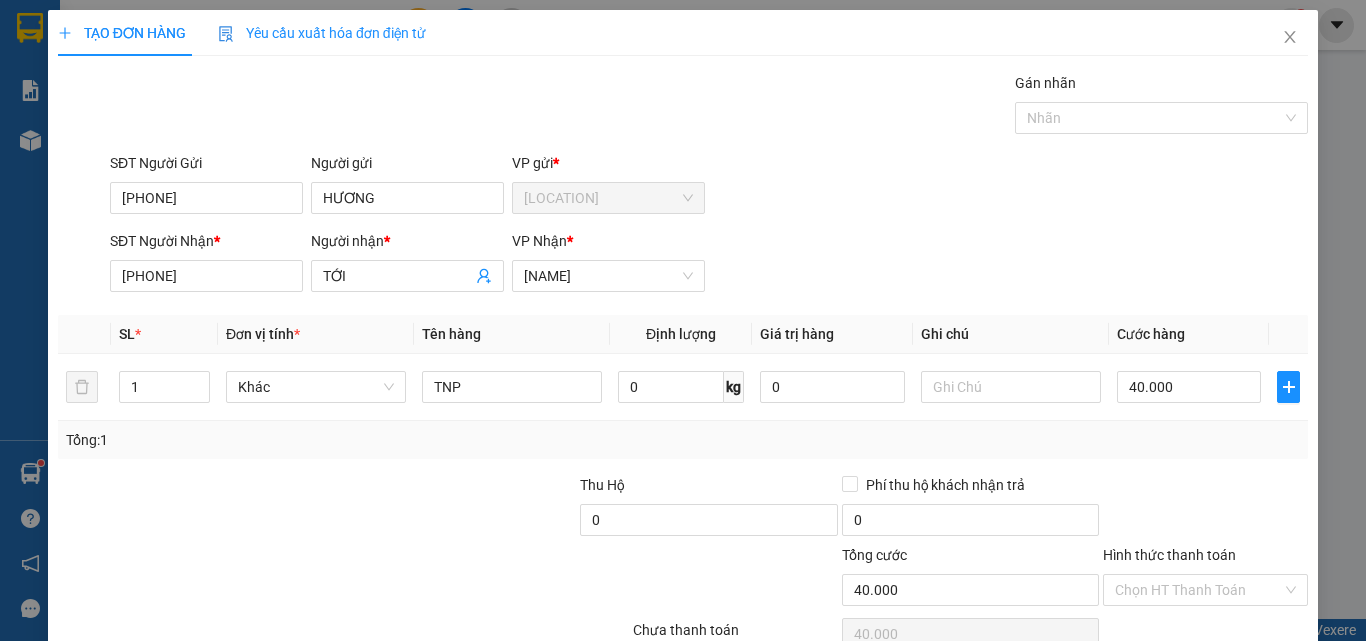 type on "[PHONE]" 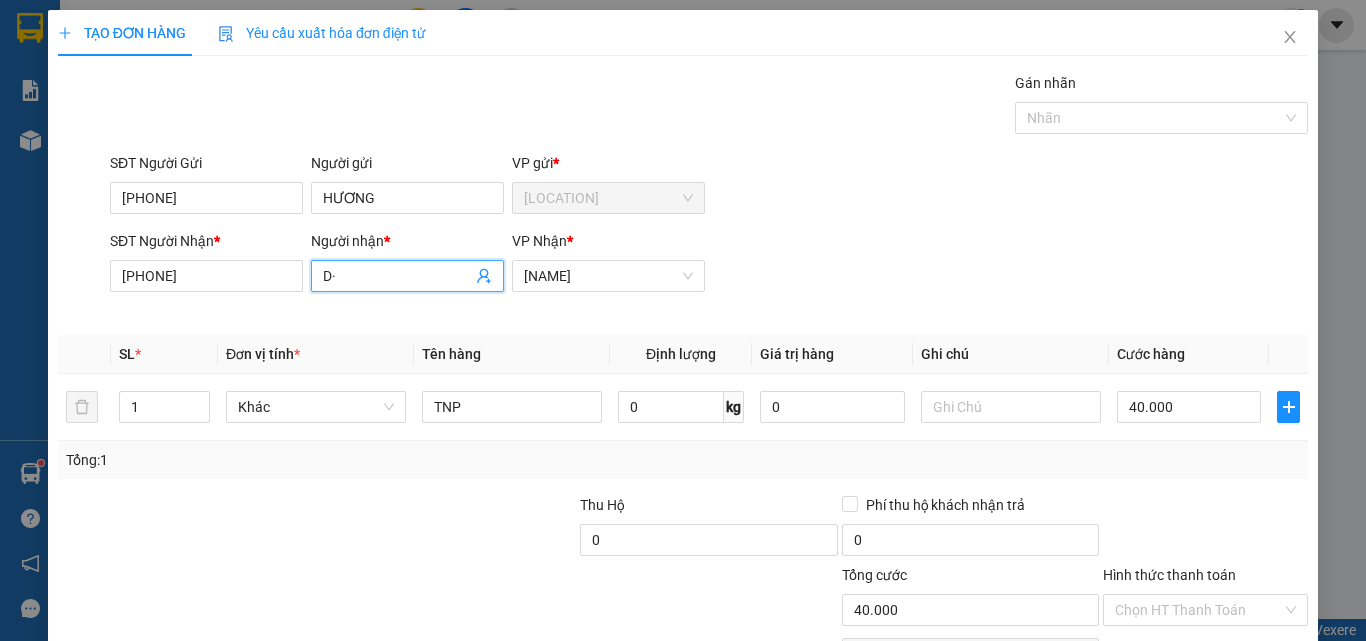 type on "D" 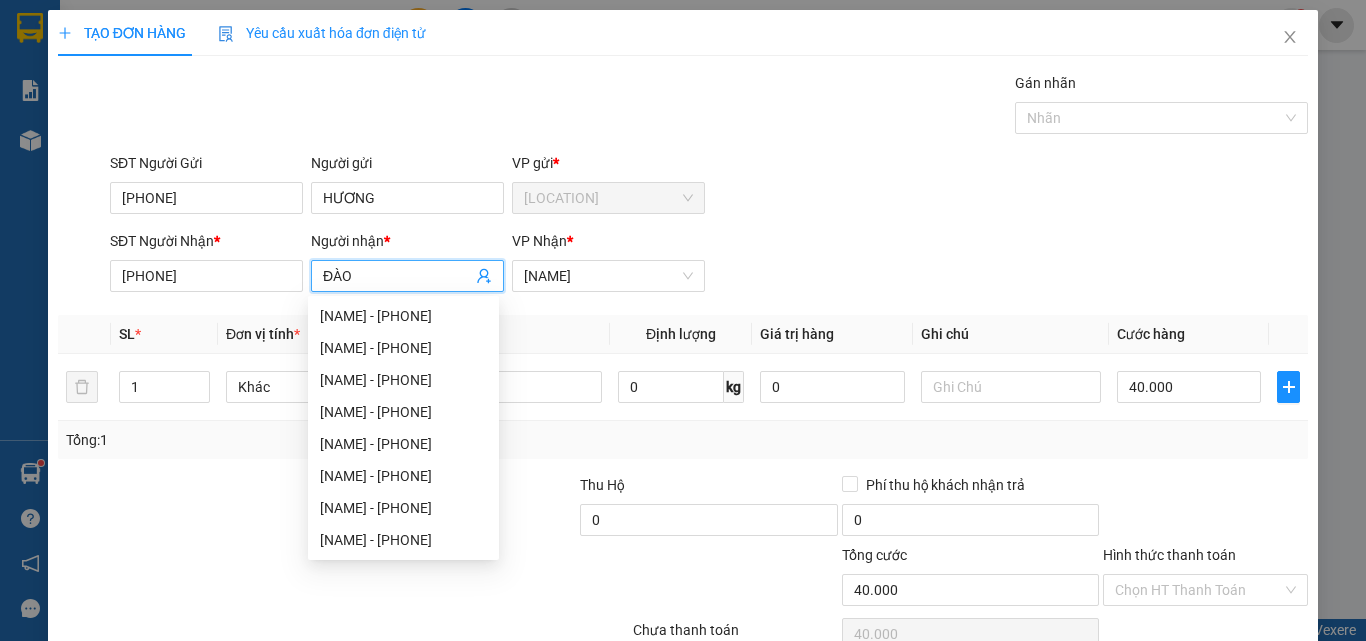 click on "[NAME]" at bounding box center (608, 198) 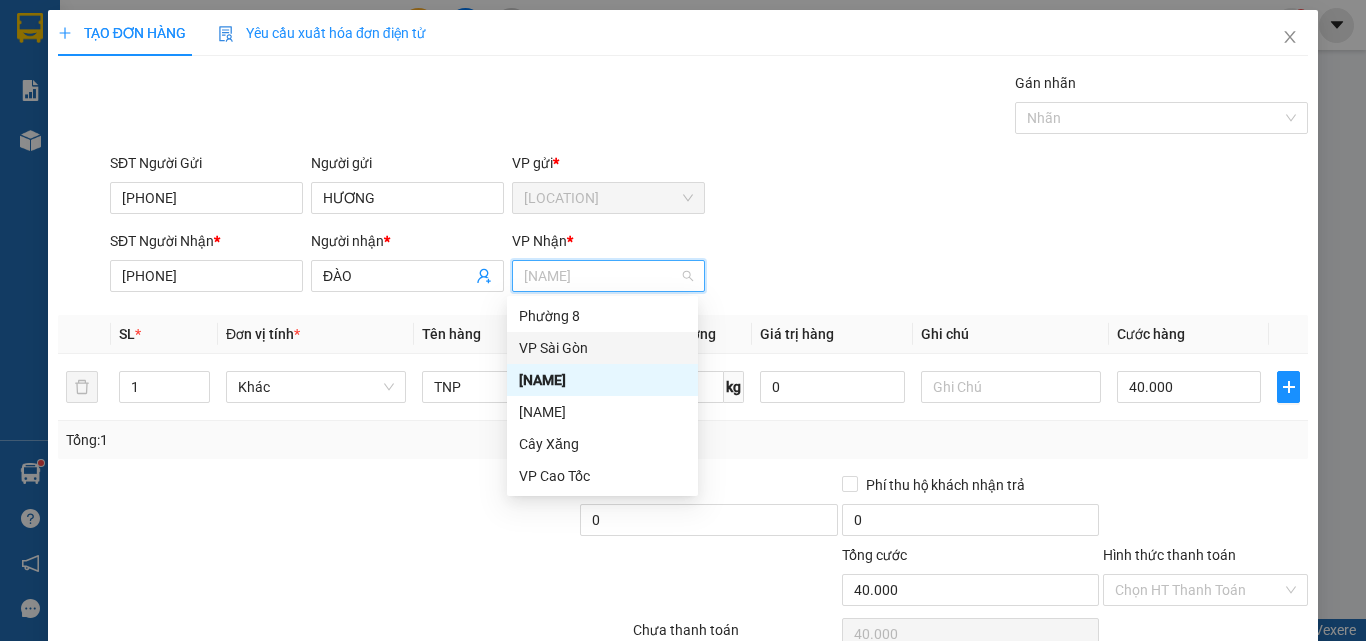 click on "VP Sài Gòn" at bounding box center (0, 0) 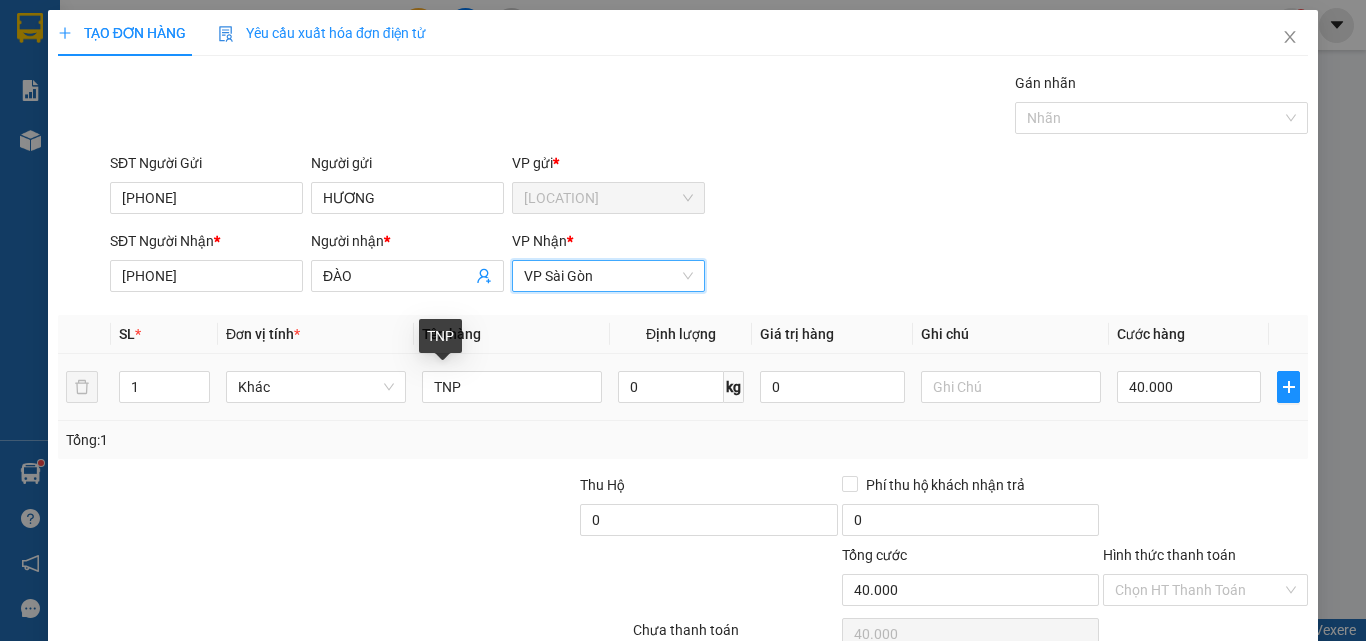 click on "TNP" at bounding box center [512, 387] 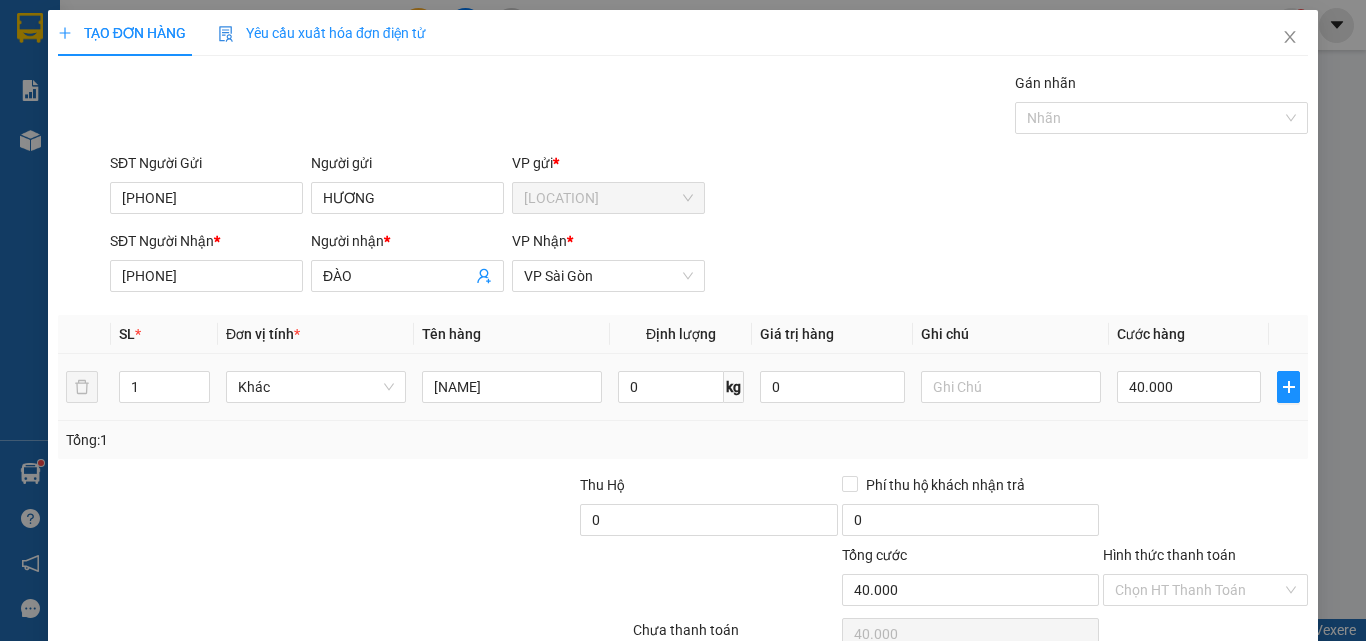 type on "[NAME]" 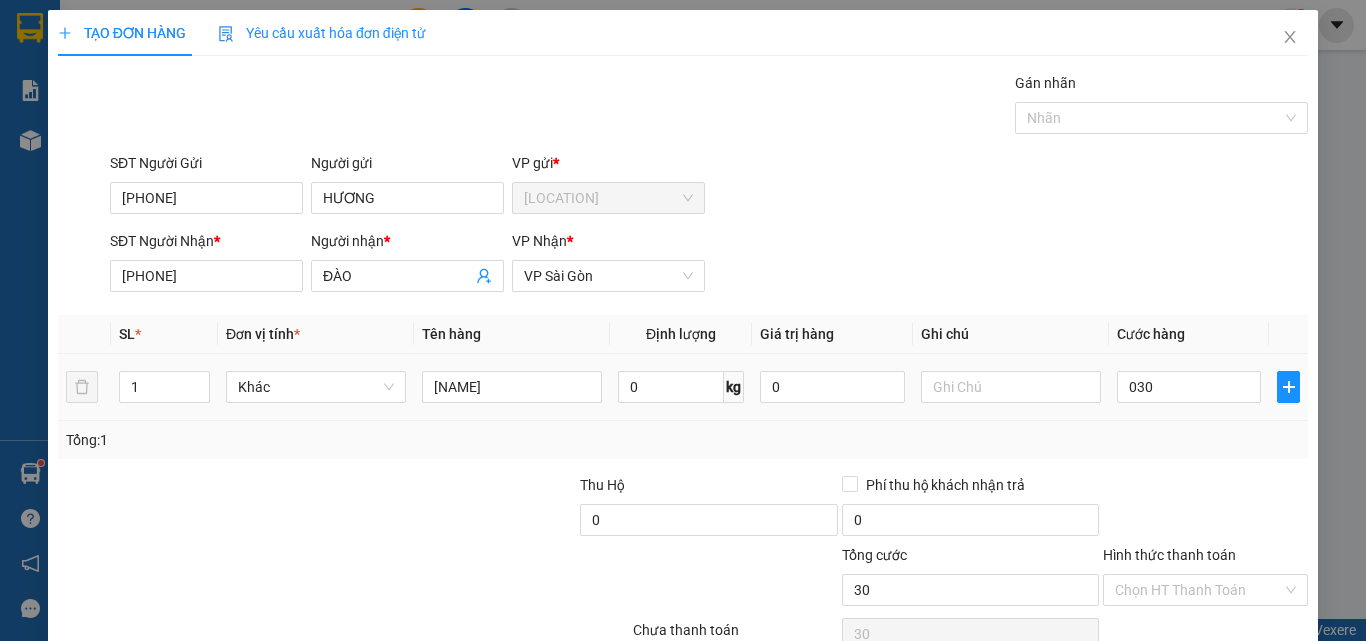 scroll, scrollTop: 99, scrollLeft: 0, axis: vertical 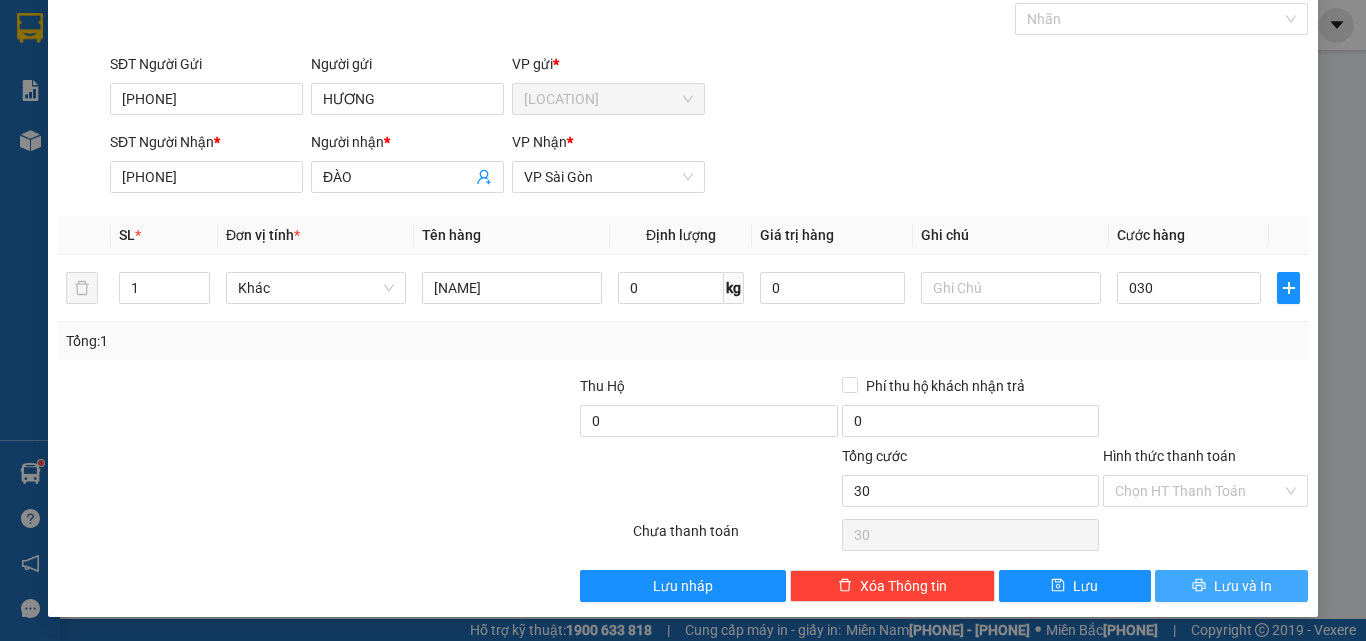 type on "030" 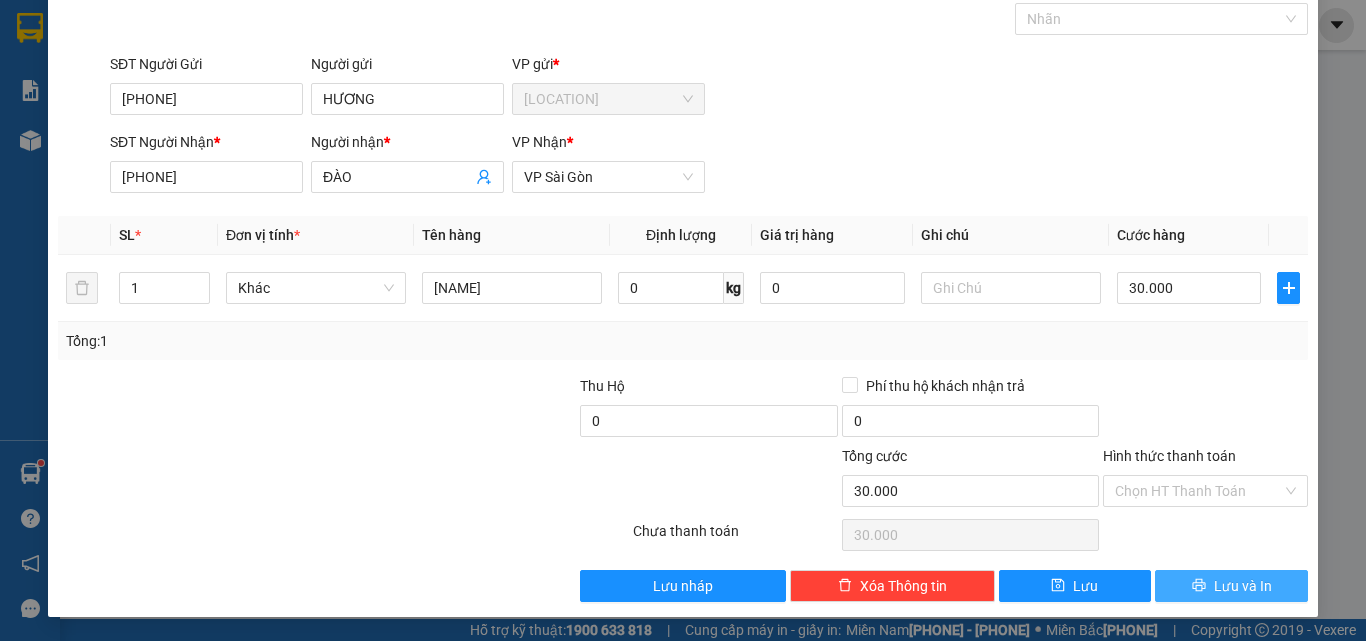 click on "Lưu và In" at bounding box center (1243, 586) 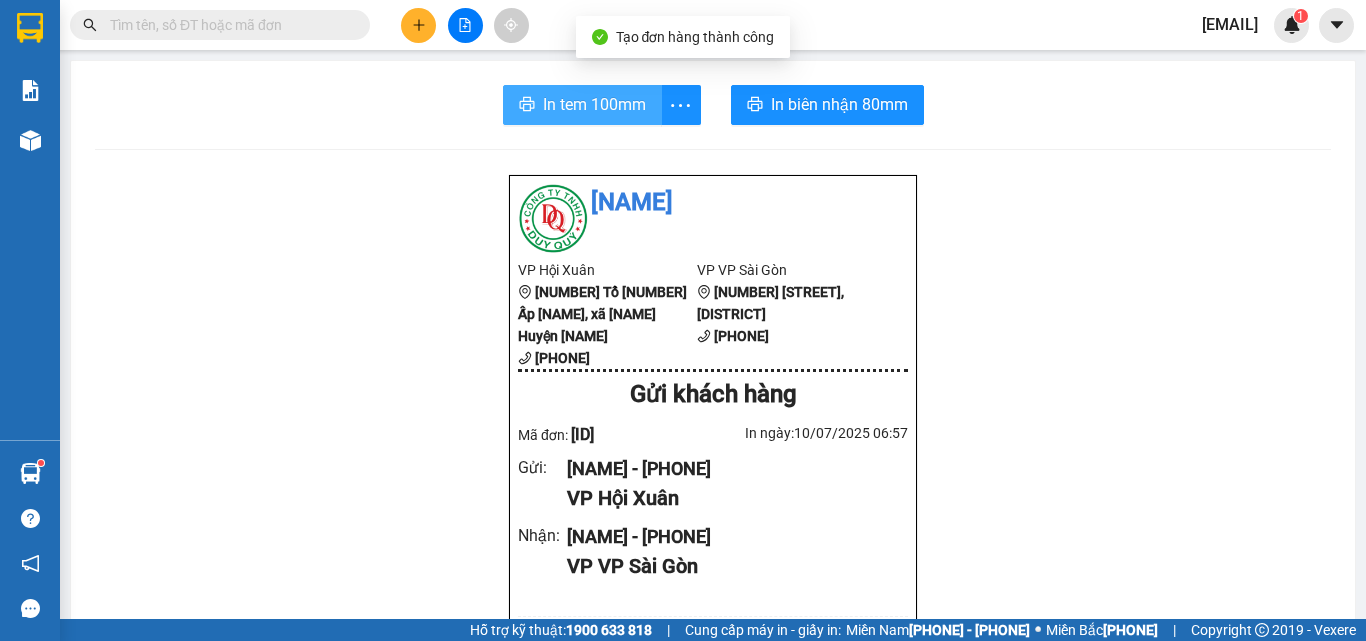 click on "In tem 100mm" at bounding box center [594, 104] 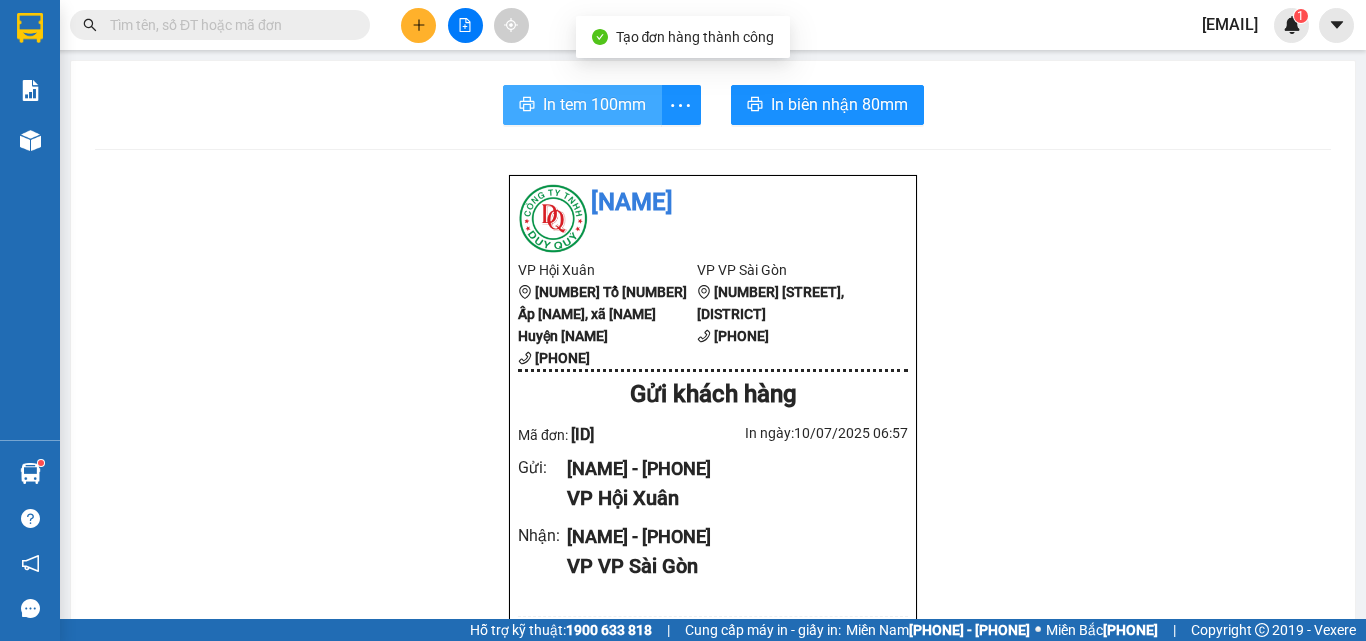 scroll, scrollTop: 0, scrollLeft: 0, axis: both 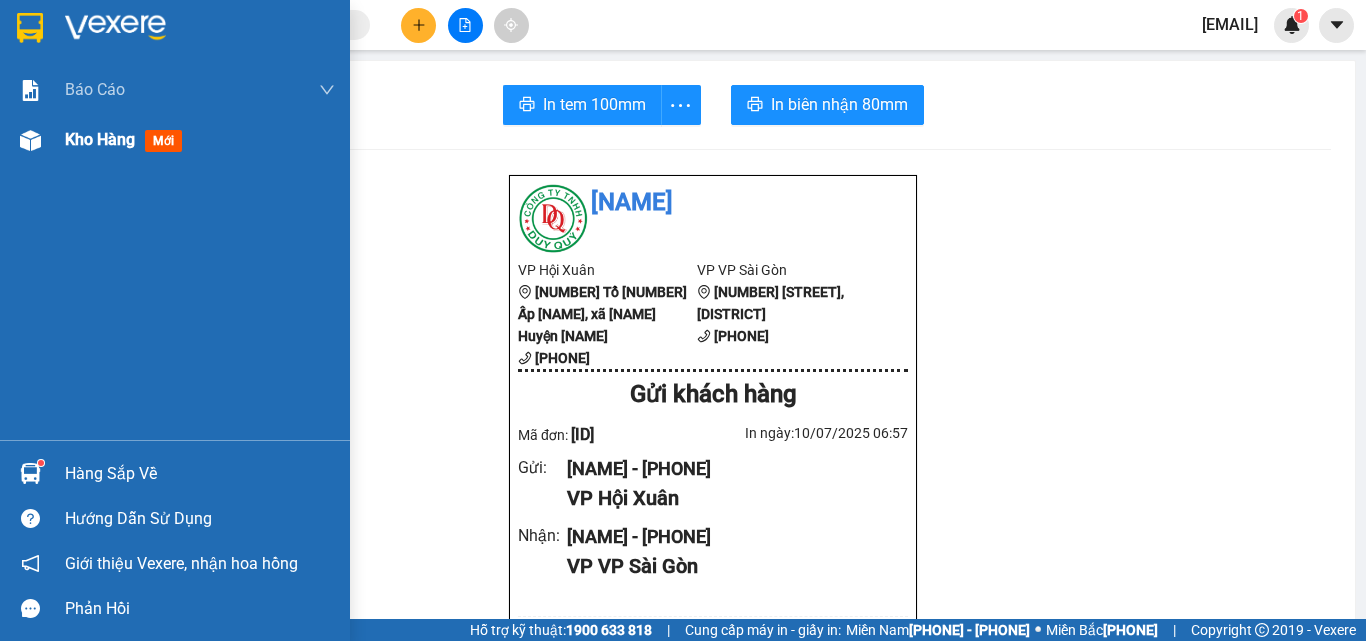click on "Kho hàng mới" at bounding box center (200, 90) 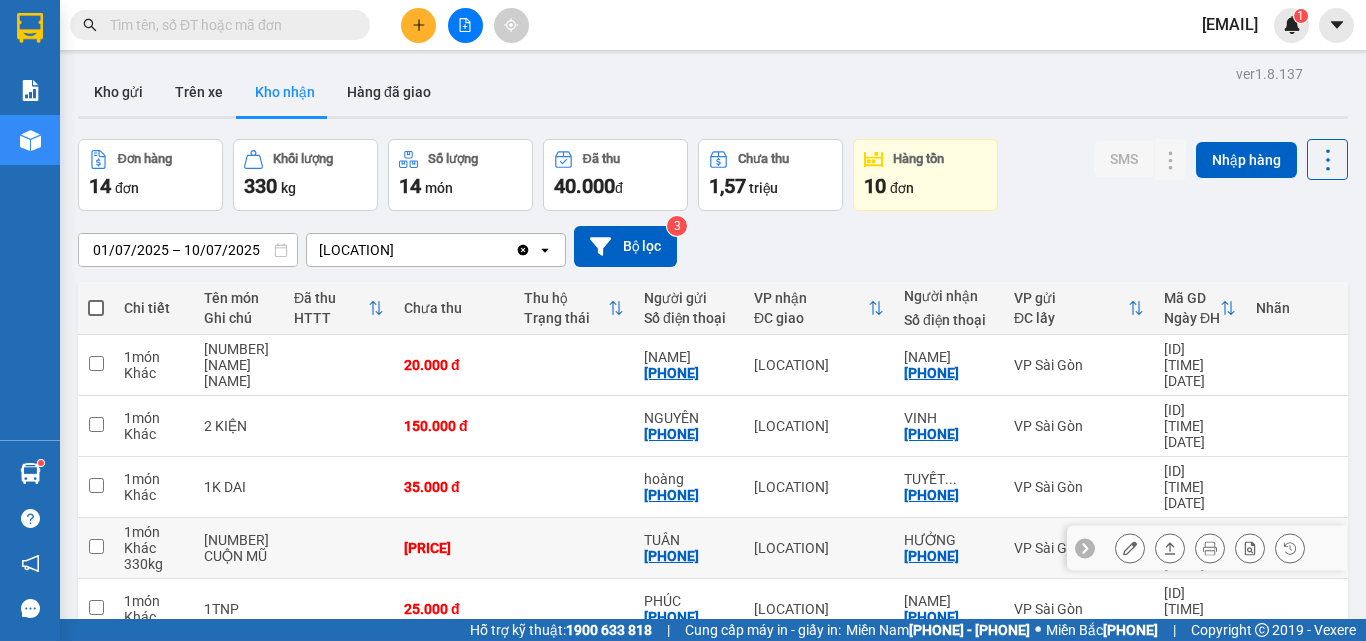 scroll, scrollTop: 272, scrollLeft: 0, axis: vertical 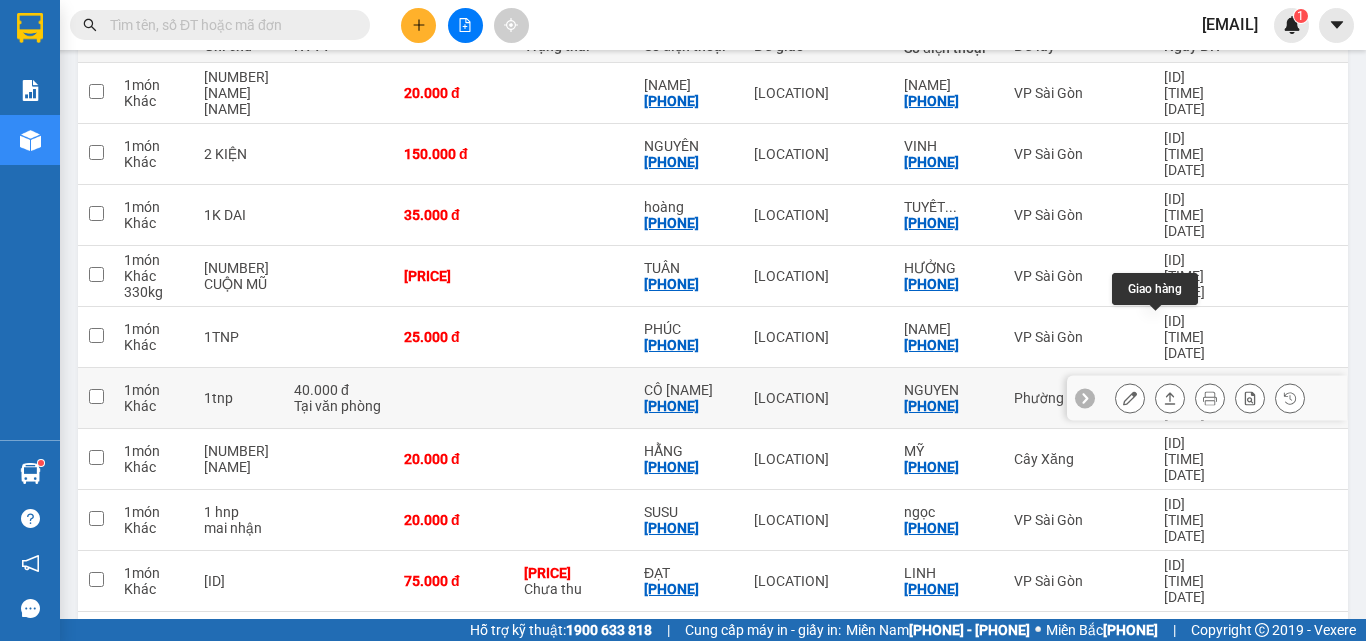 click at bounding box center (1170, 398) 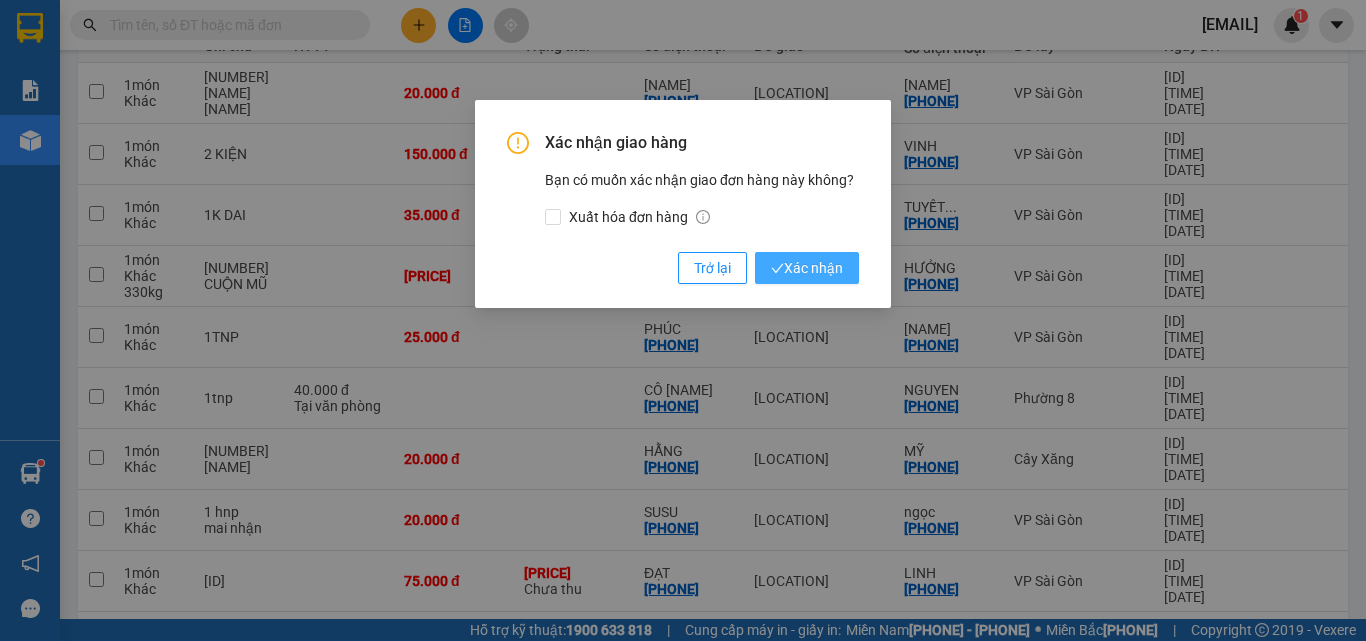 click on "Xác nhận" at bounding box center (807, 268) 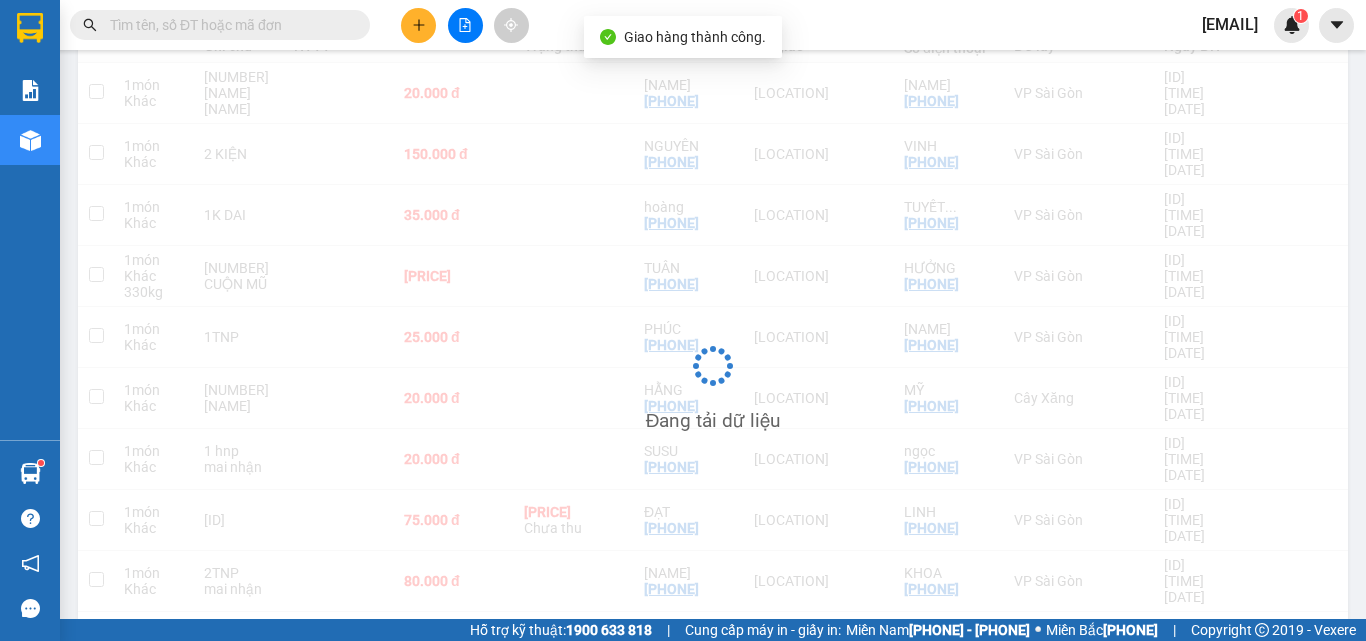 scroll, scrollTop: 272, scrollLeft: 0, axis: vertical 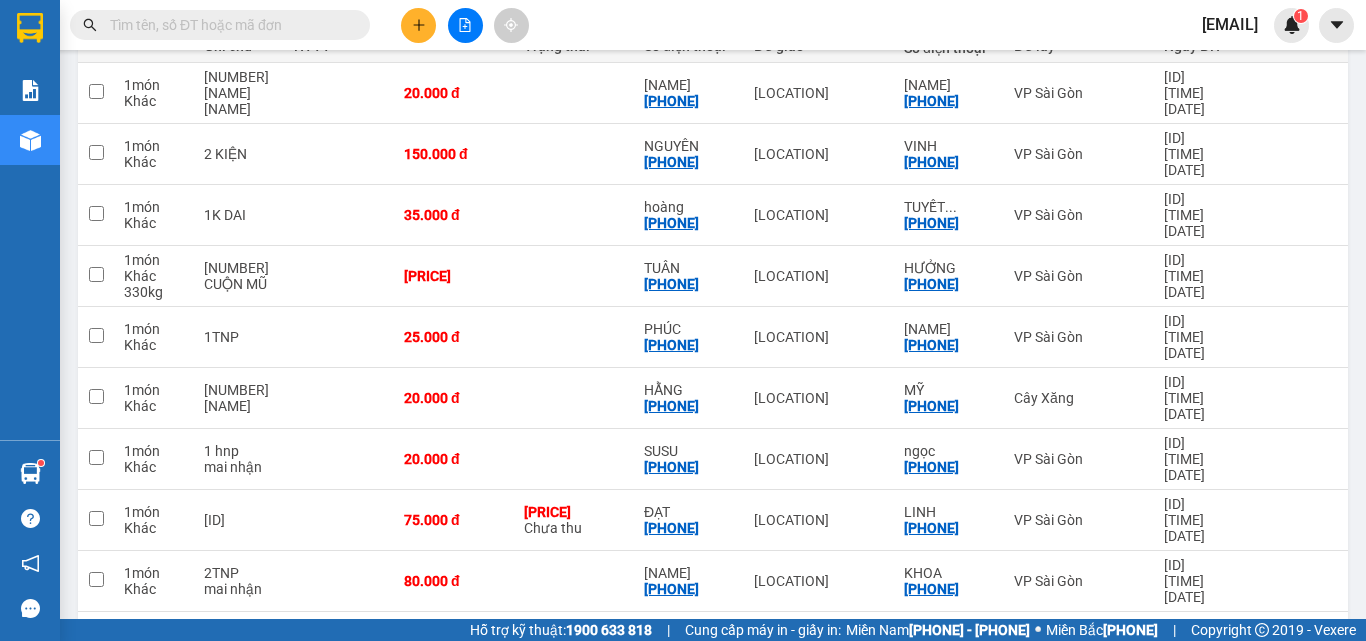 drag, startPoint x: 410, startPoint y: 44, endPoint x: 425, endPoint y: 28, distance: 21.931713 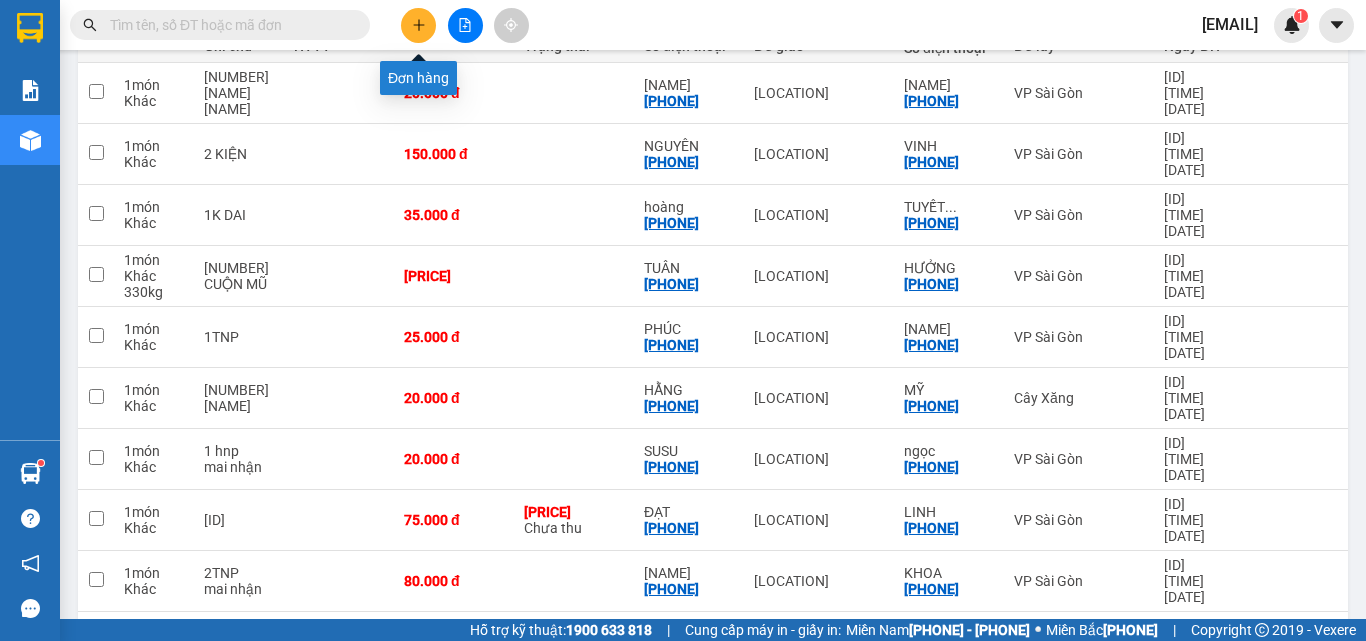 click at bounding box center (419, 25) 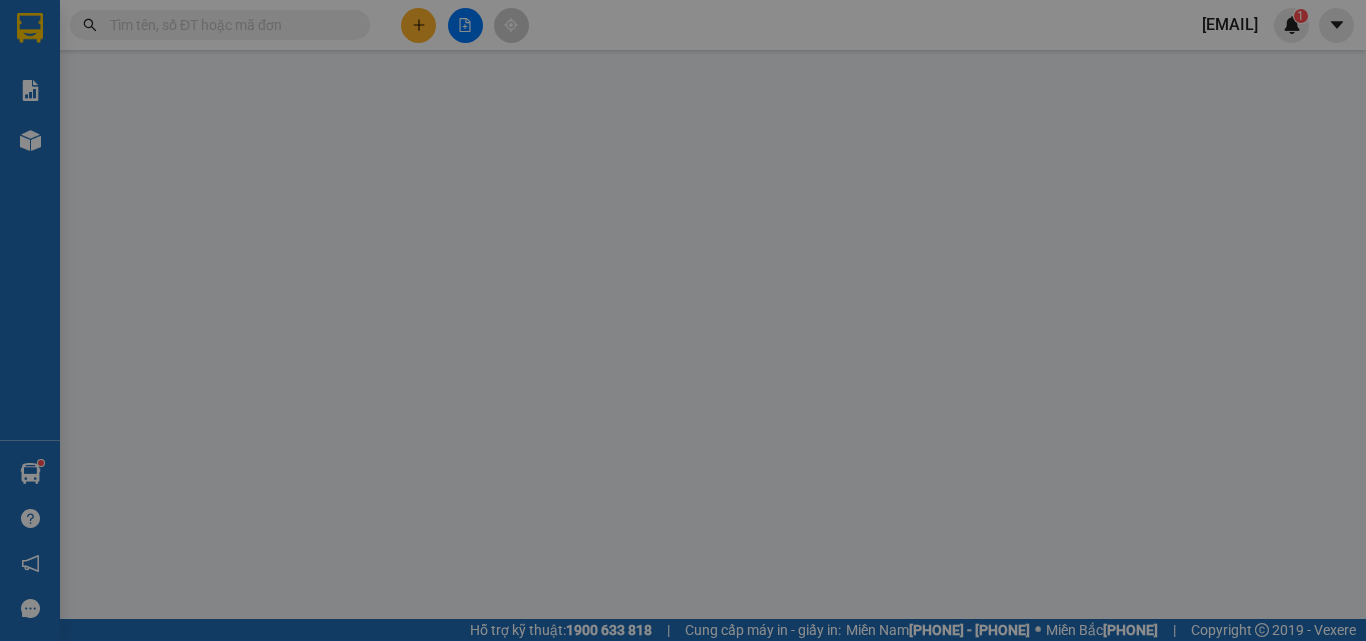 scroll, scrollTop: 0, scrollLeft: 0, axis: both 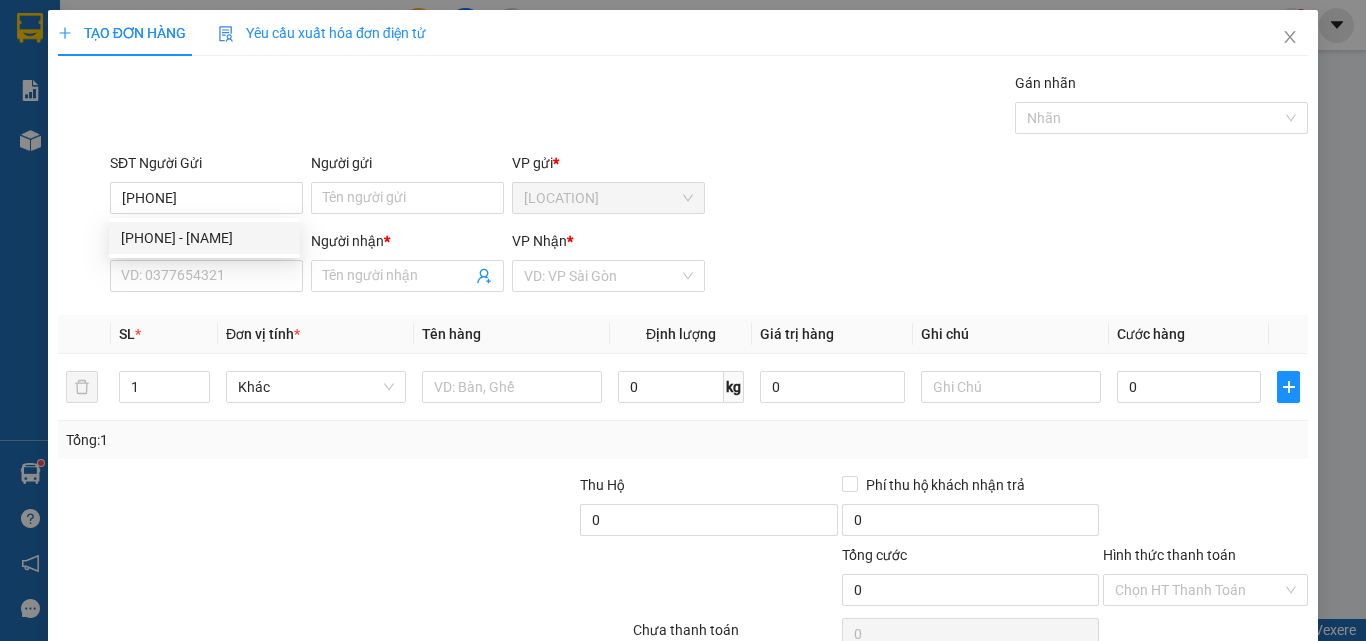 click on "[PHONE] - [NAME]" at bounding box center [204, 238] 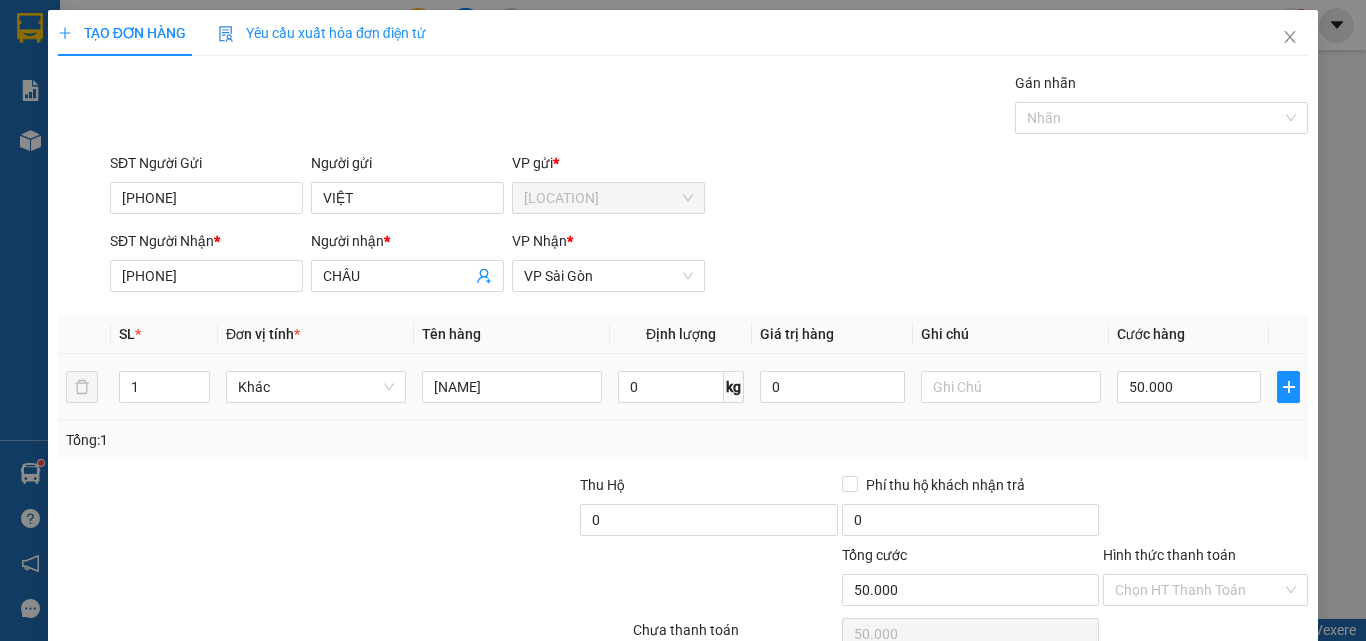 type on "[PHONE]" 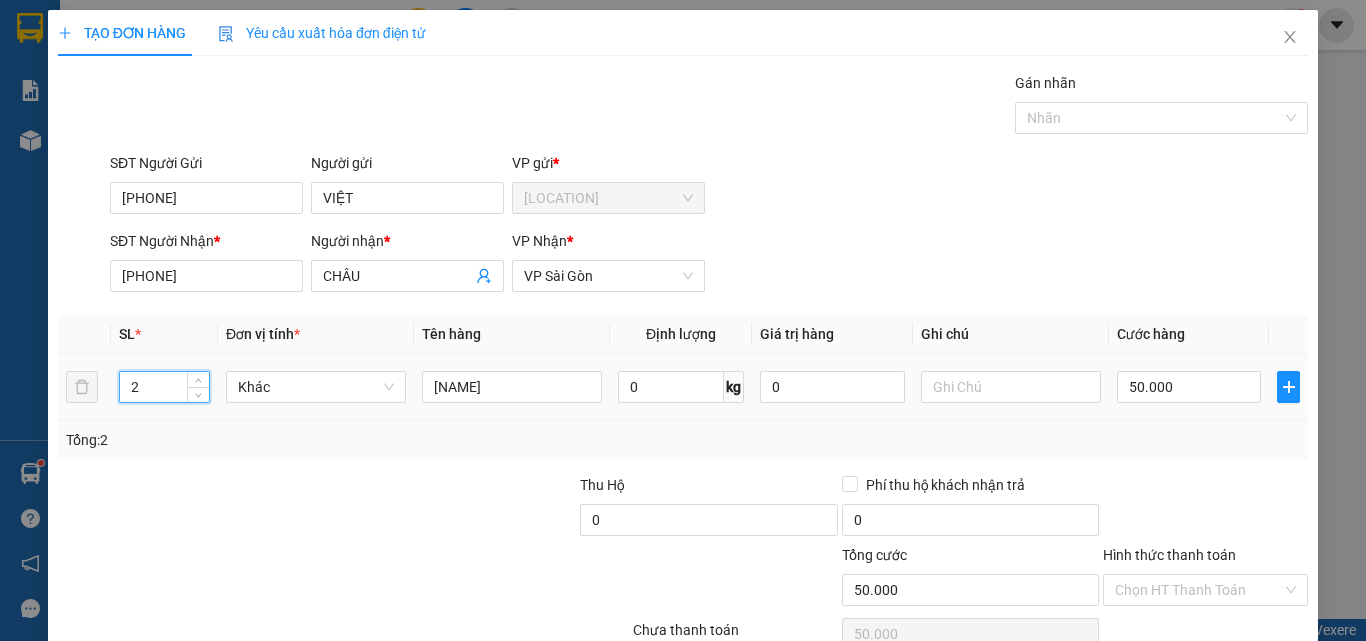 type on "2" 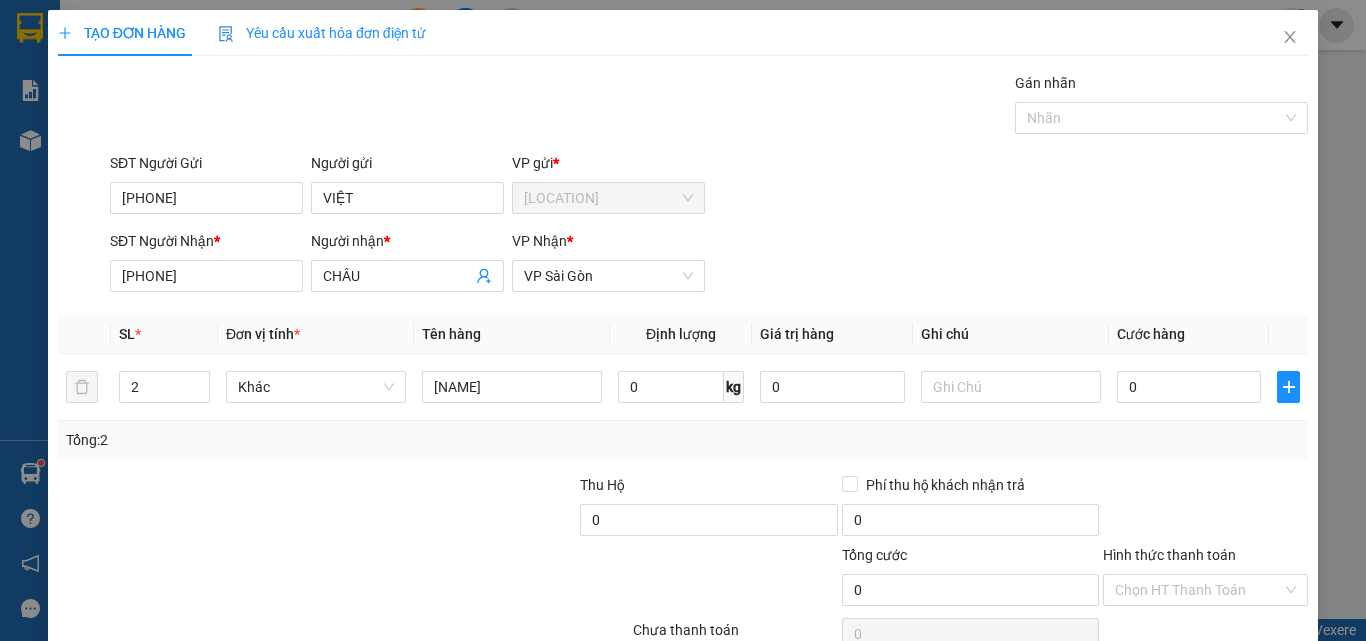 type on "0" 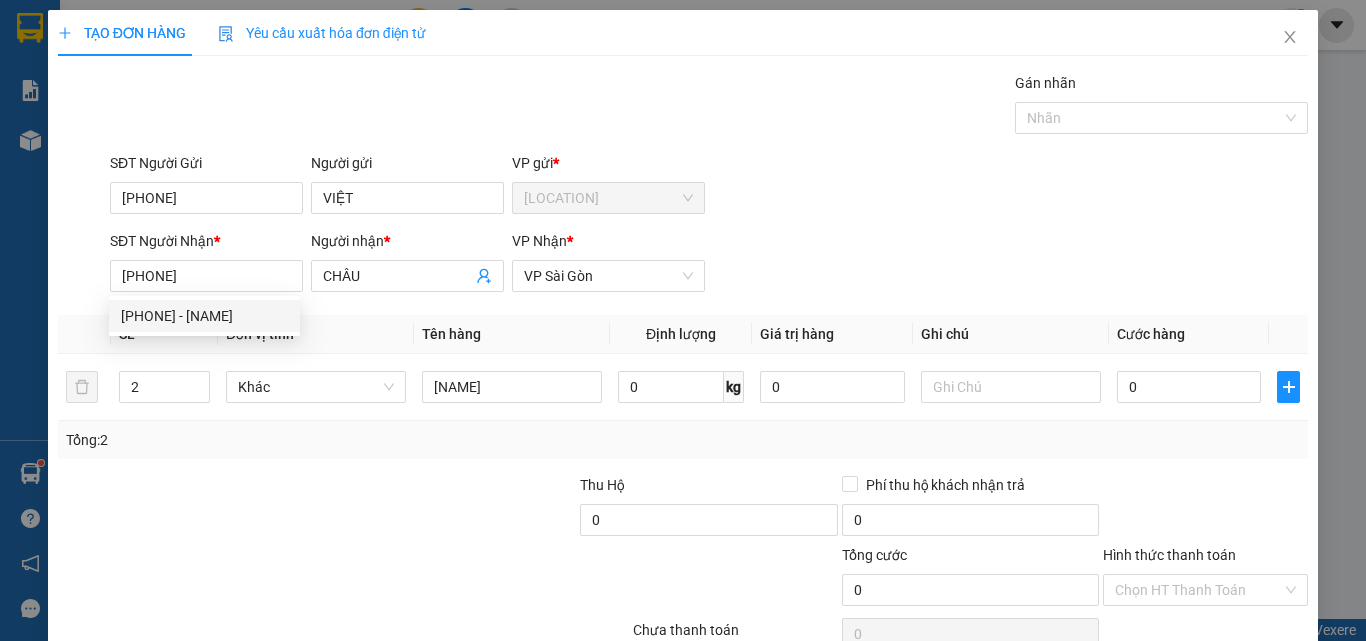 click on "[PHONE] - [NAME]" at bounding box center (0, 0) 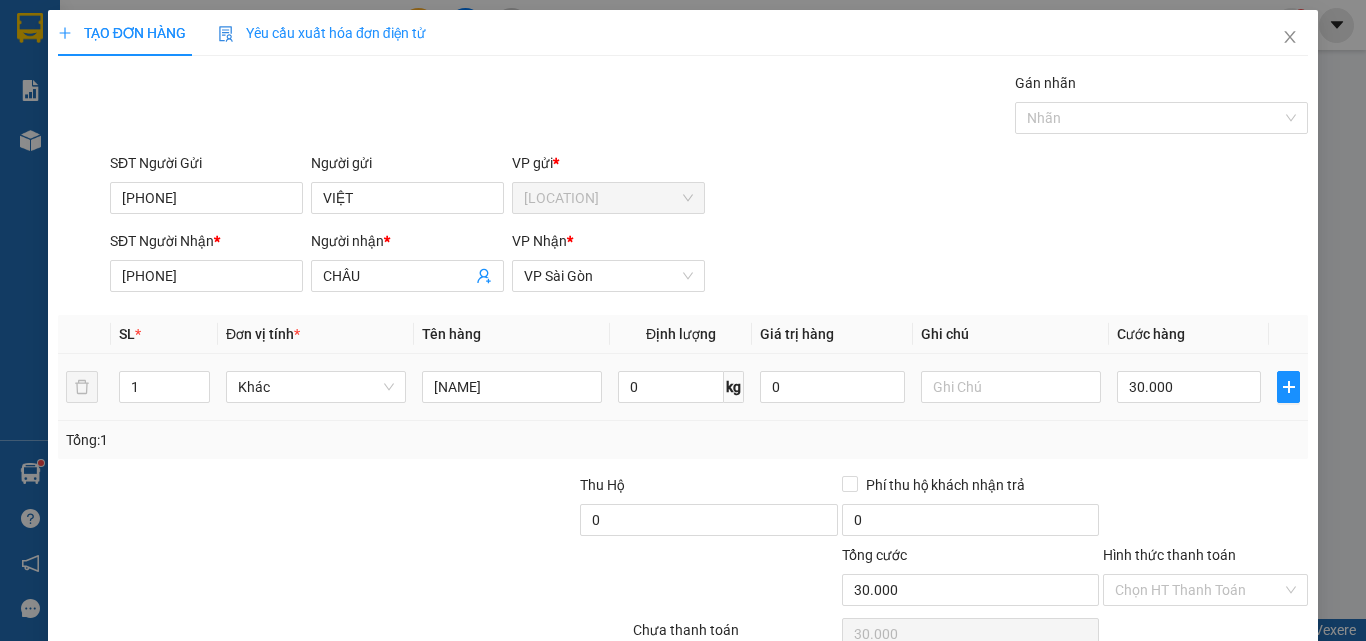 type on "[PHONE]" 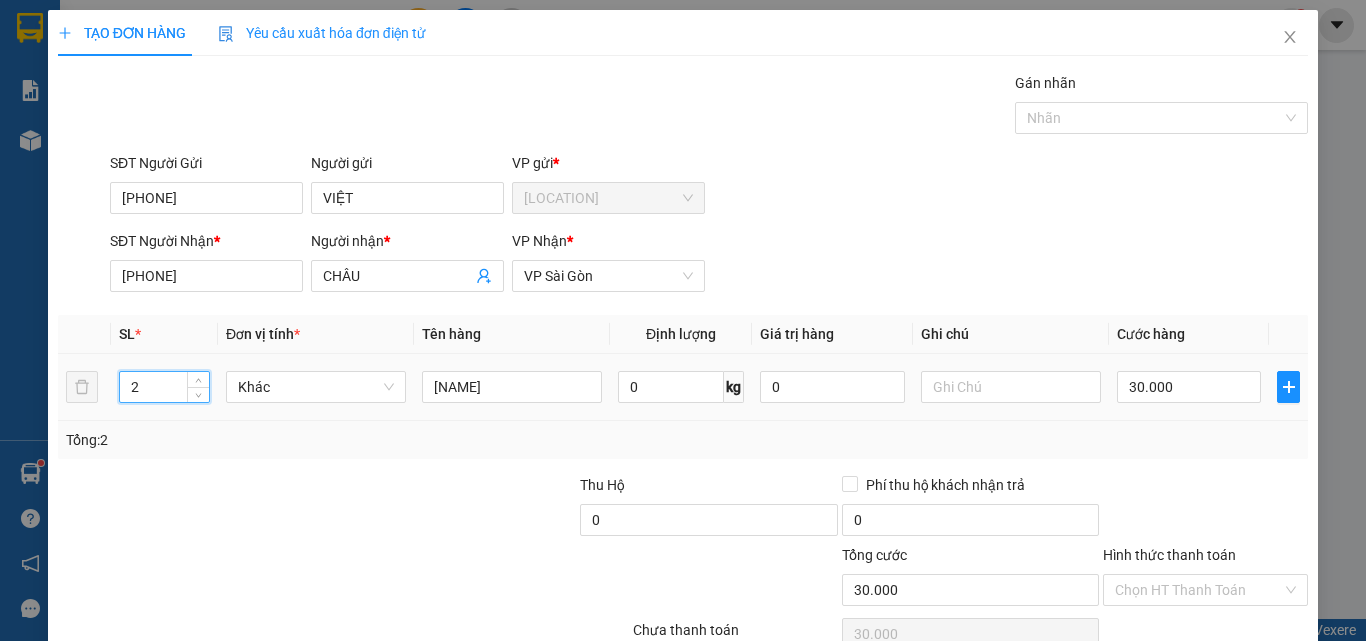 type on "2" 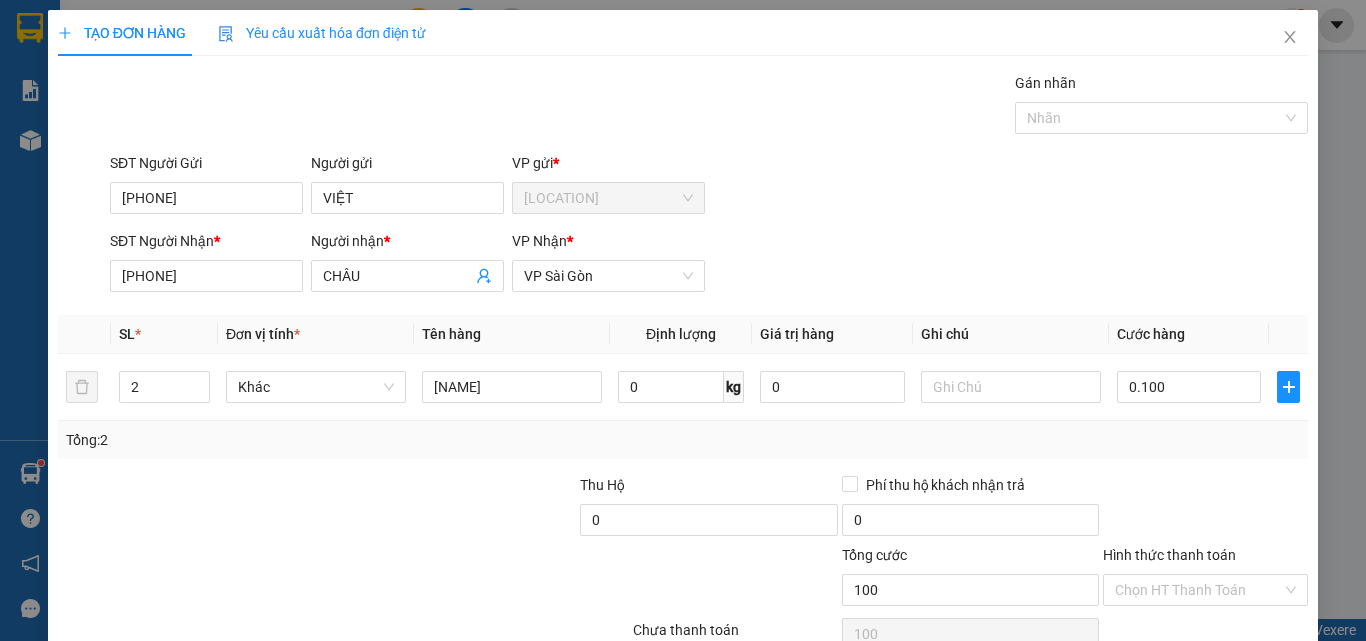 scroll, scrollTop: 99, scrollLeft: 0, axis: vertical 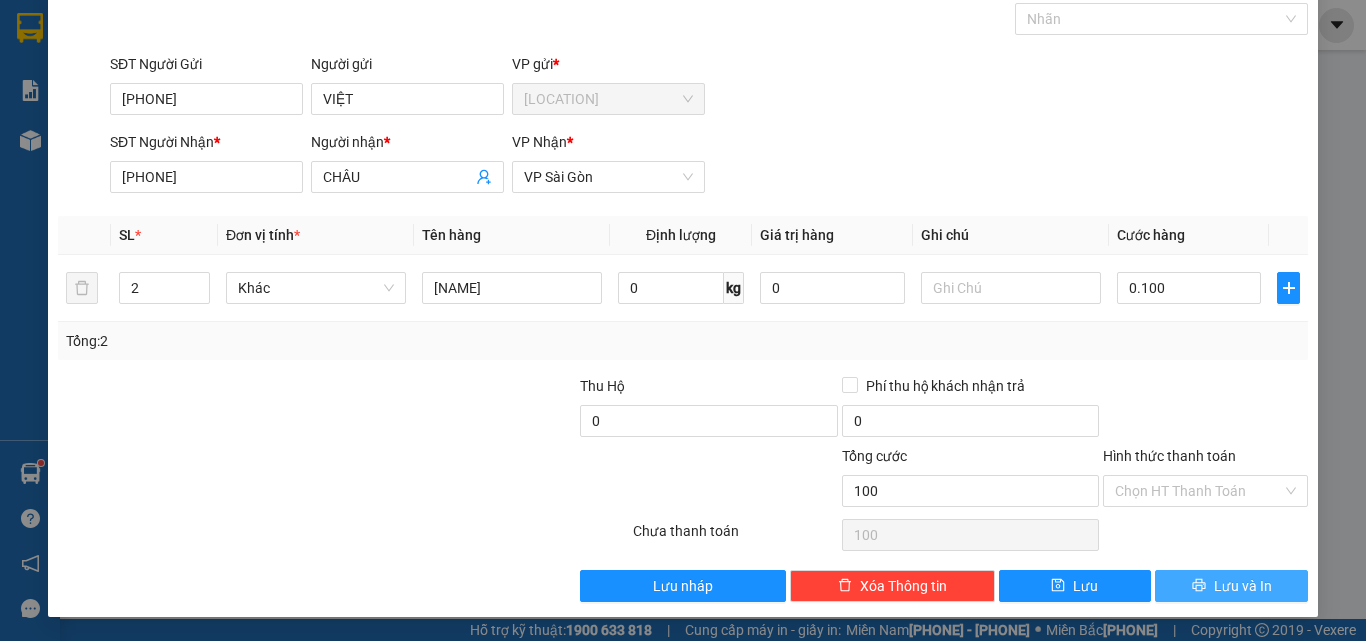 type on "0.100" 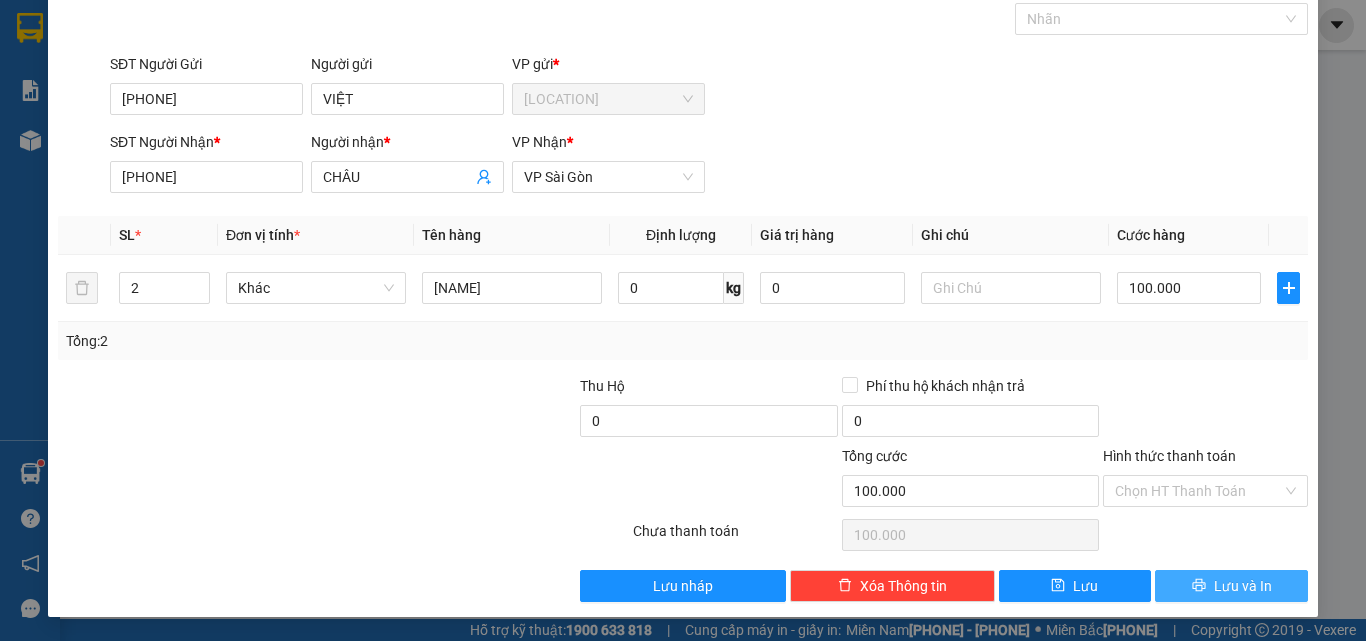 click at bounding box center (1199, 585) 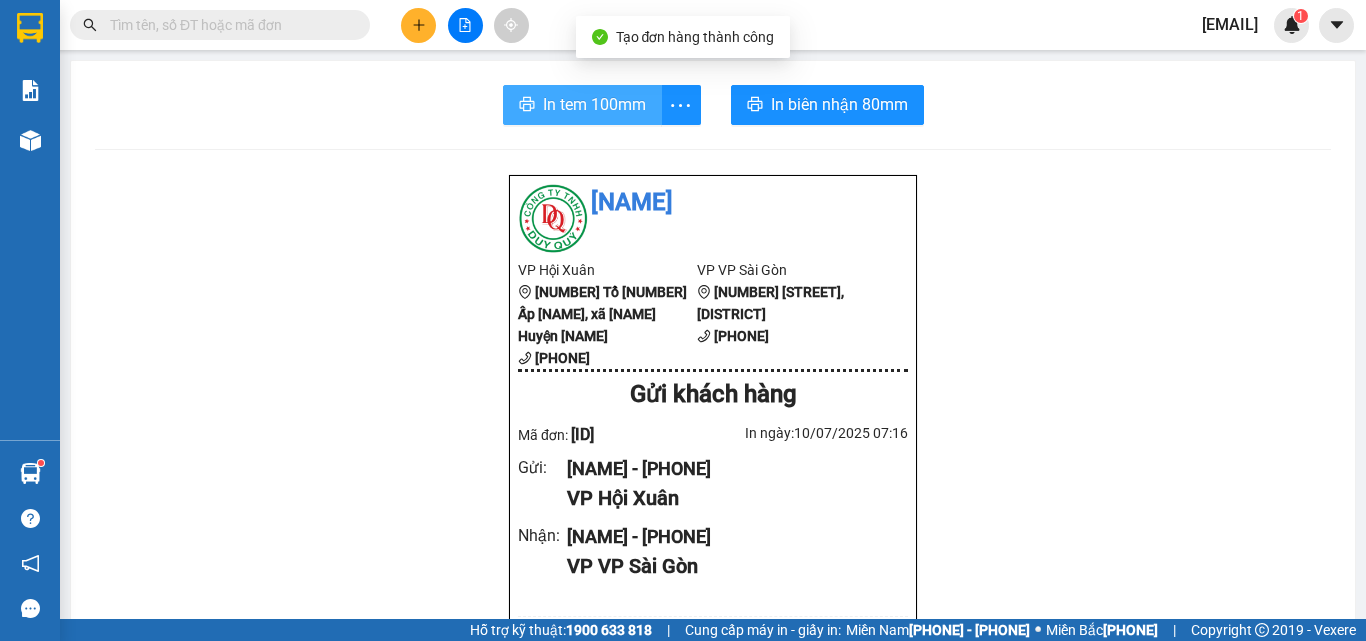 click on "In tem 100mm" at bounding box center [594, 104] 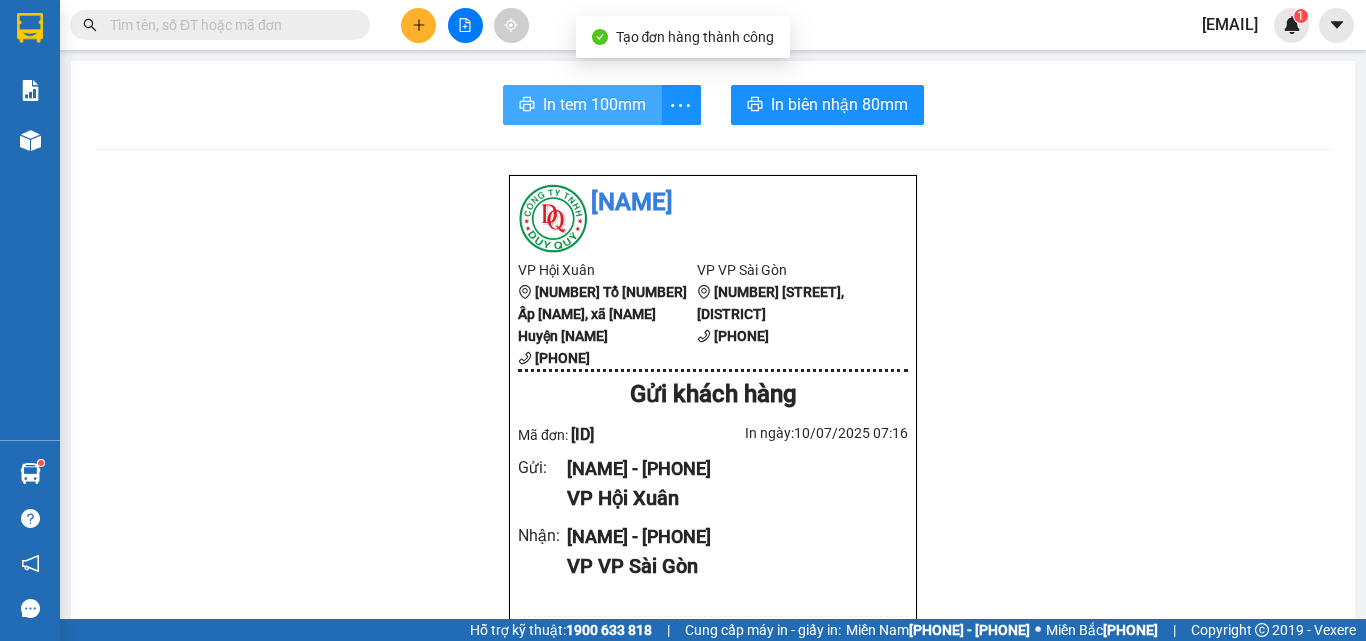 scroll, scrollTop: 0, scrollLeft: 0, axis: both 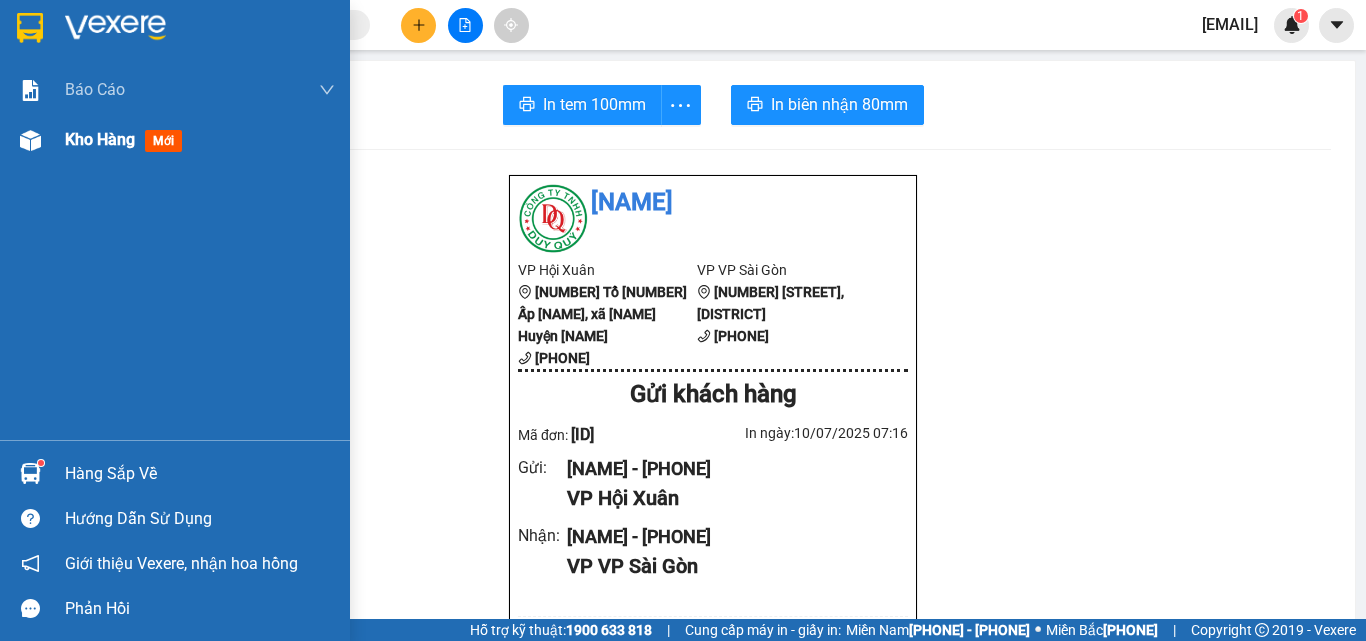click on "Kho hàng mới" at bounding box center (200, 90) 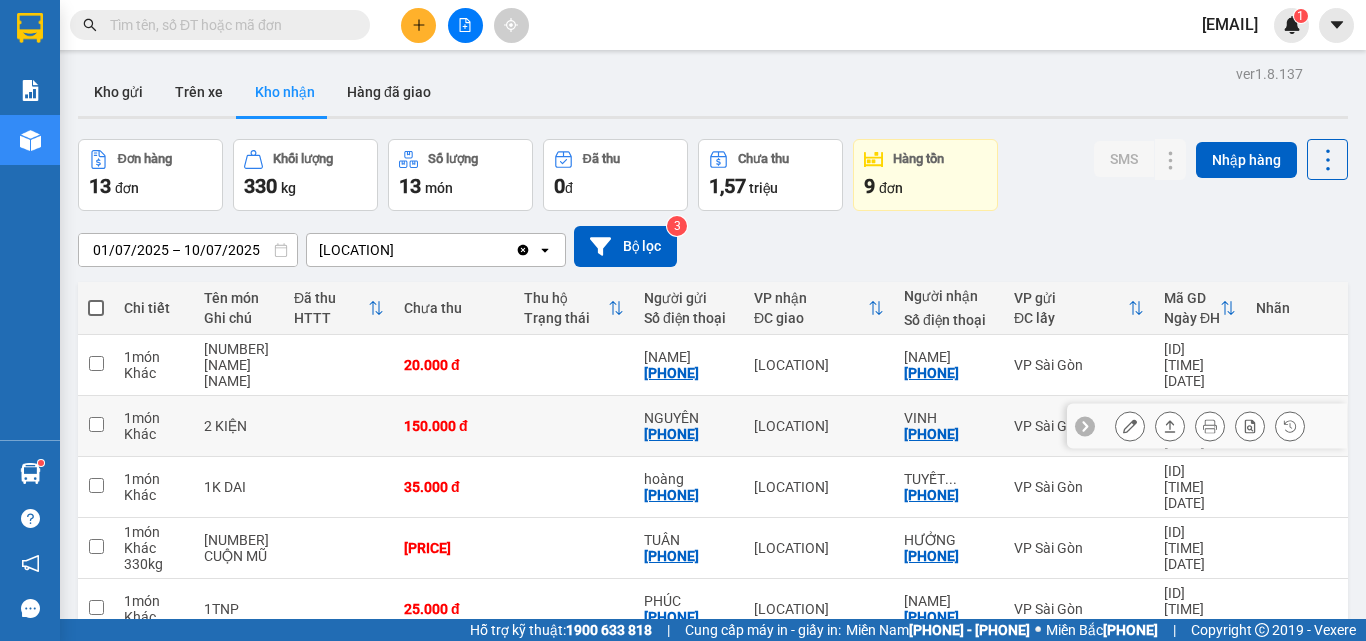 scroll, scrollTop: 288, scrollLeft: 0, axis: vertical 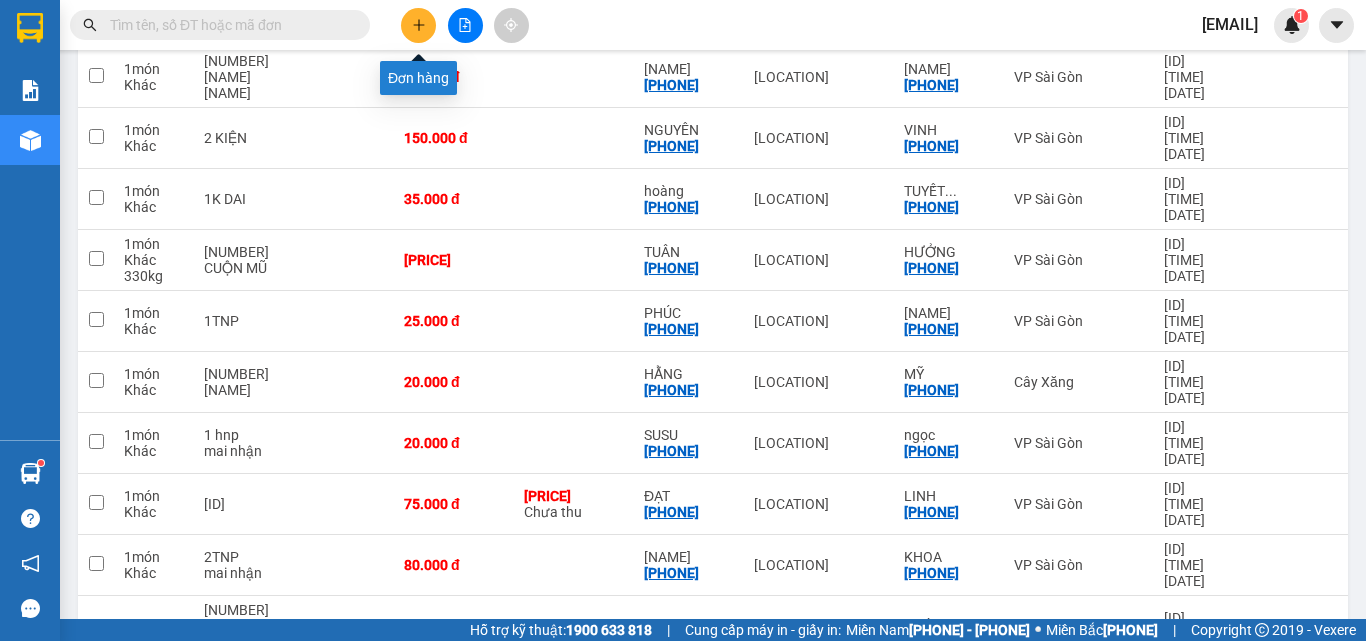 click at bounding box center (418, 25) 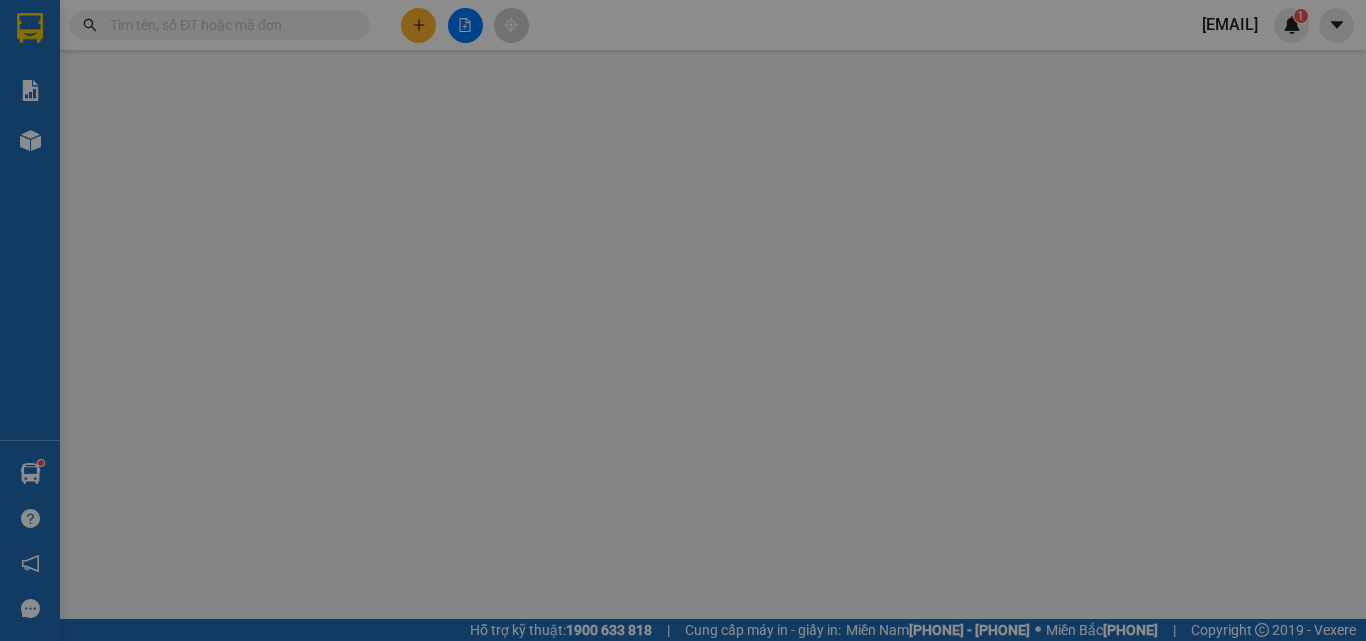 scroll, scrollTop: 0, scrollLeft: 0, axis: both 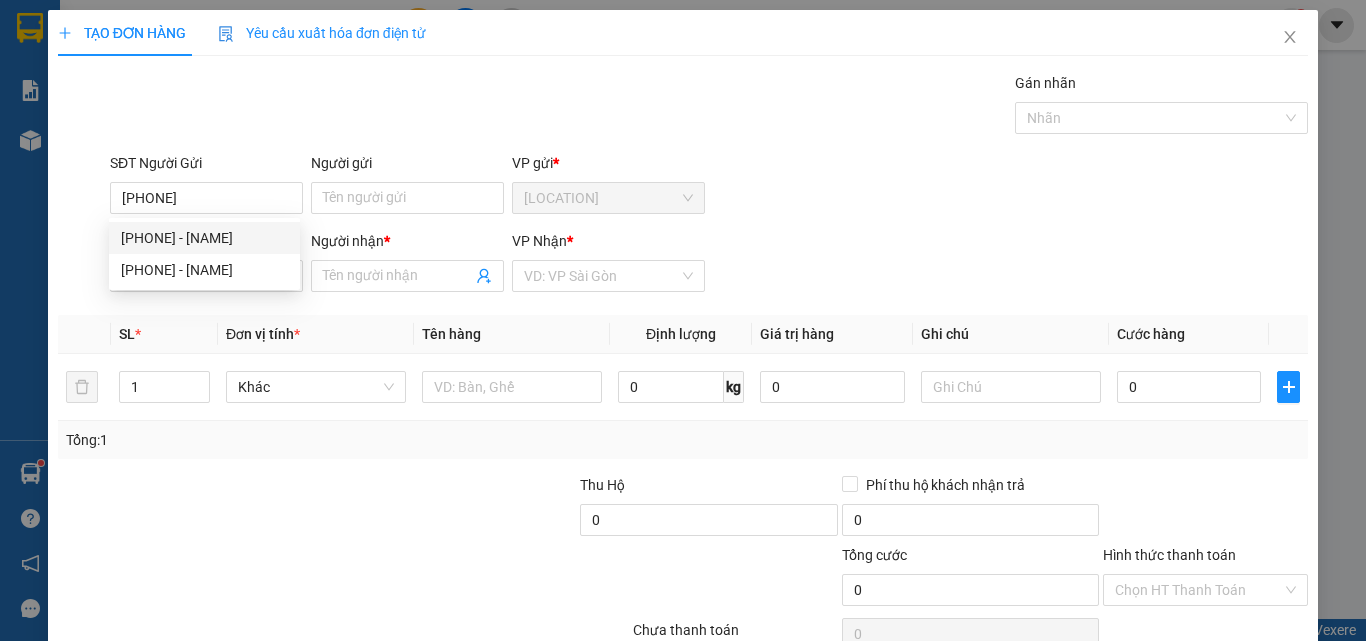 click on "[PHONE] - [NAME]" at bounding box center [204, 238] 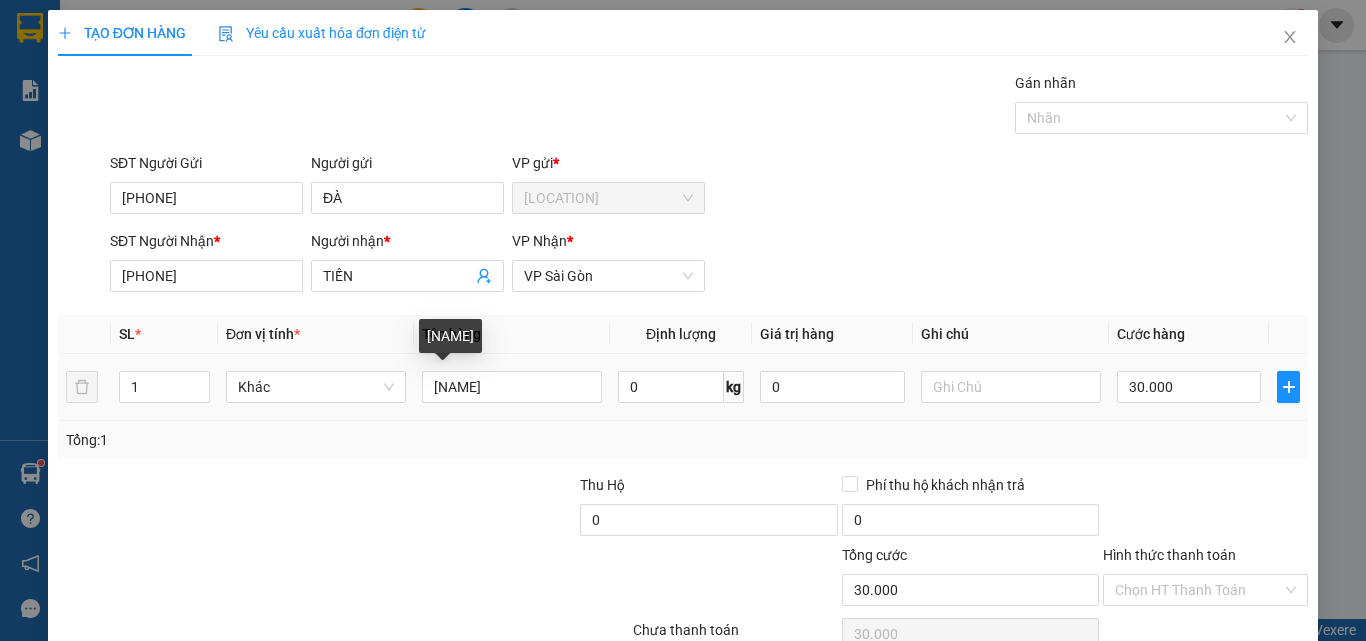 type on "[PHONE]" 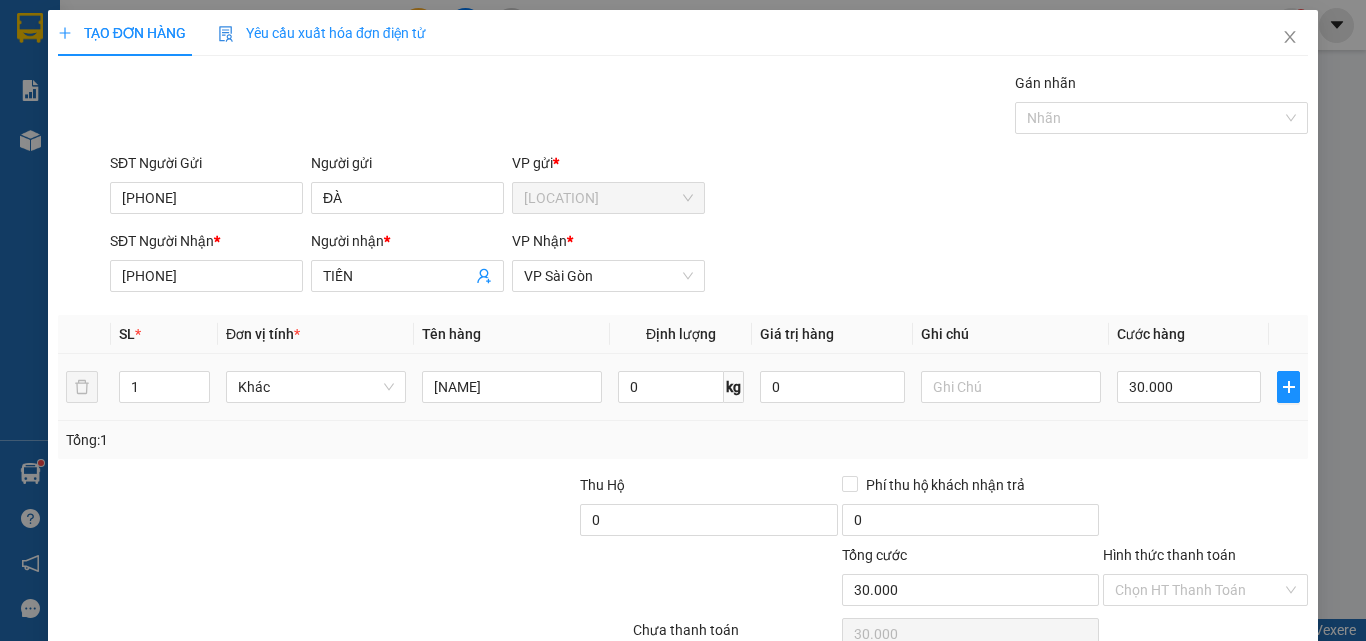 click on "[NAME]" at bounding box center [164, 387] 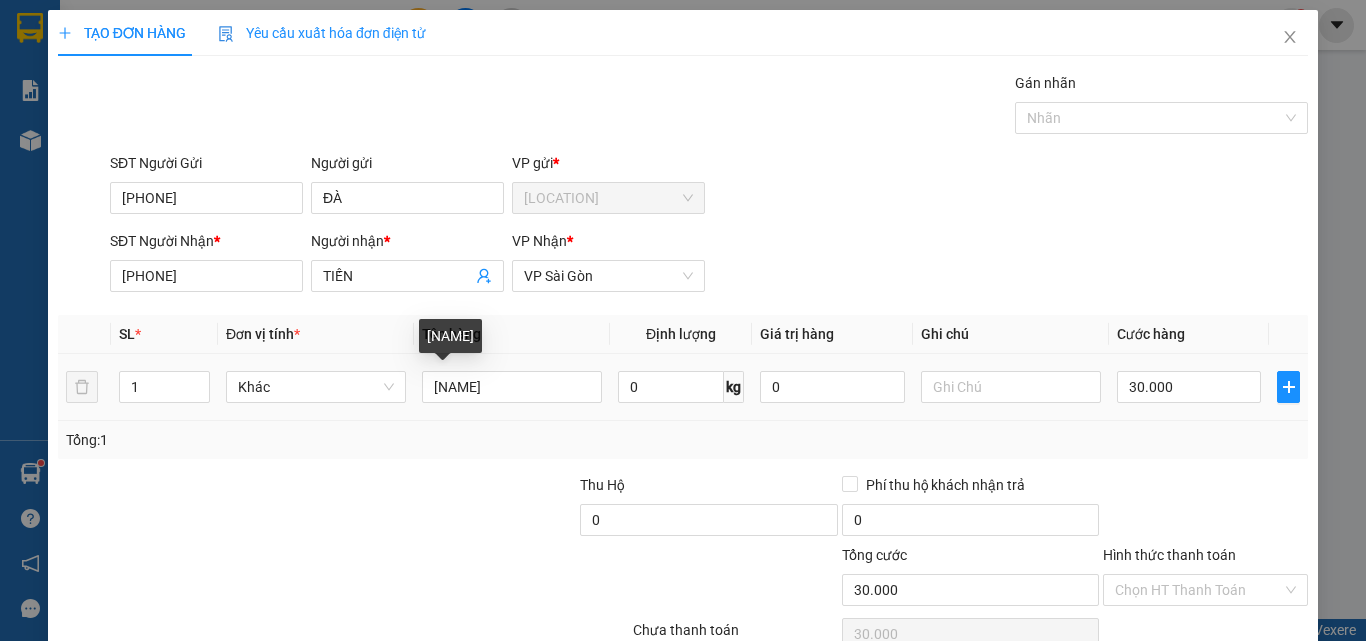 click on "[NAME]" at bounding box center [512, 387] 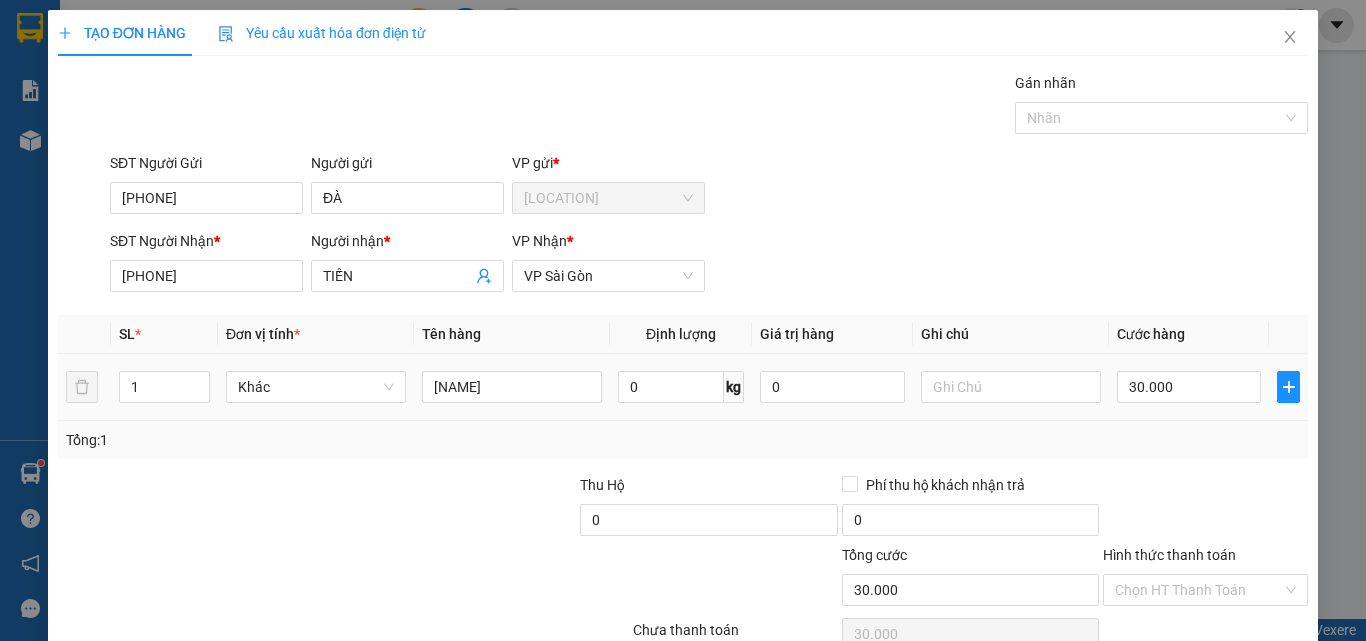 type on "[NAME]" 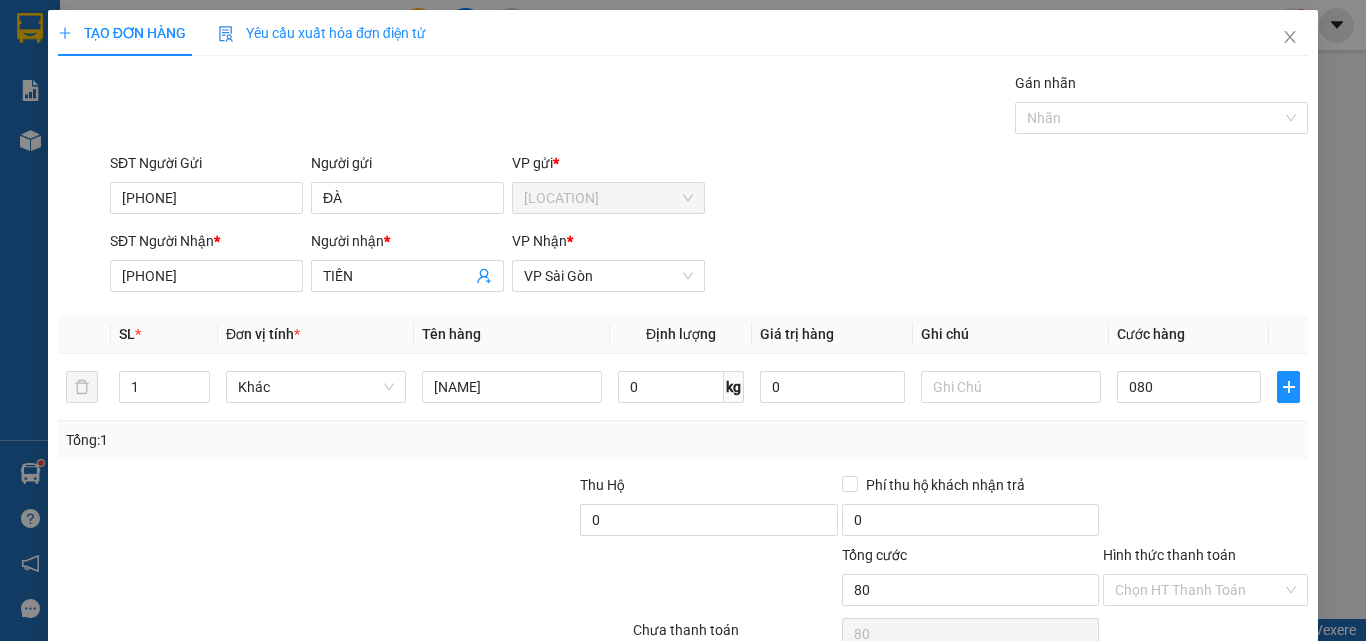 scroll, scrollTop: 99, scrollLeft: 0, axis: vertical 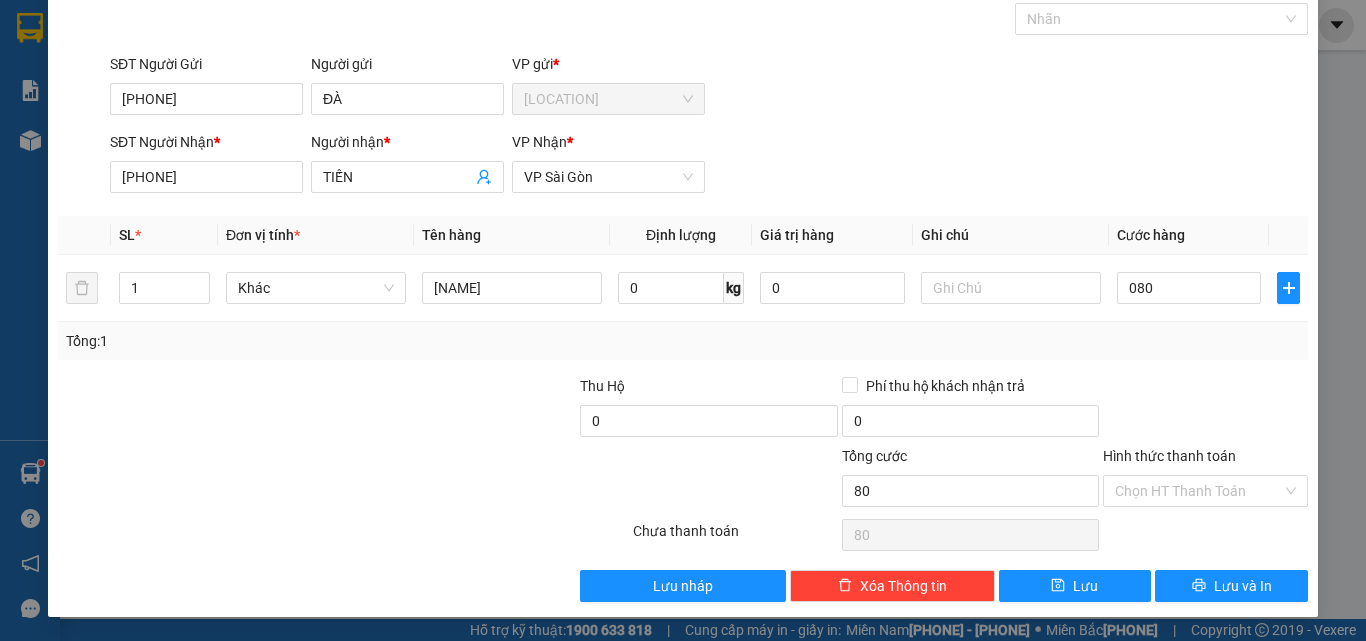 type on "080" 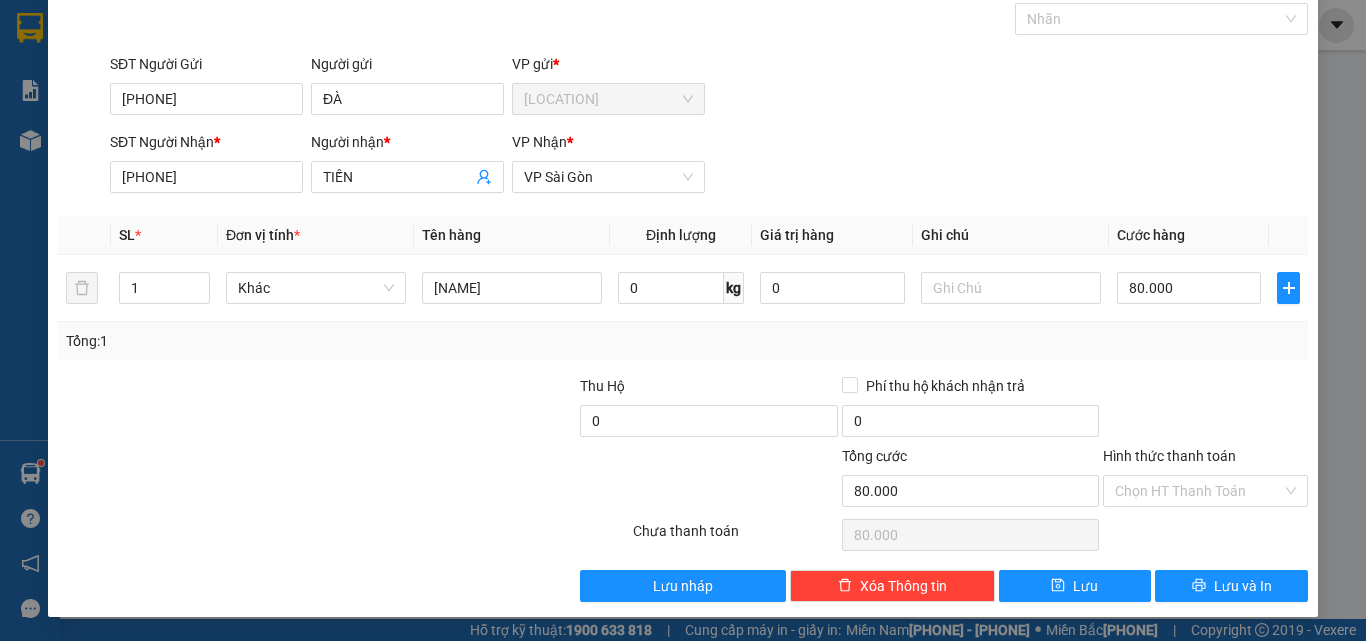 click on "Hình thức thanh toán" at bounding box center (1198, 491) 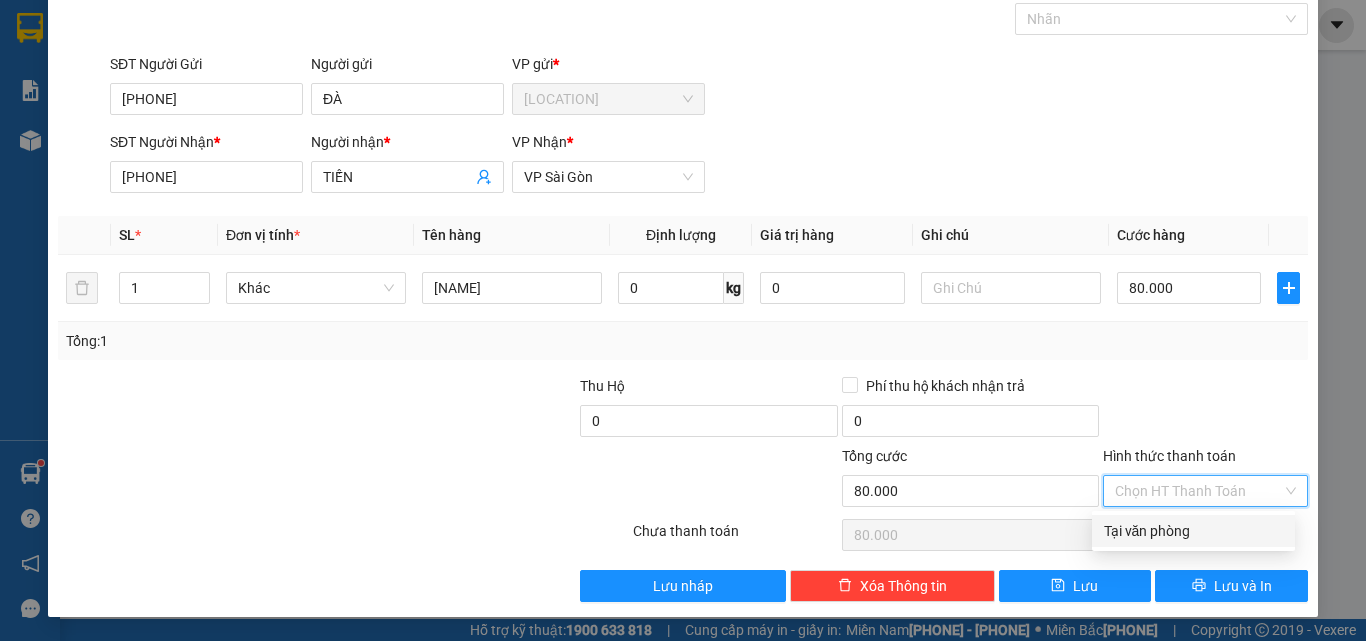 click on "Tại văn phòng" at bounding box center (1193, 531) 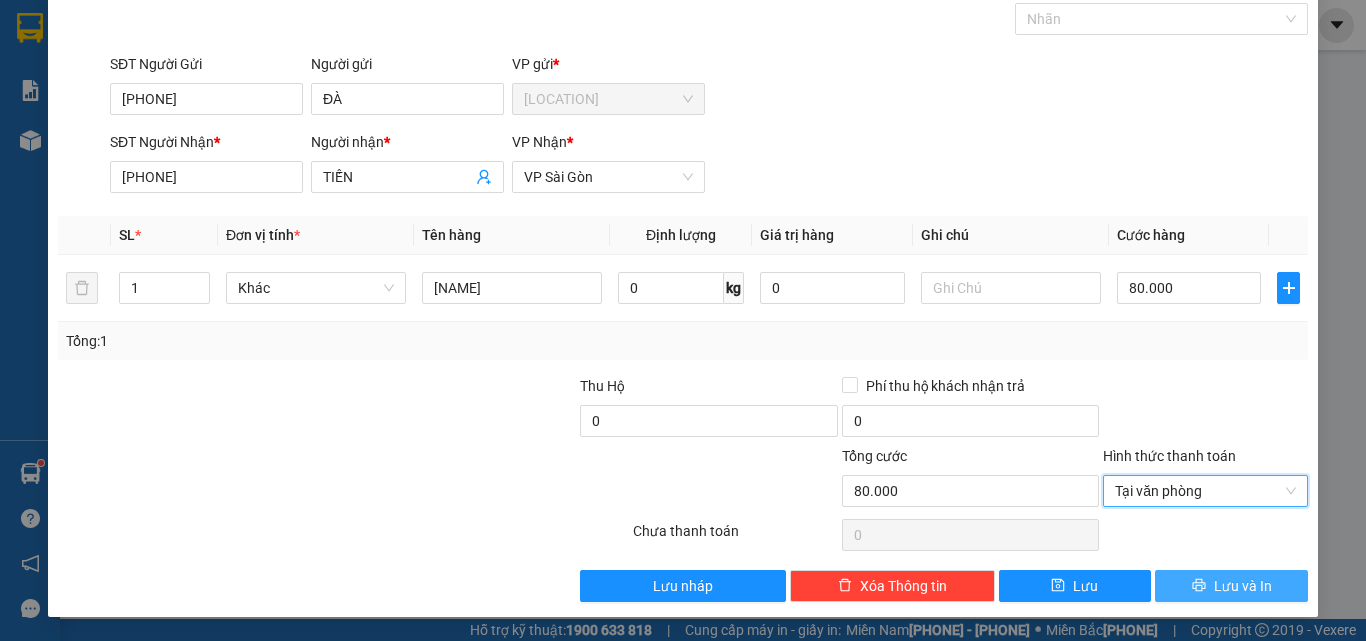 click on "Lưu và In" at bounding box center [1231, 586] 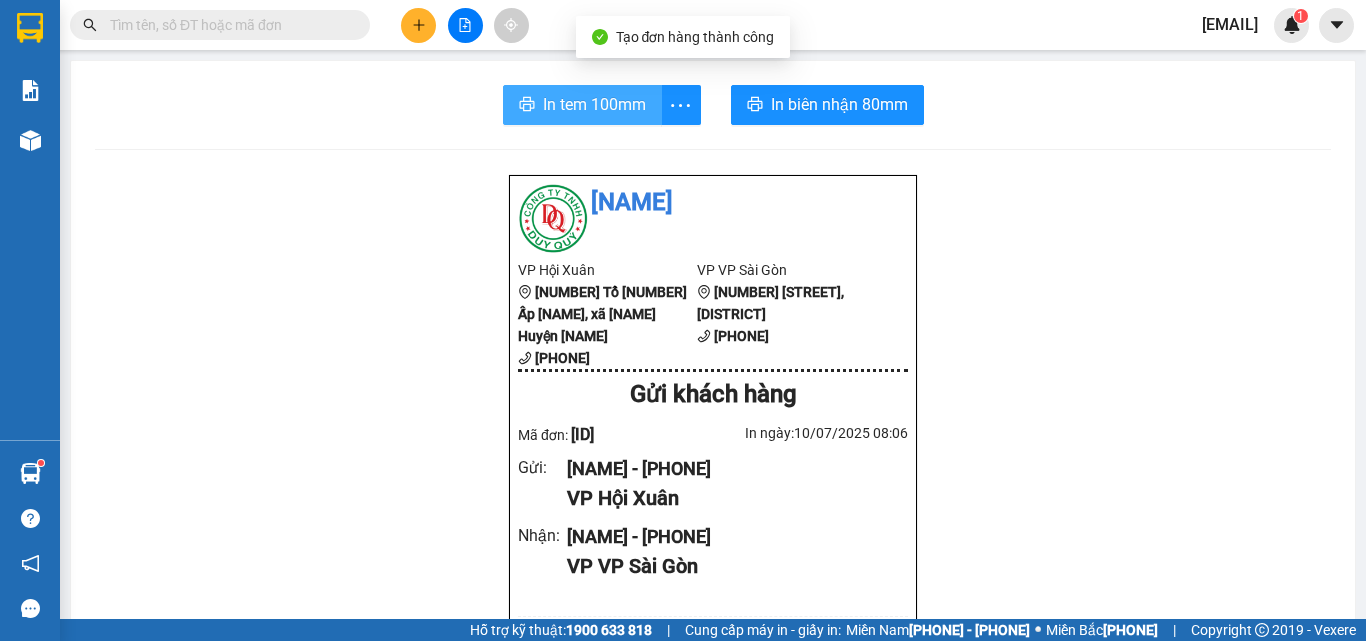 click on "In tem 100mm" at bounding box center [594, 104] 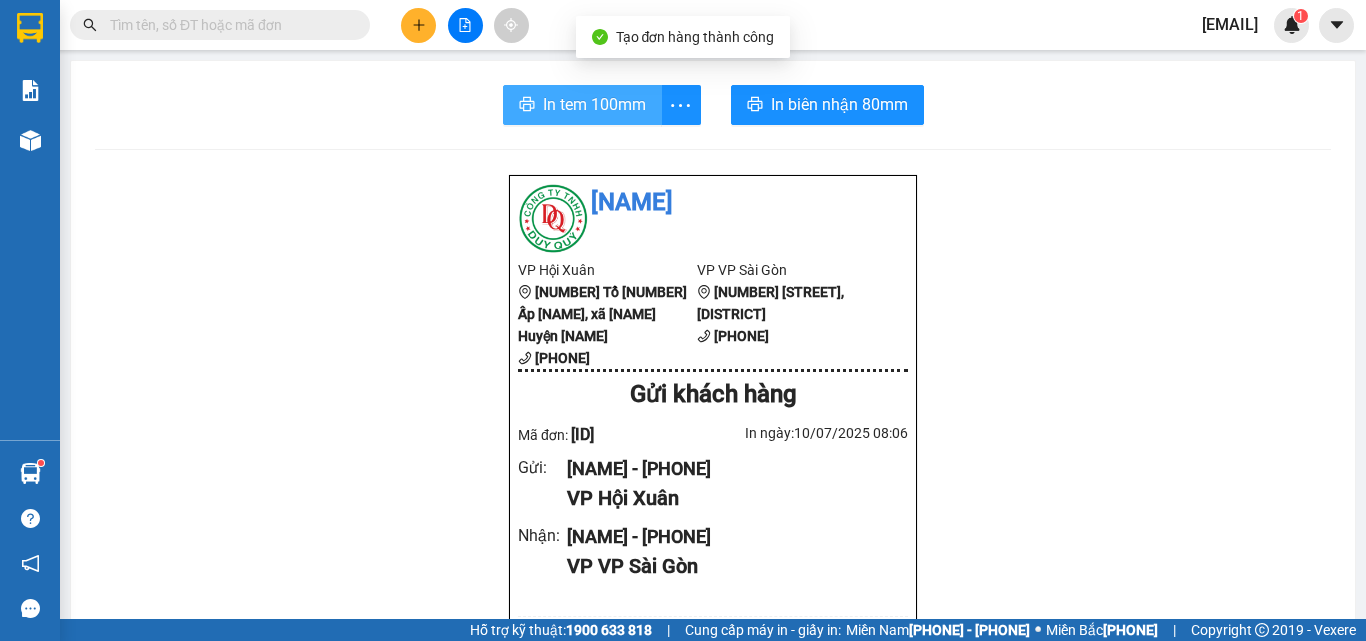 scroll, scrollTop: 0, scrollLeft: 0, axis: both 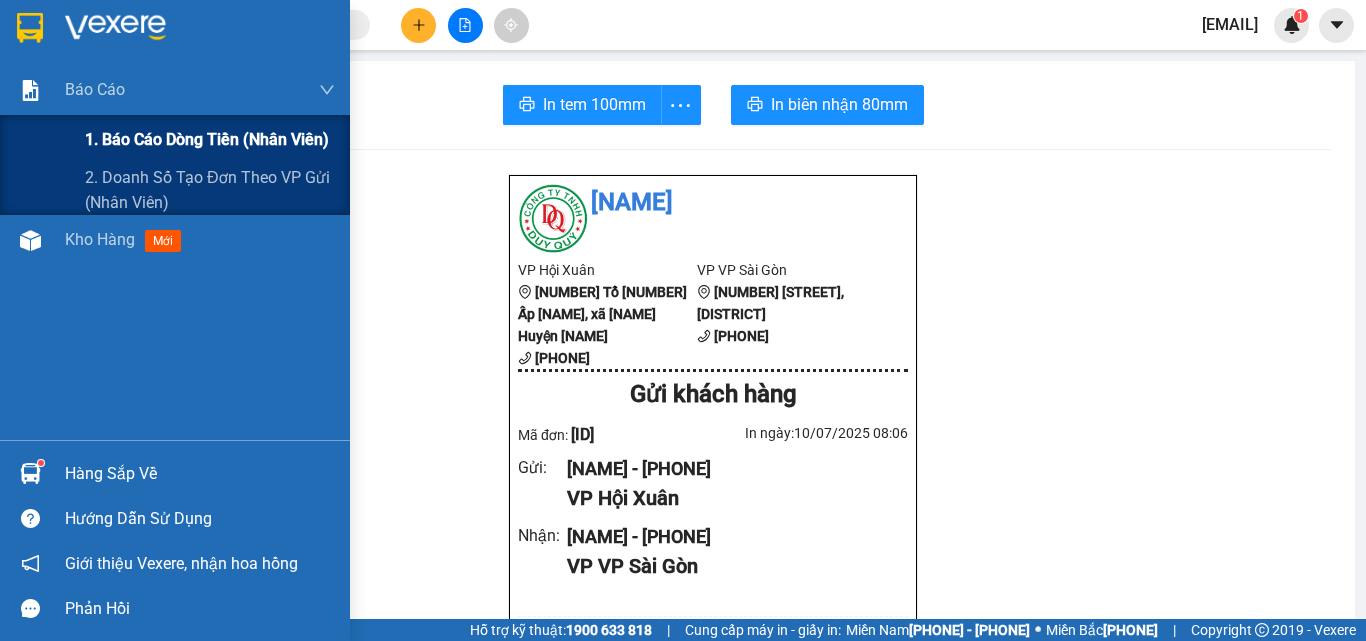 click on "1. Báo cáo dòng tiền (nhân viên)" at bounding box center (207, 139) 